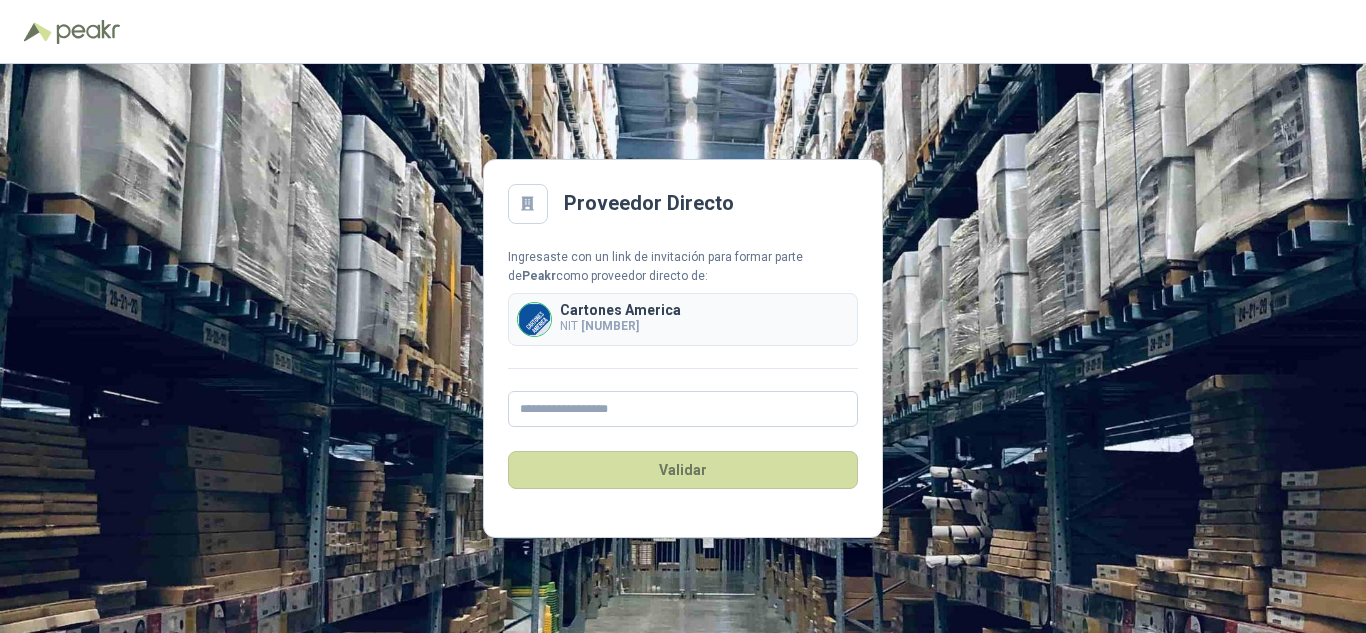 scroll, scrollTop: 0, scrollLeft: 0, axis: both 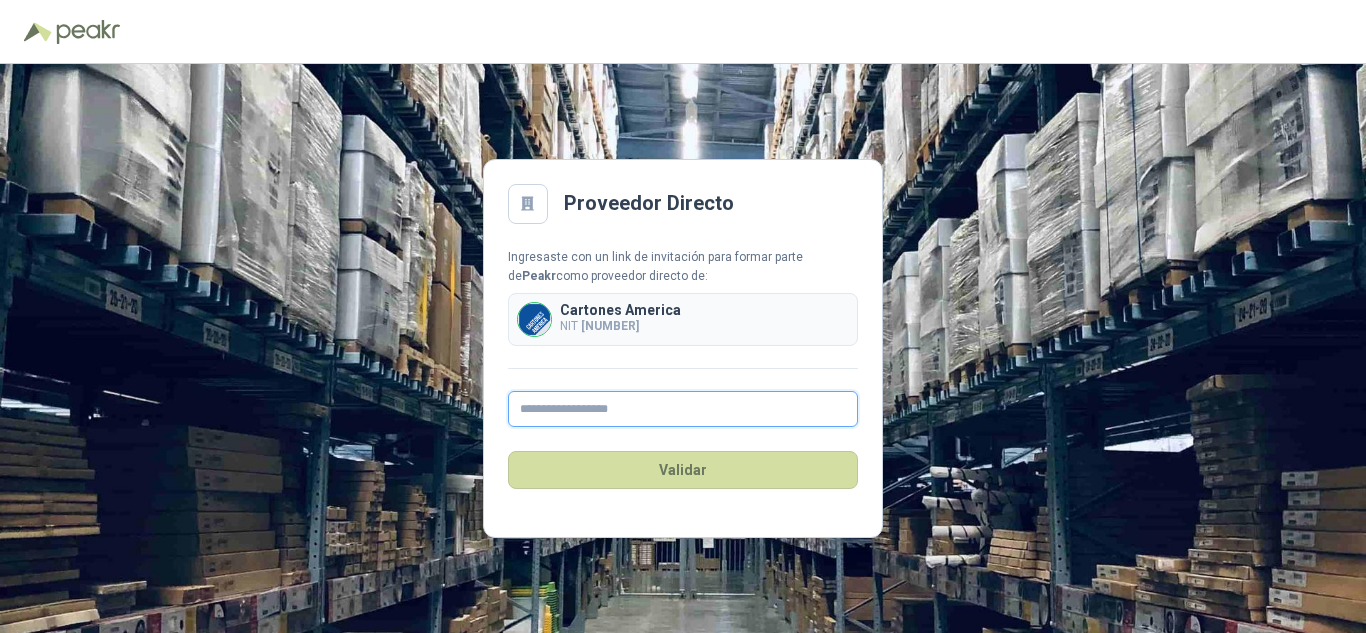 click at bounding box center (683, 409) 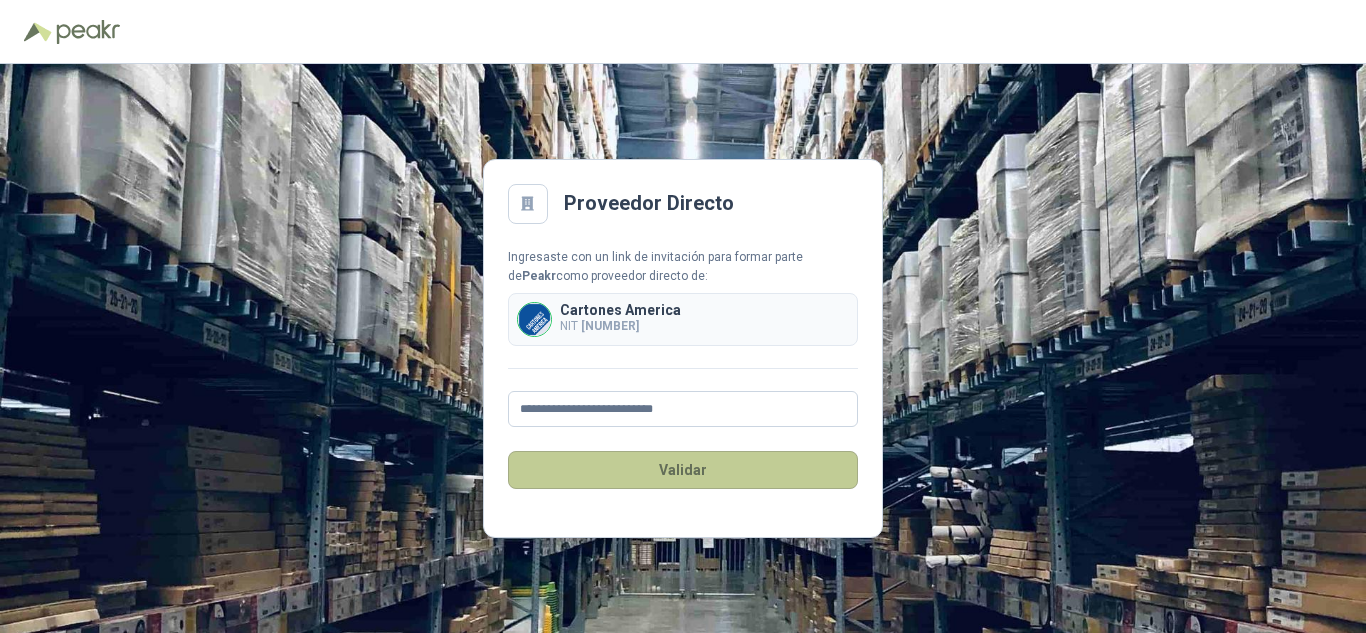 click on "Validar" at bounding box center (683, 470) 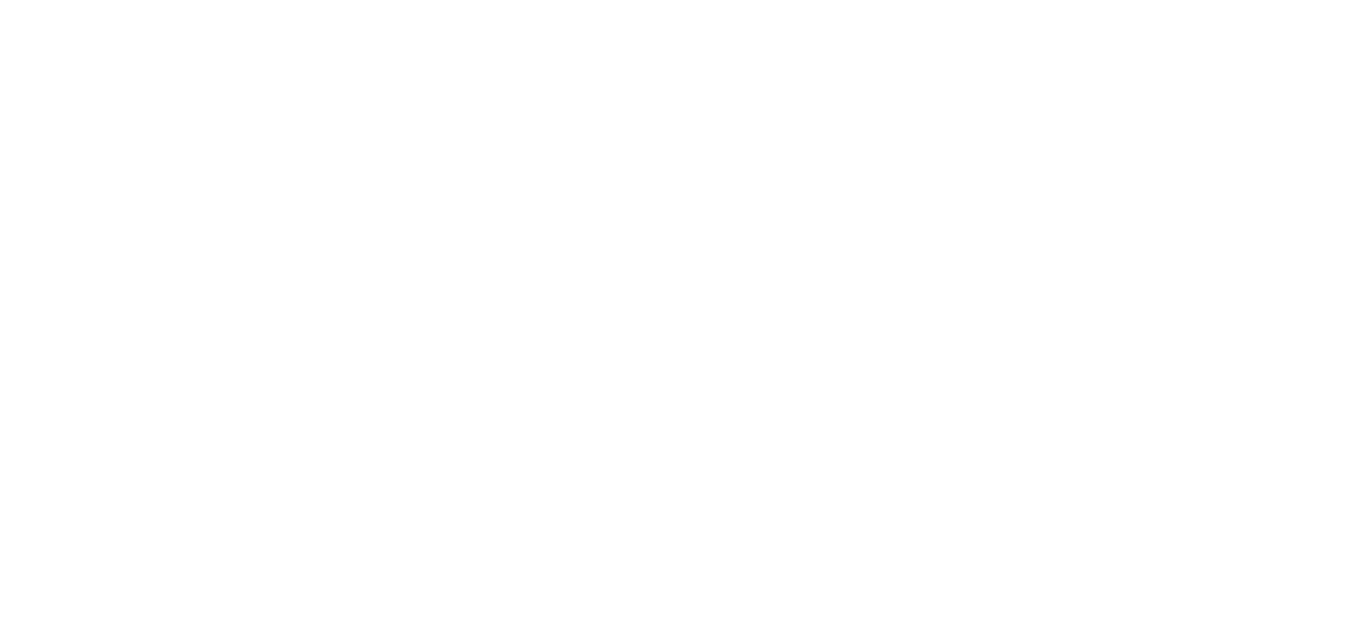 scroll, scrollTop: 0, scrollLeft: 0, axis: both 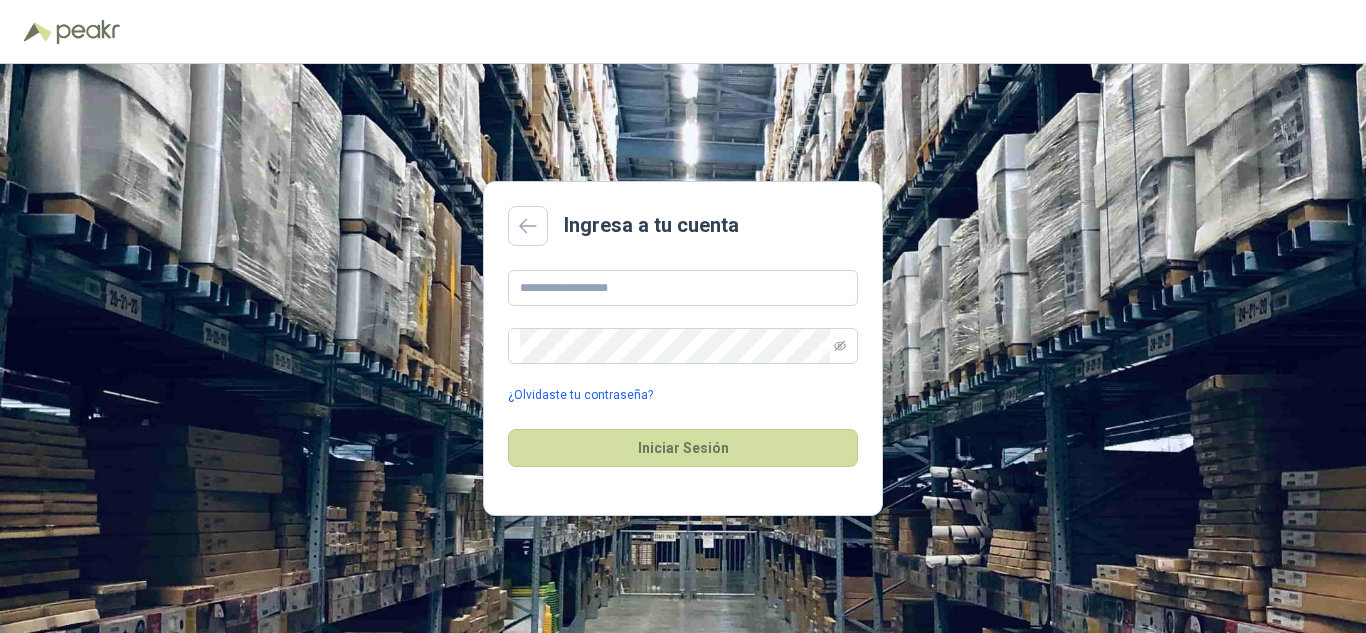 click on "¿Olvidaste tu contraseña?" at bounding box center [580, 395] 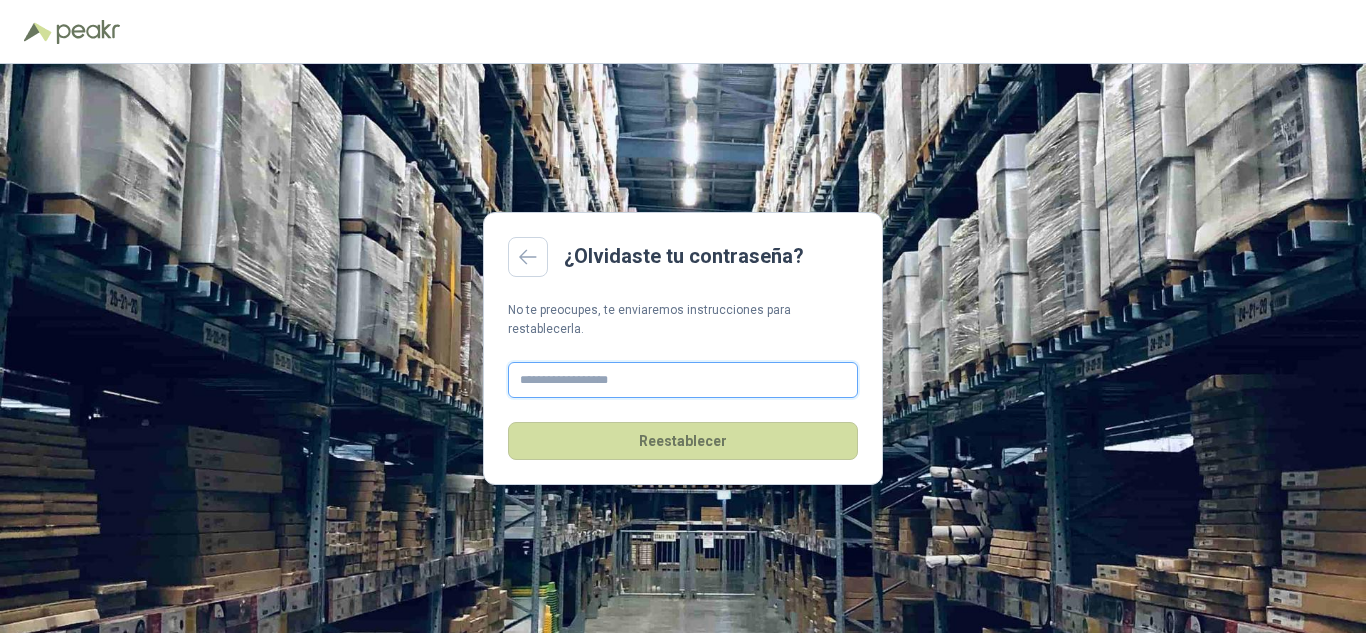 click at bounding box center (683, 380) 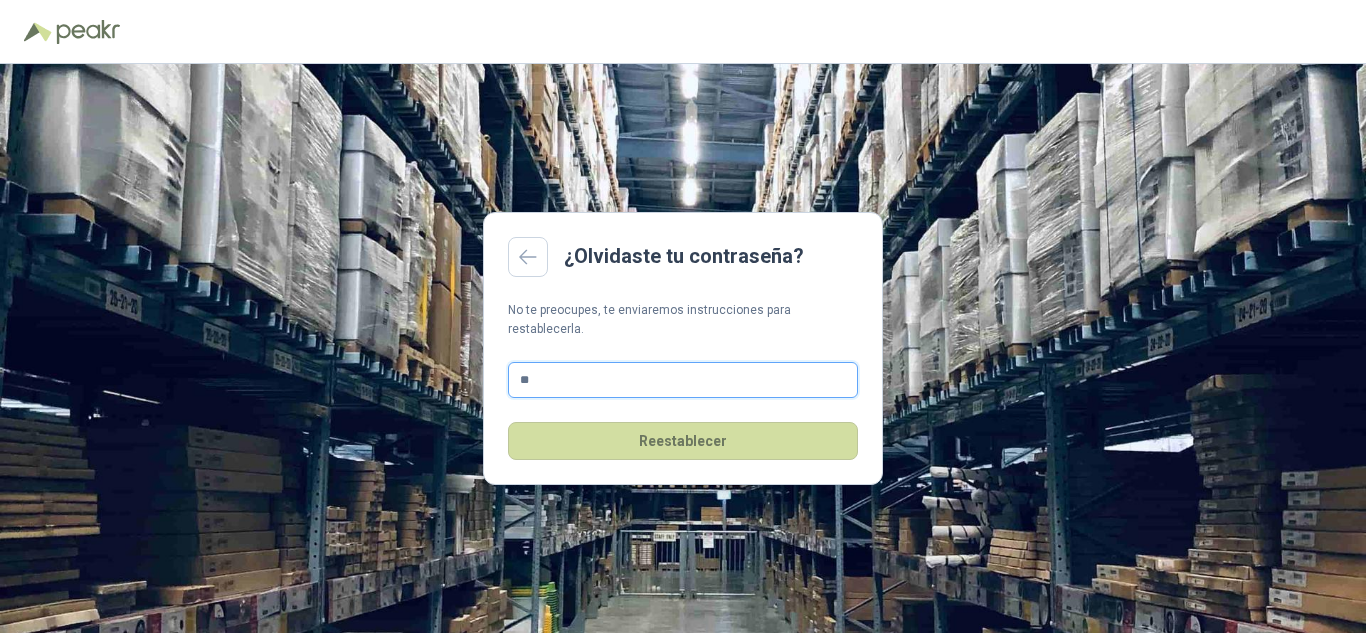type on "**********" 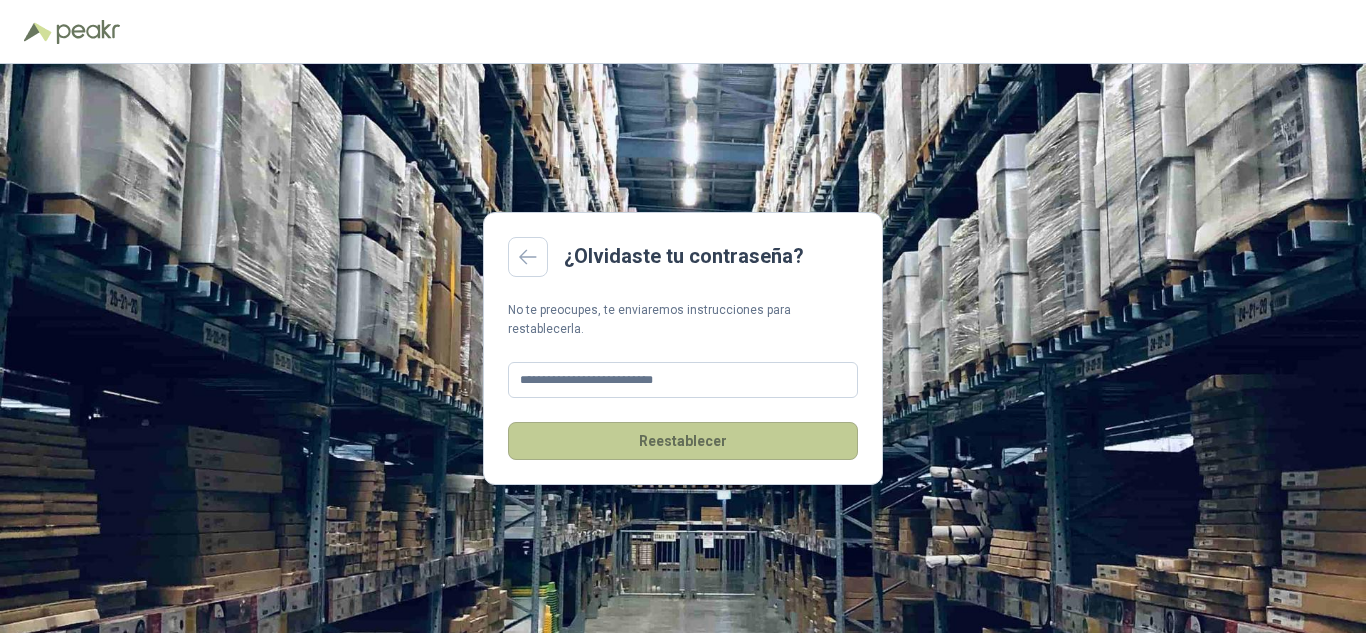 click on "Reestablecer" at bounding box center [683, 441] 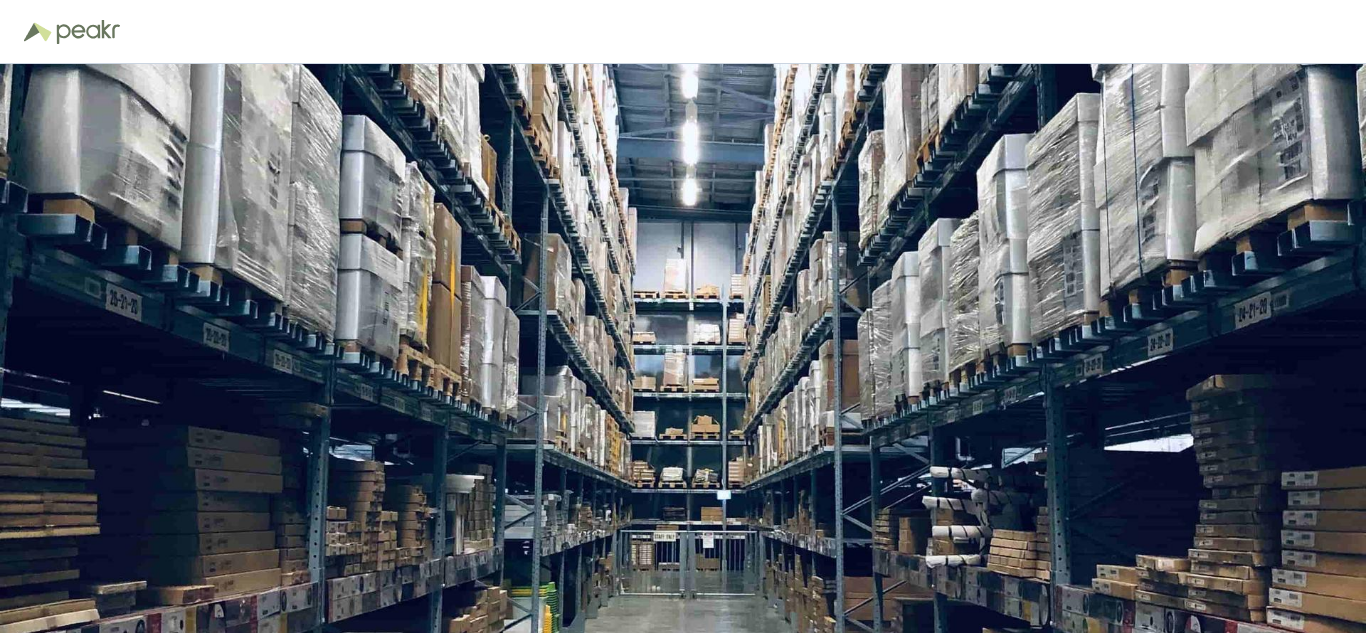 scroll, scrollTop: 0, scrollLeft: 0, axis: both 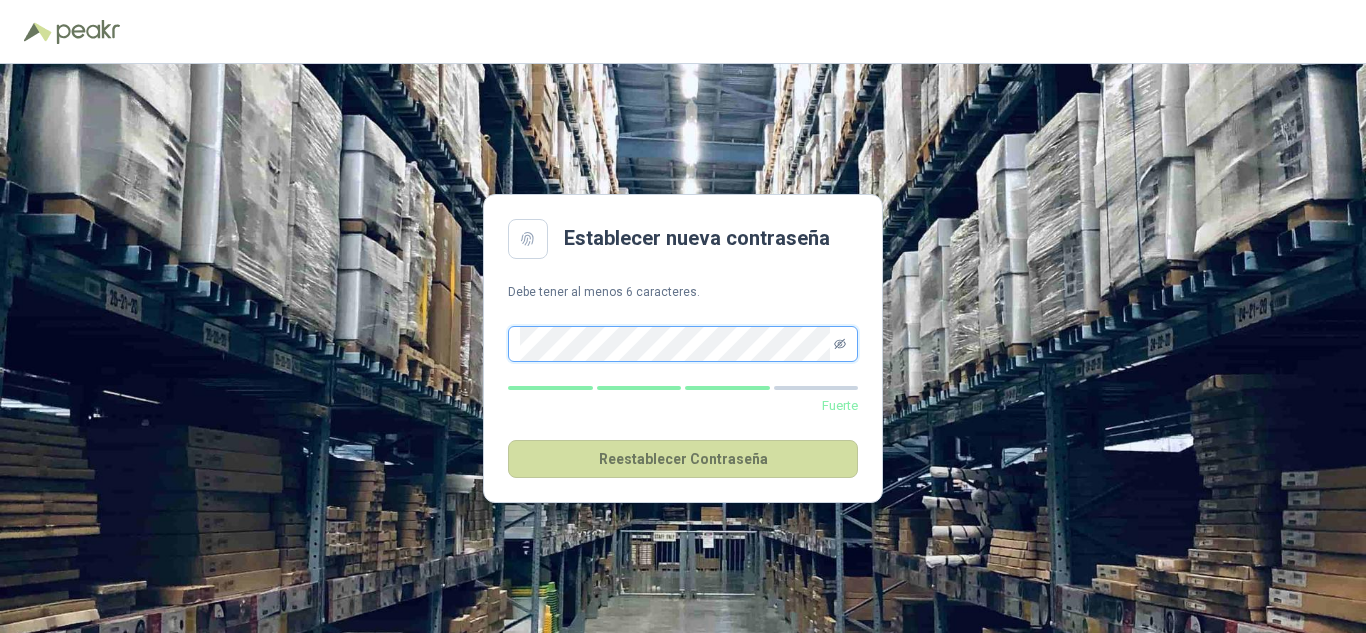 click at bounding box center (840, 344) 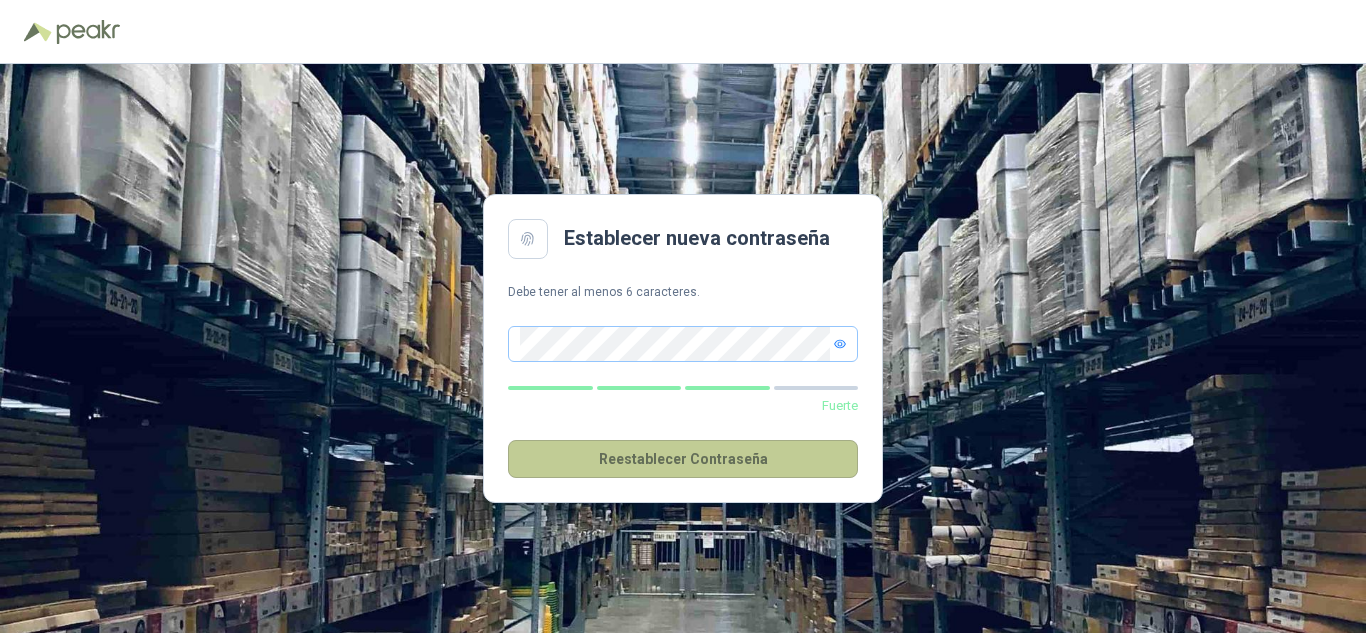 click on "Reestablecer Contraseña" at bounding box center [683, 459] 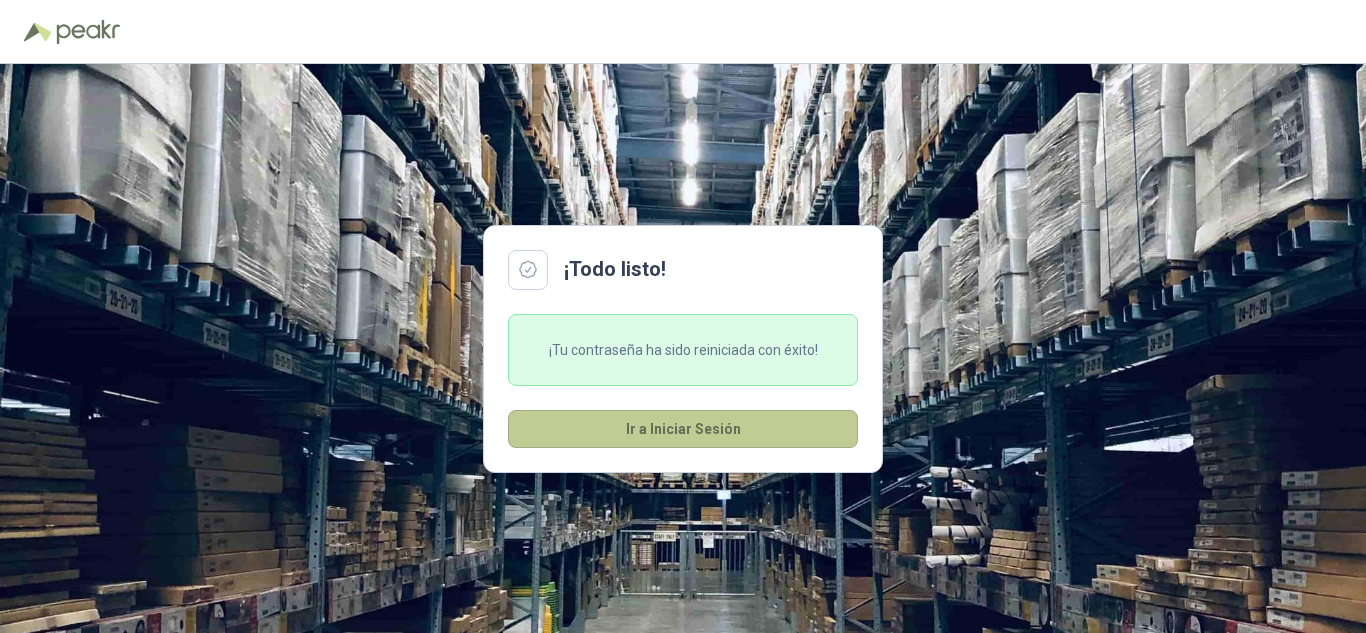 click on "Ir a Iniciar Sesión" at bounding box center (683, 429) 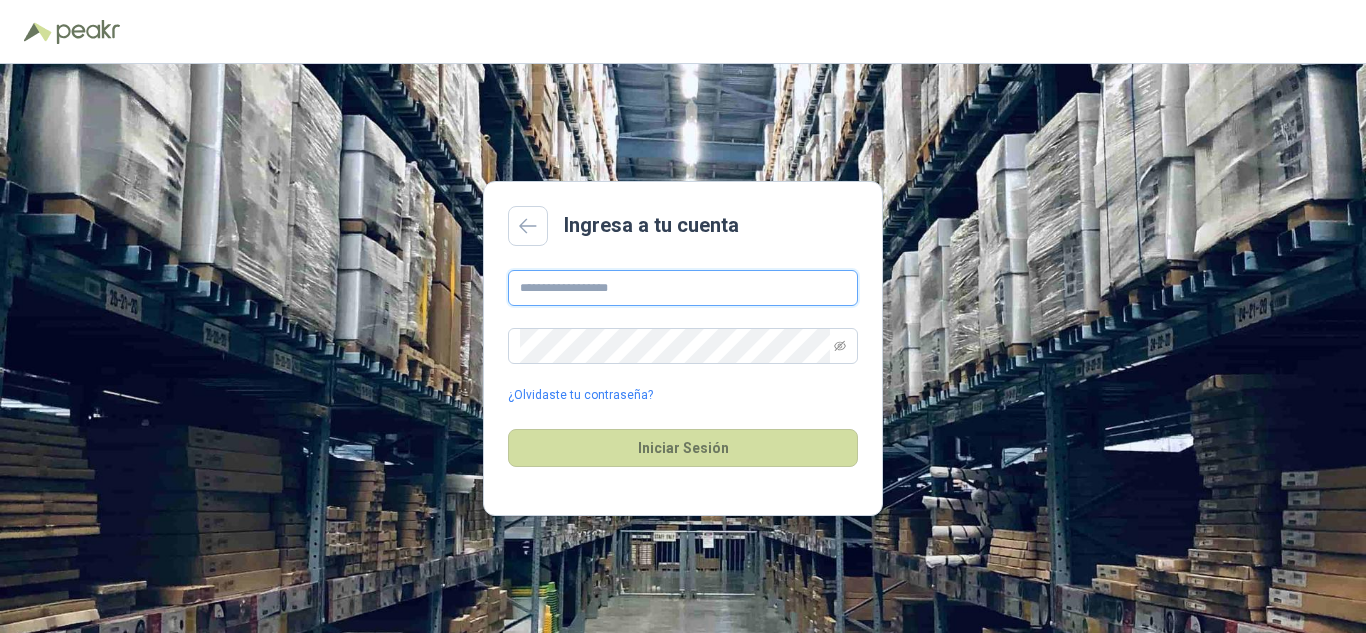 type on "**********" 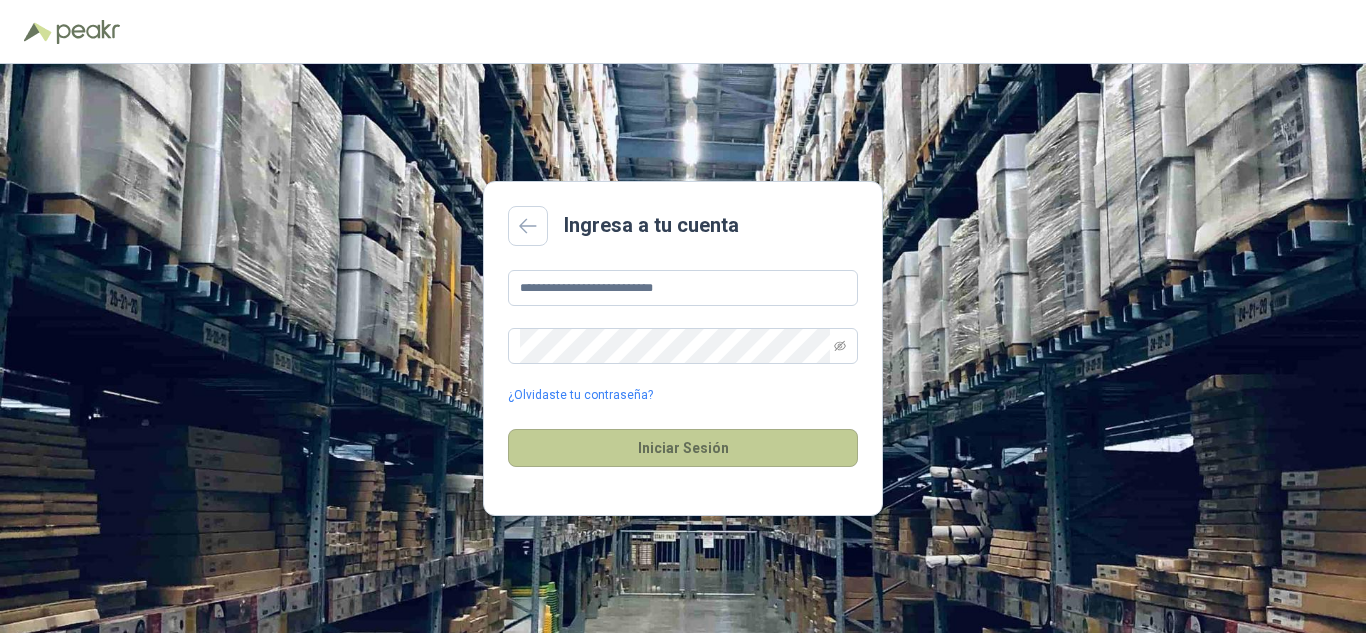 click on "Iniciar Sesión" at bounding box center [683, 448] 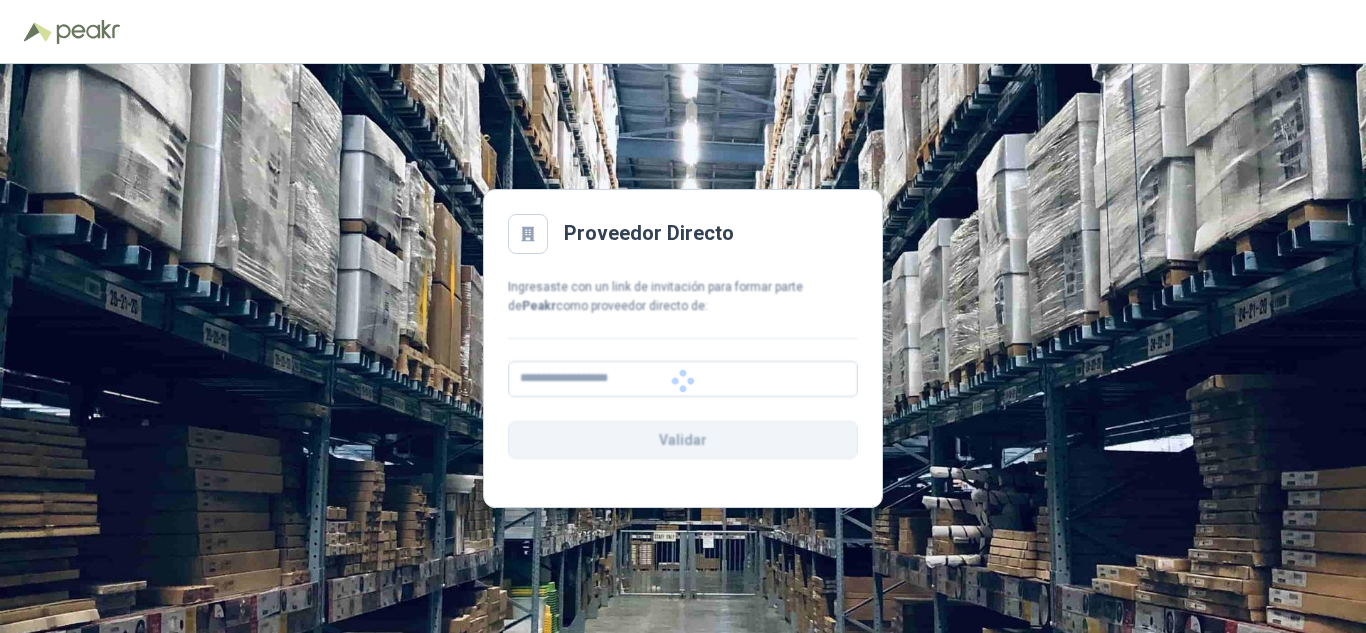 scroll, scrollTop: 0, scrollLeft: 0, axis: both 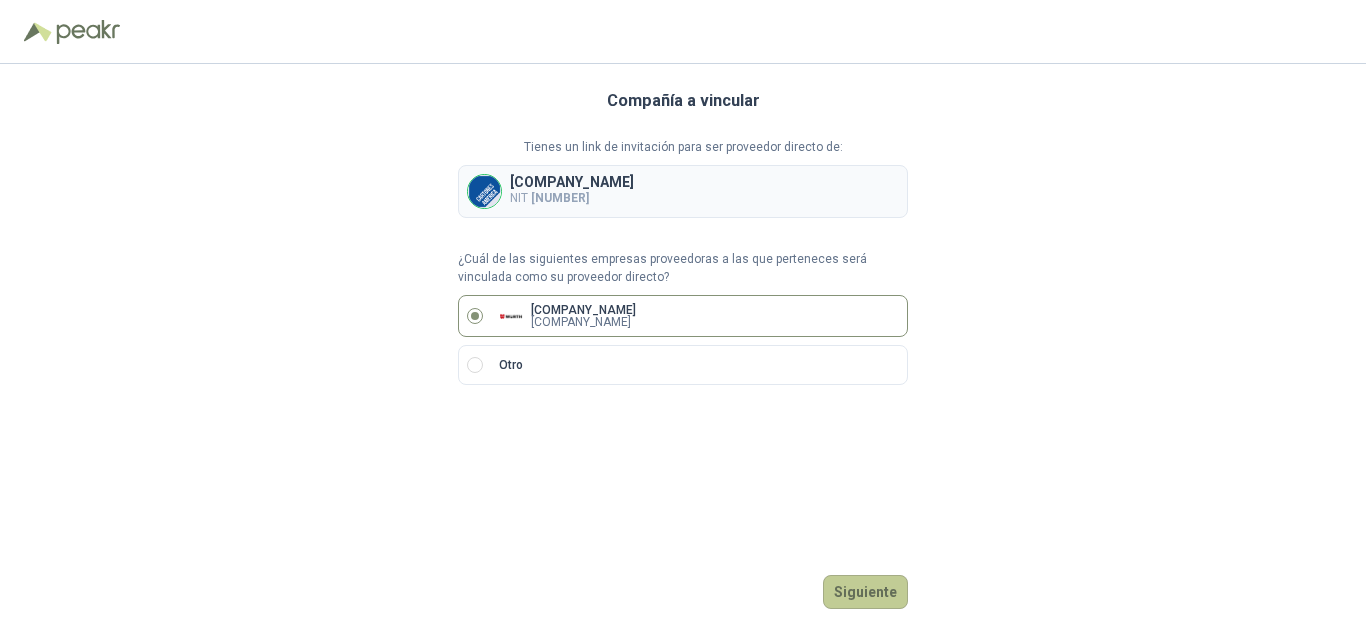 click on "Siguiente" at bounding box center [865, 592] 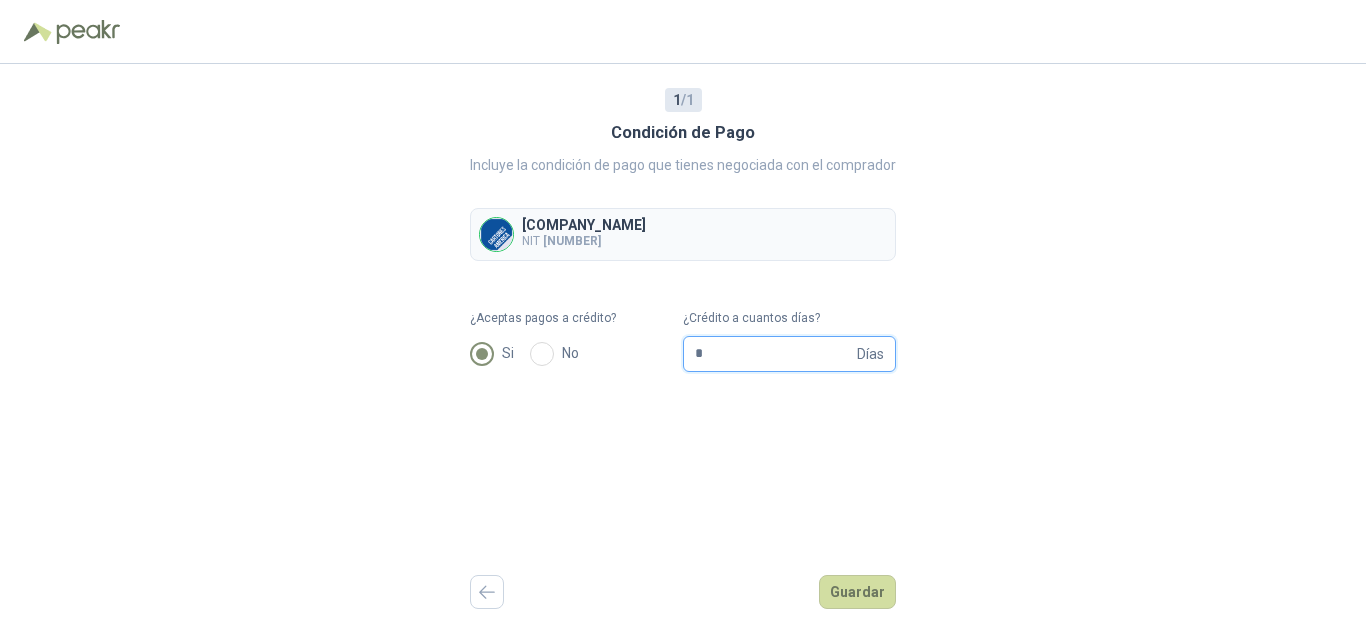 click on "*" at bounding box center [774, 354] 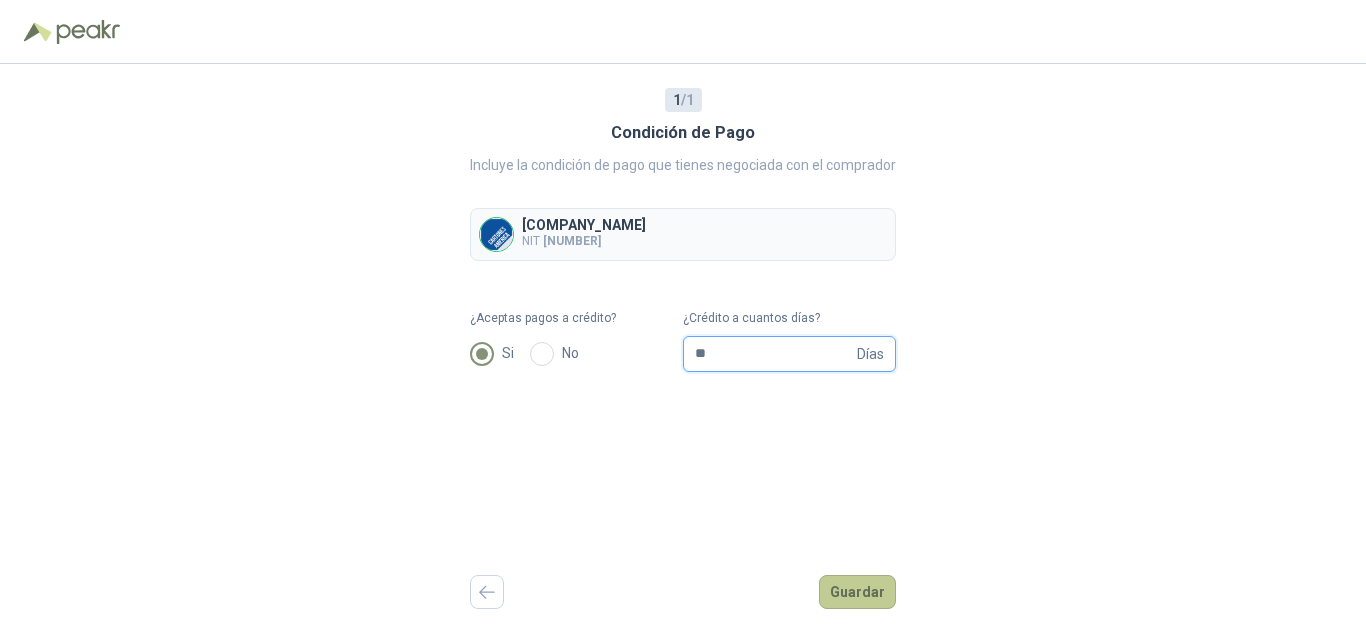 type on "**" 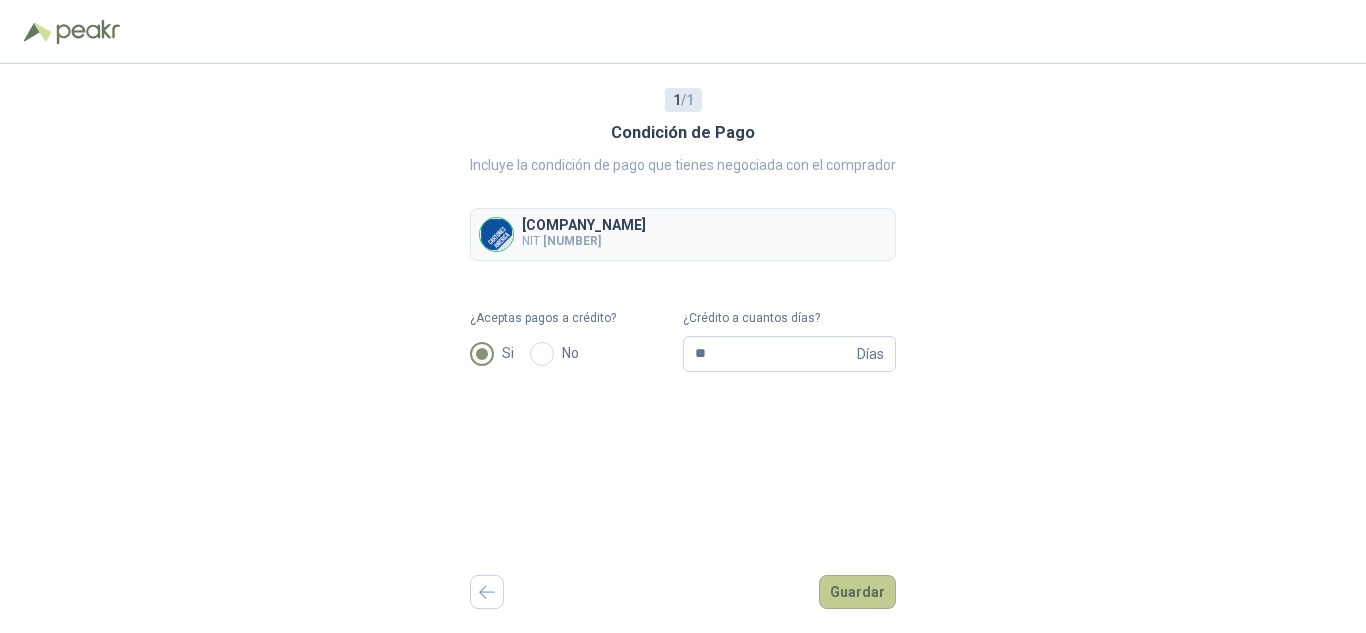 click on "Guardar" at bounding box center (857, 592) 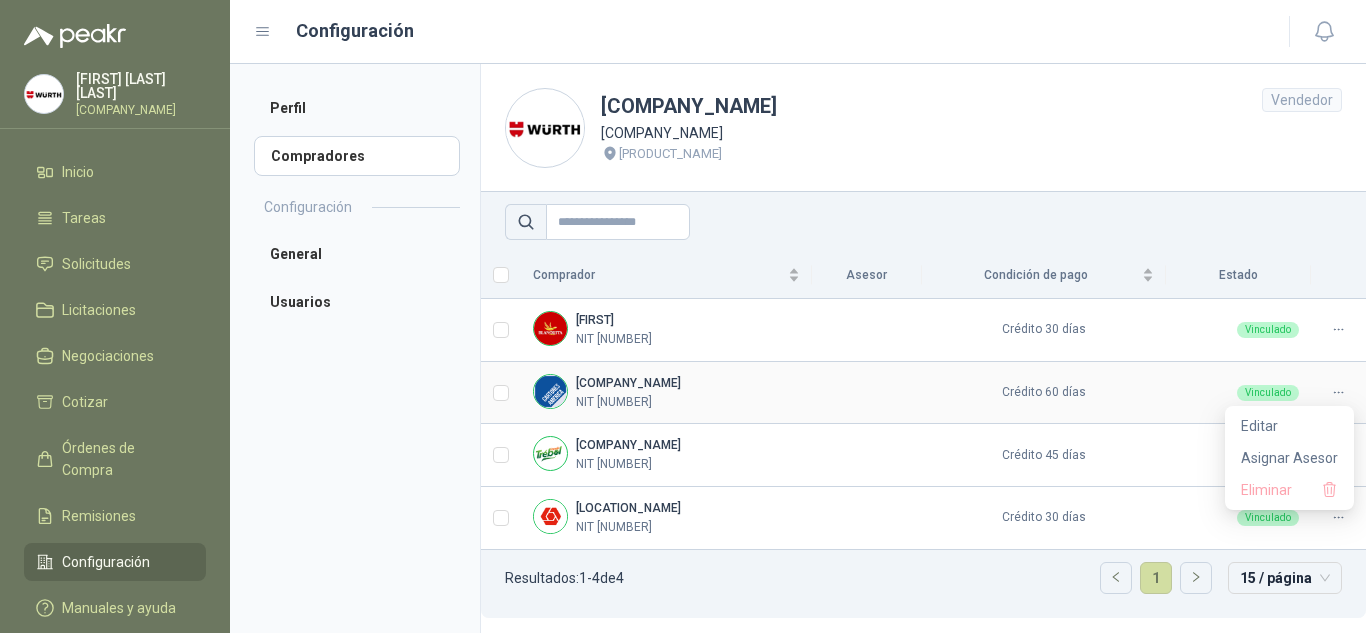 click at bounding box center (1338, 392) 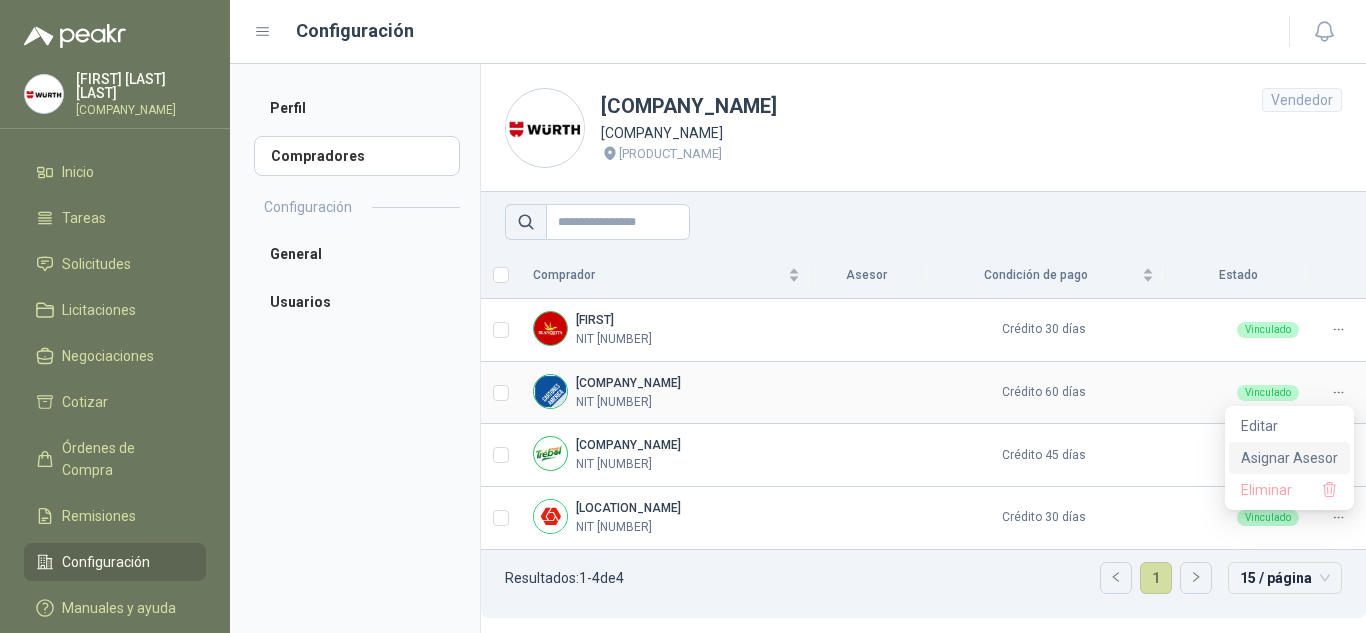 click on "Asignar Asesor" at bounding box center [1289, 458] 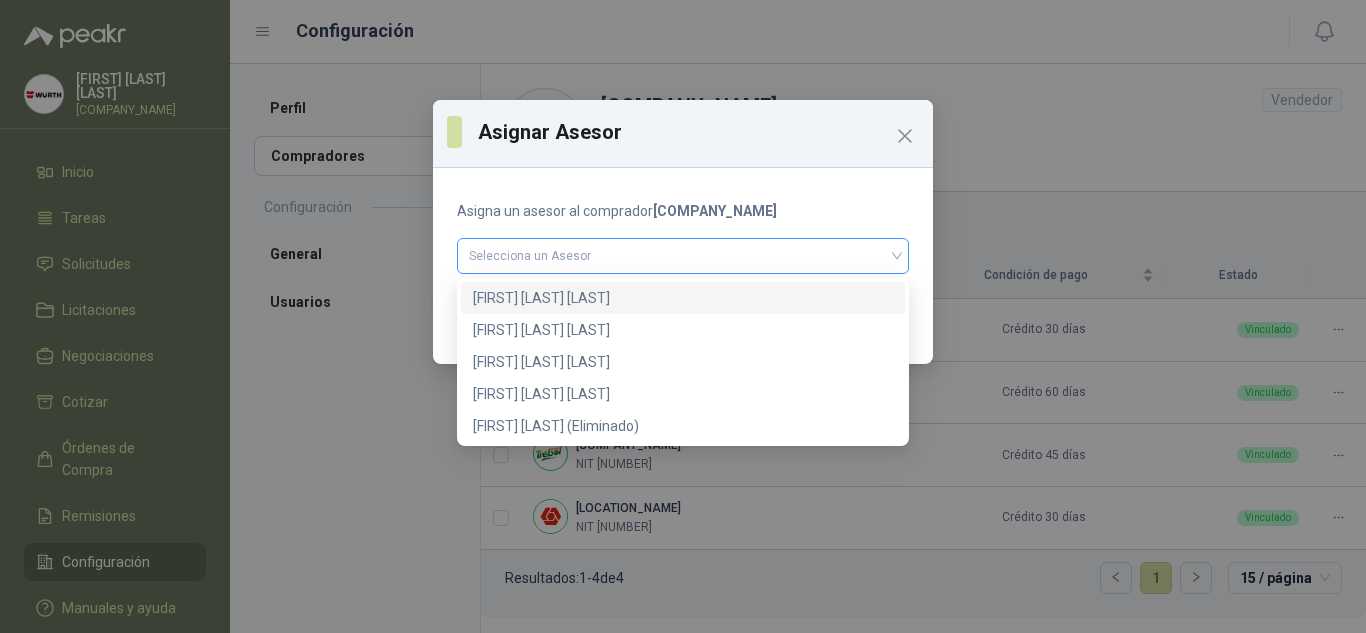 click on "Selecciona un Asesor" at bounding box center (683, 256) 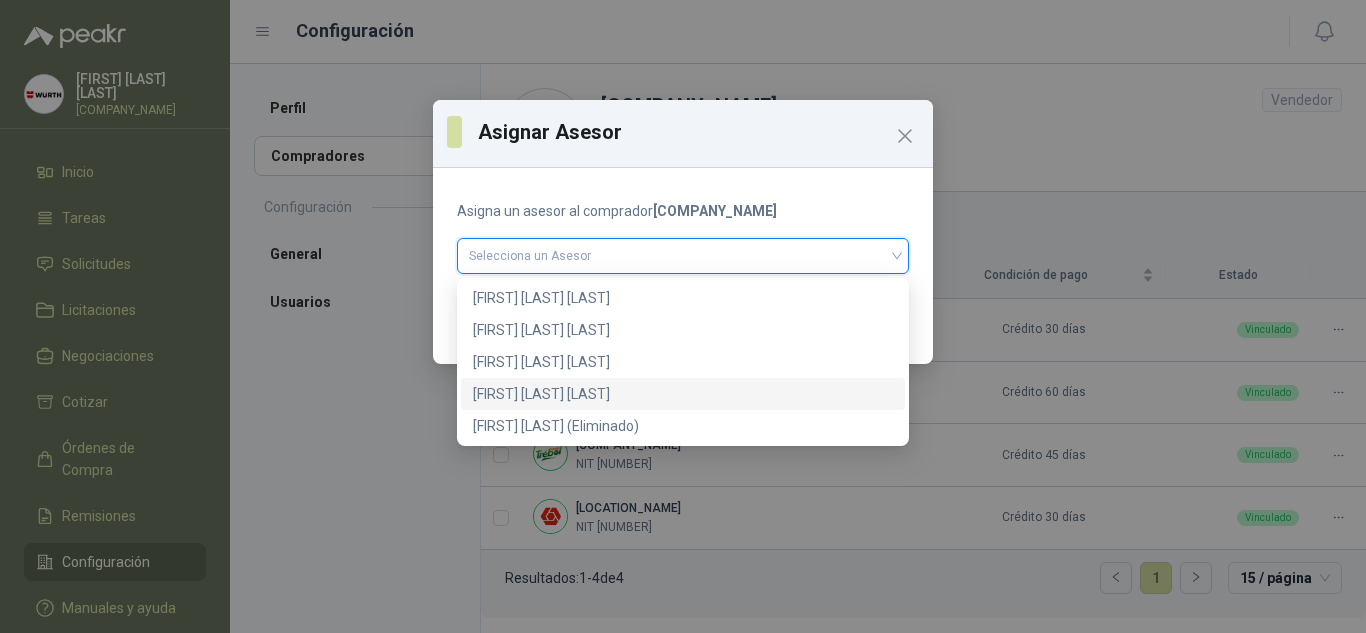click on "[FIRST] [LAST] [LAST]" at bounding box center (683, 394) 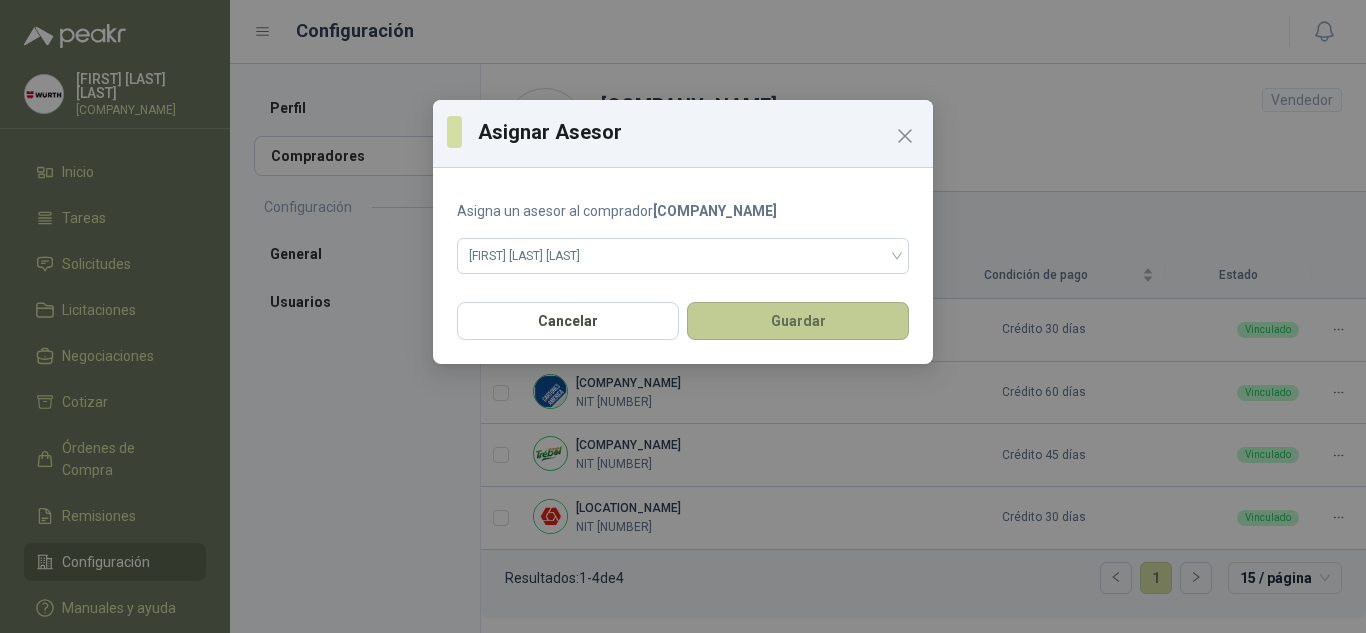 click on "Guardar" at bounding box center (798, 321) 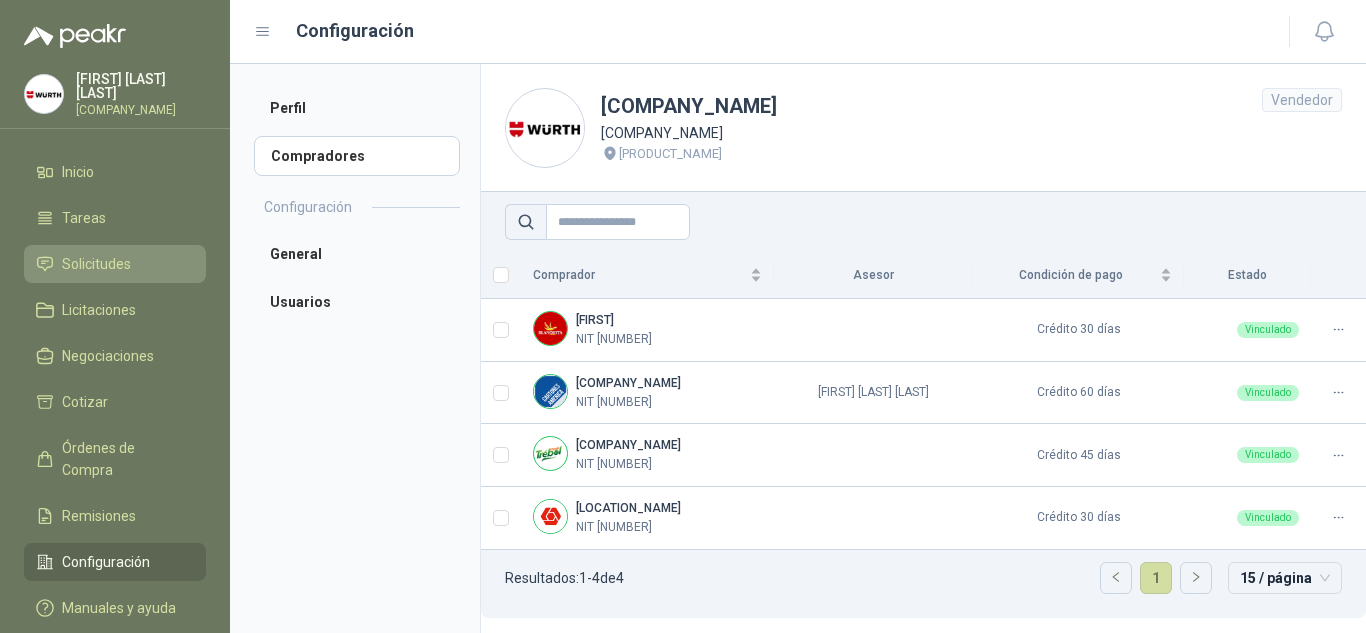 click on "Solicitudes" at bounding box center (96, 264) 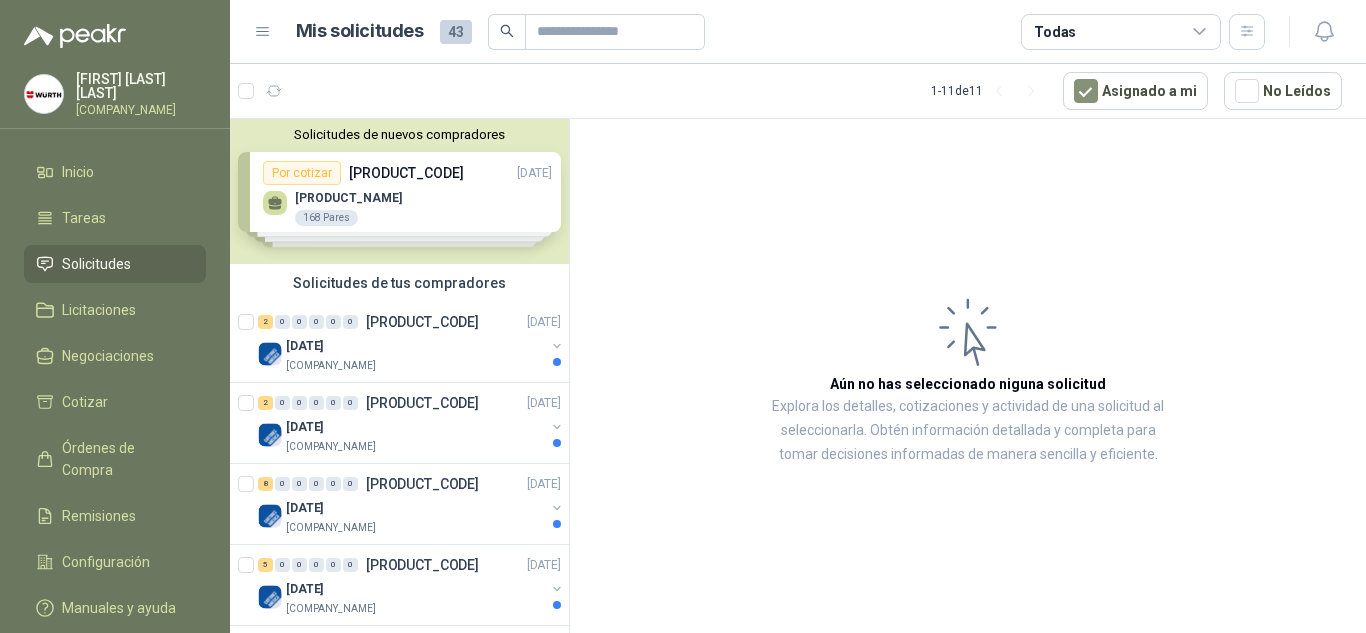 scroll, scrollTop: 456, scrollLeft: 0, axis: vertical 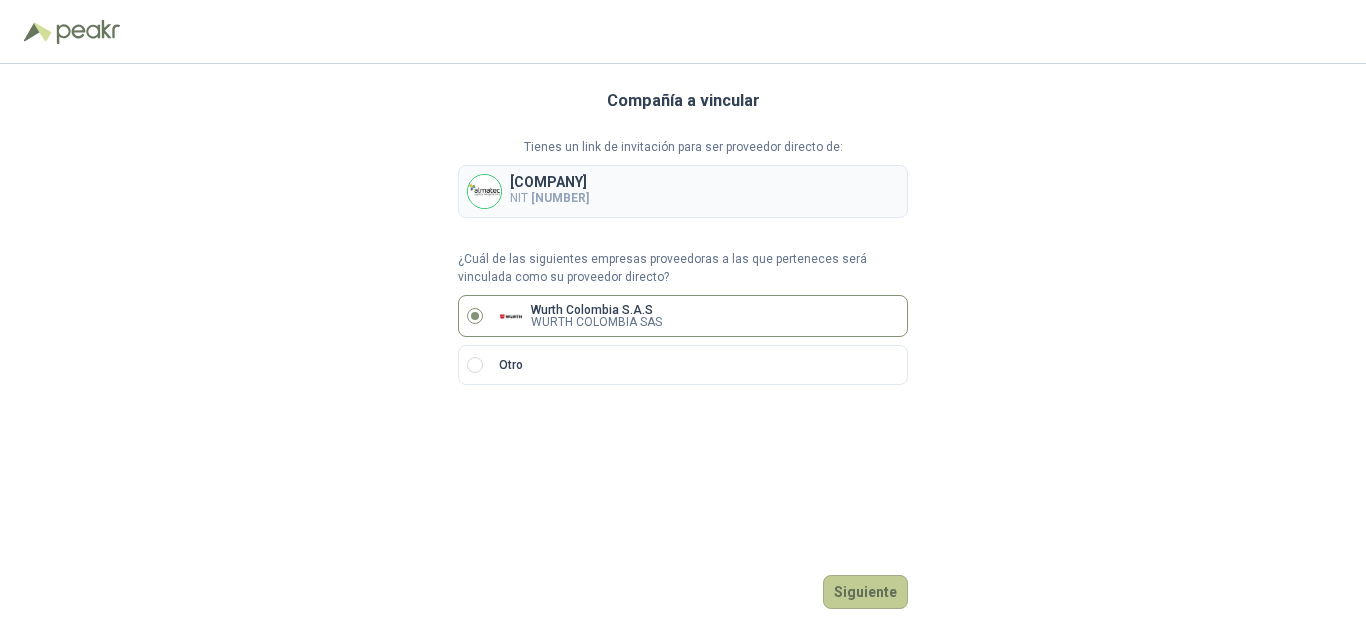 click on "Siguiente" at bounding box center (865, 592) 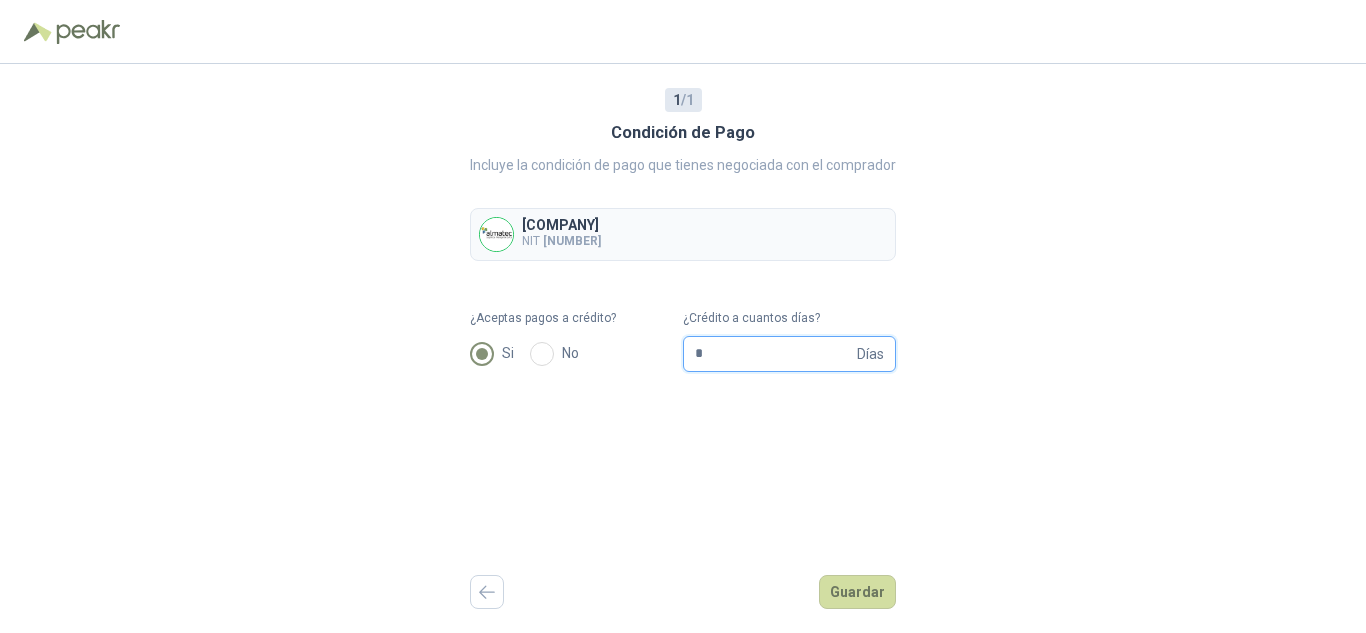 click on "*" at bounding box center [774, 354] 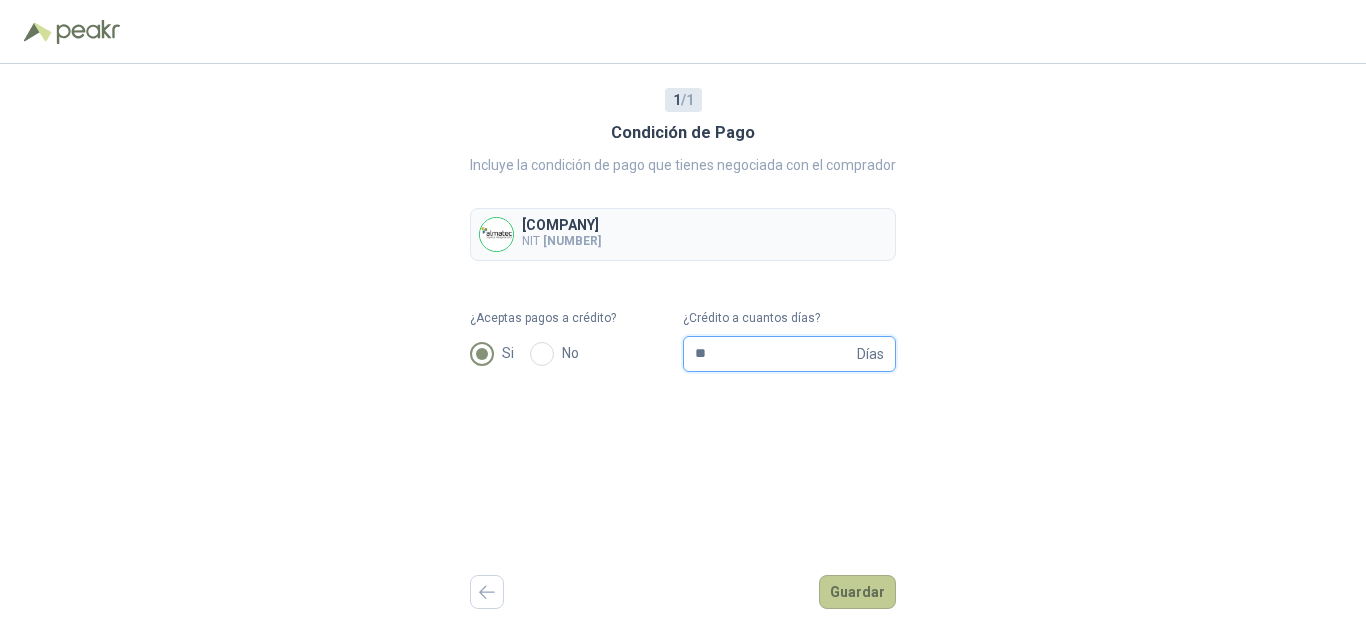 type on "**" 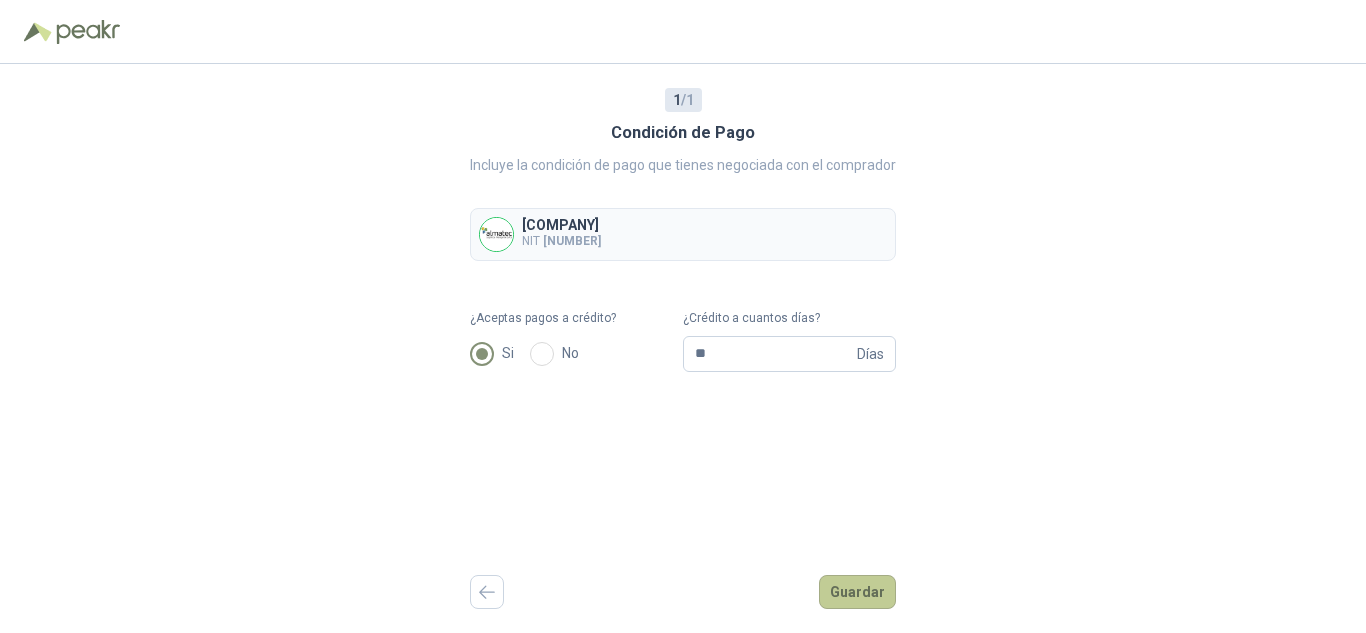 click on "Guardar" at bounding box center [857, 592] 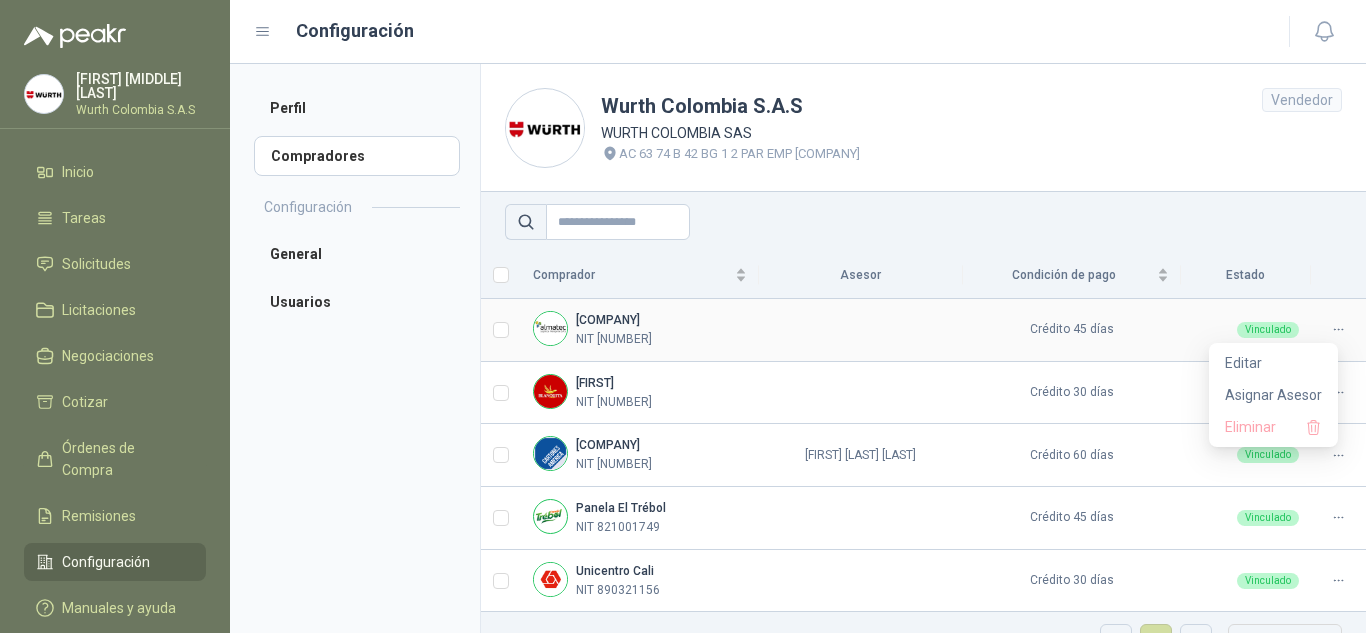 click at bounding box center (1338, 329) 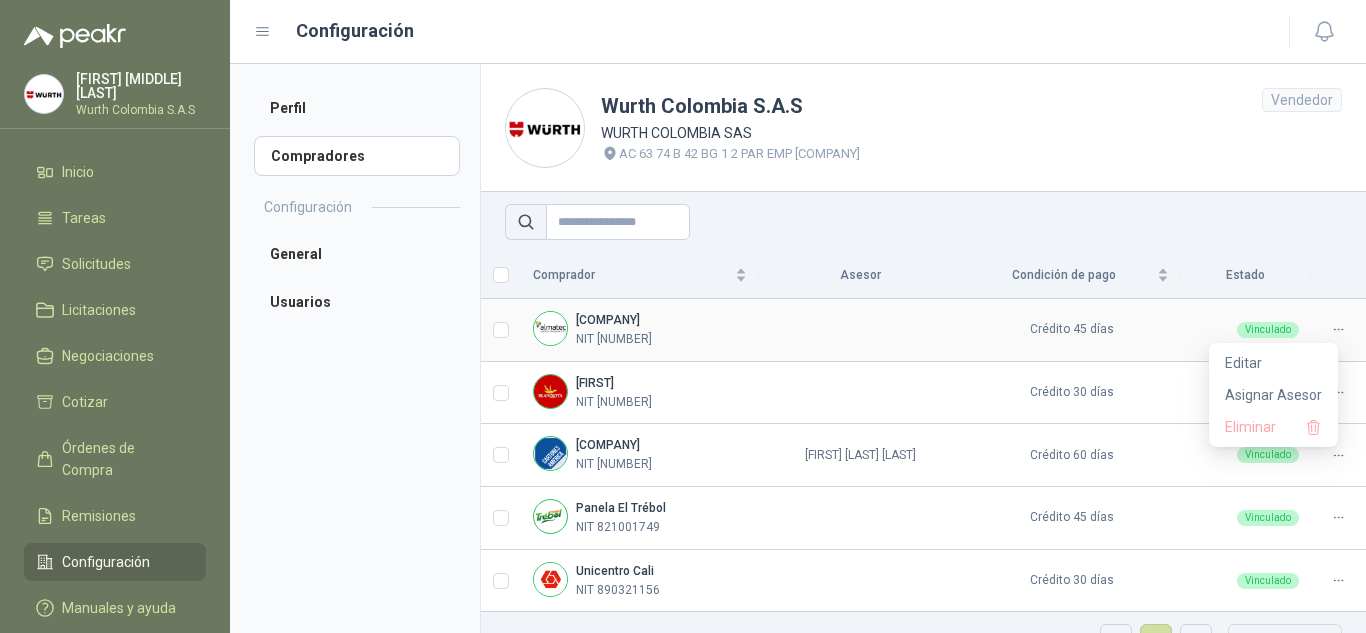 click at bounding box center (1338, 329) 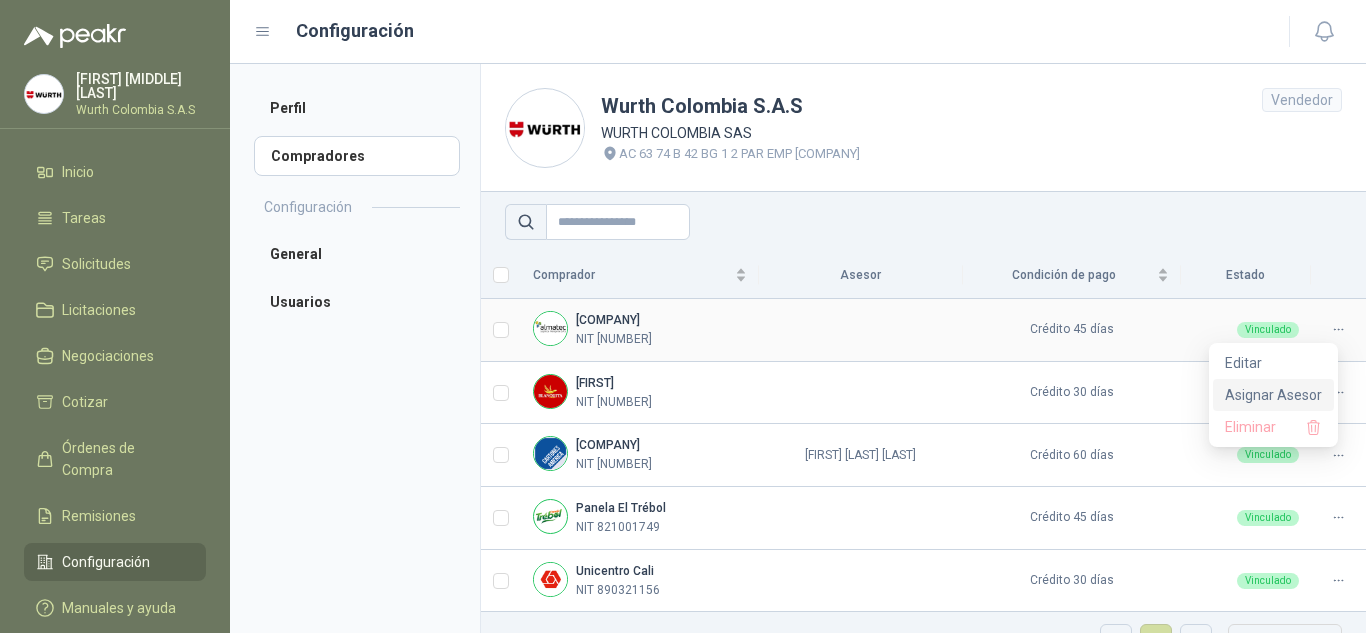 click on "Asignar Asesor" at bounding box center (1273, 395) 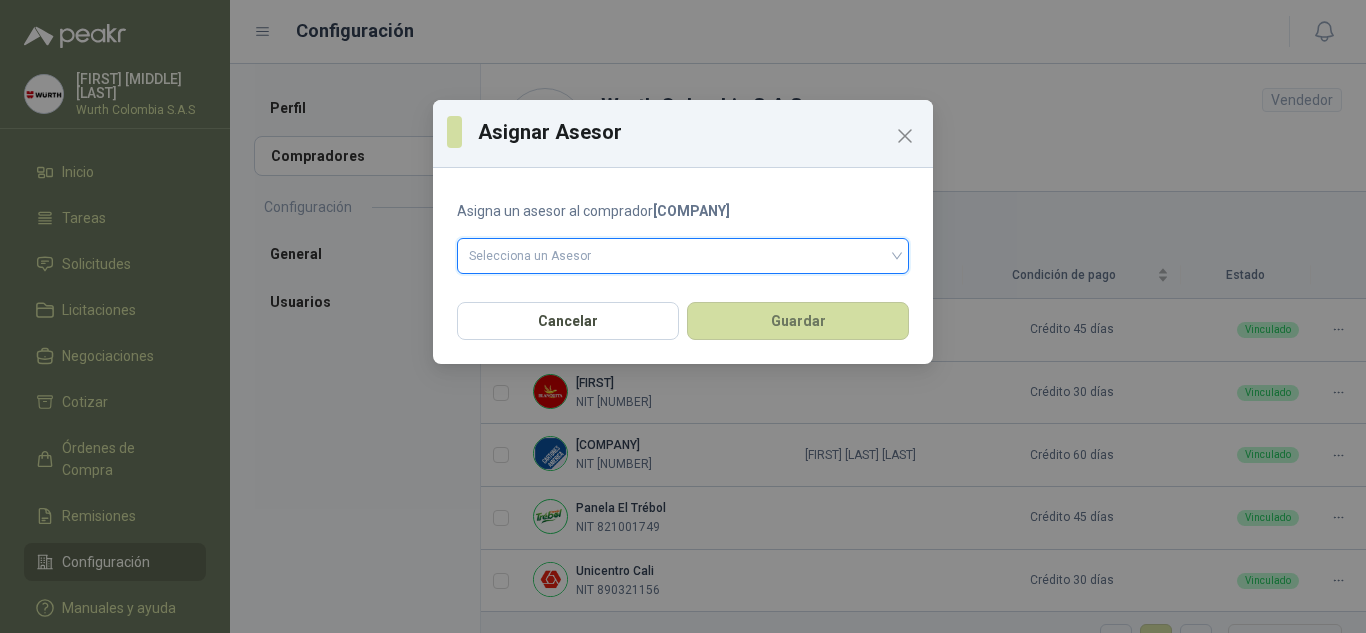 click at bounding box center [683, 254] 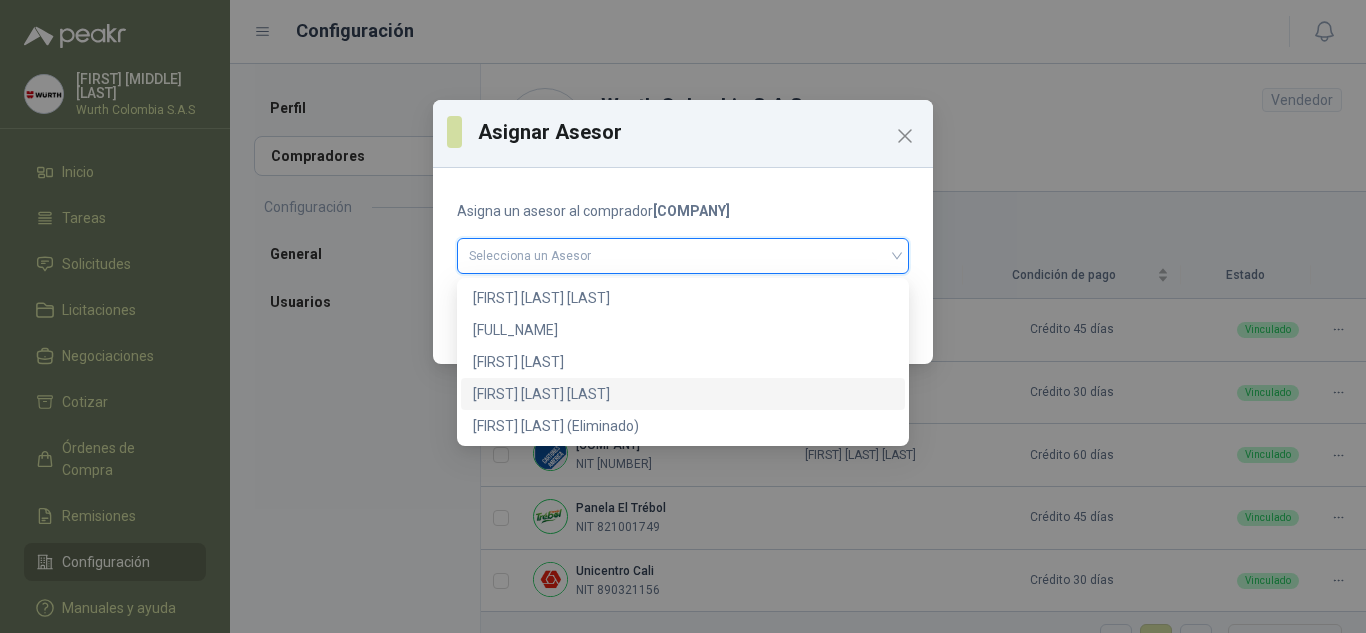 click on "[FIRST] [LAST] [LAST]" at bounding box center [683, 394] 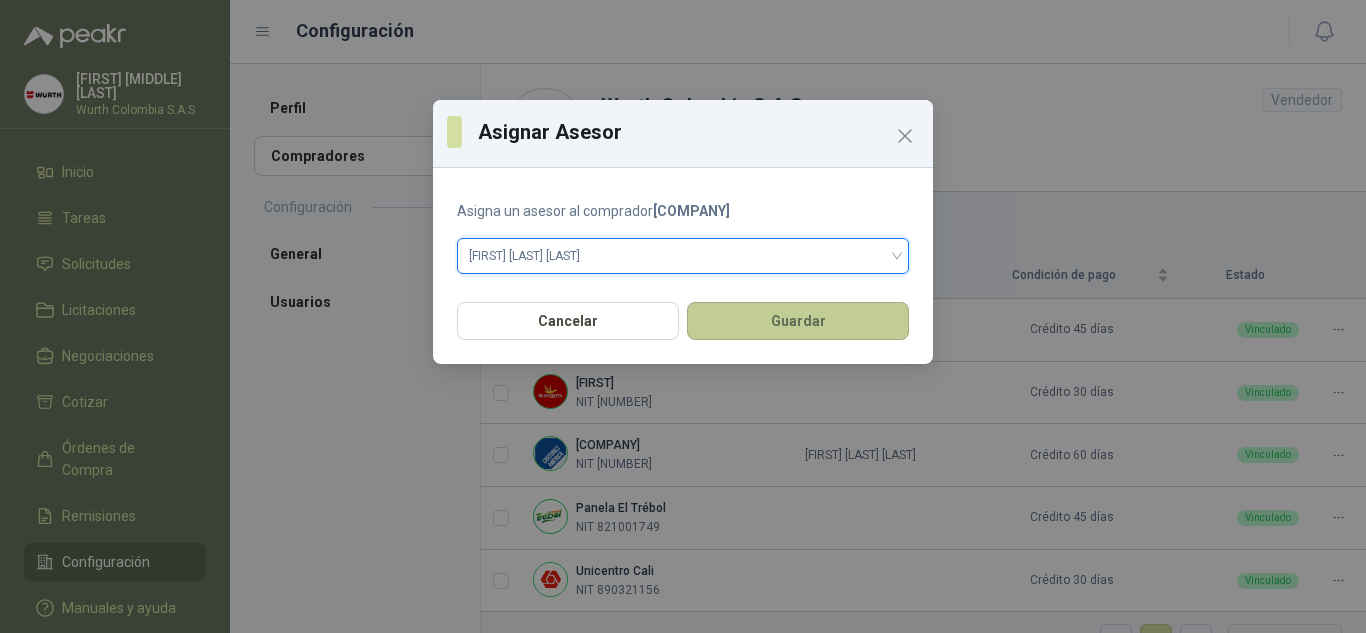 click on "Guardar" at bounding box center [798, 321] 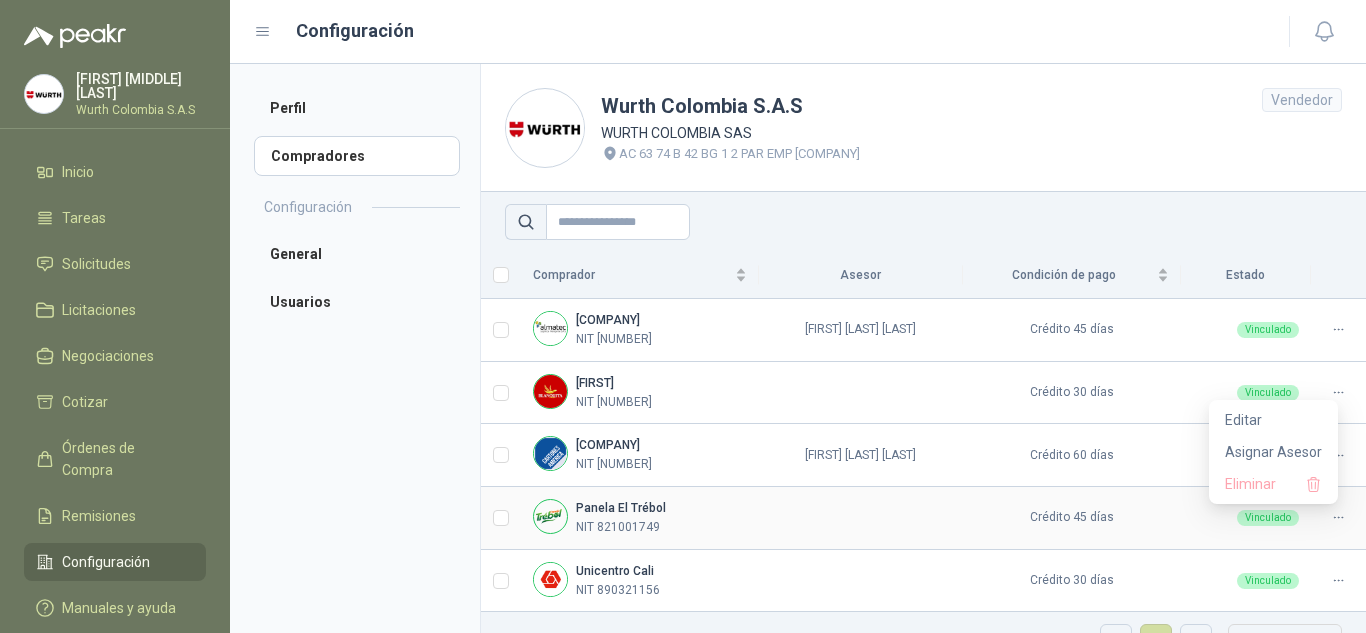 click at bounding box center (1338, 517) 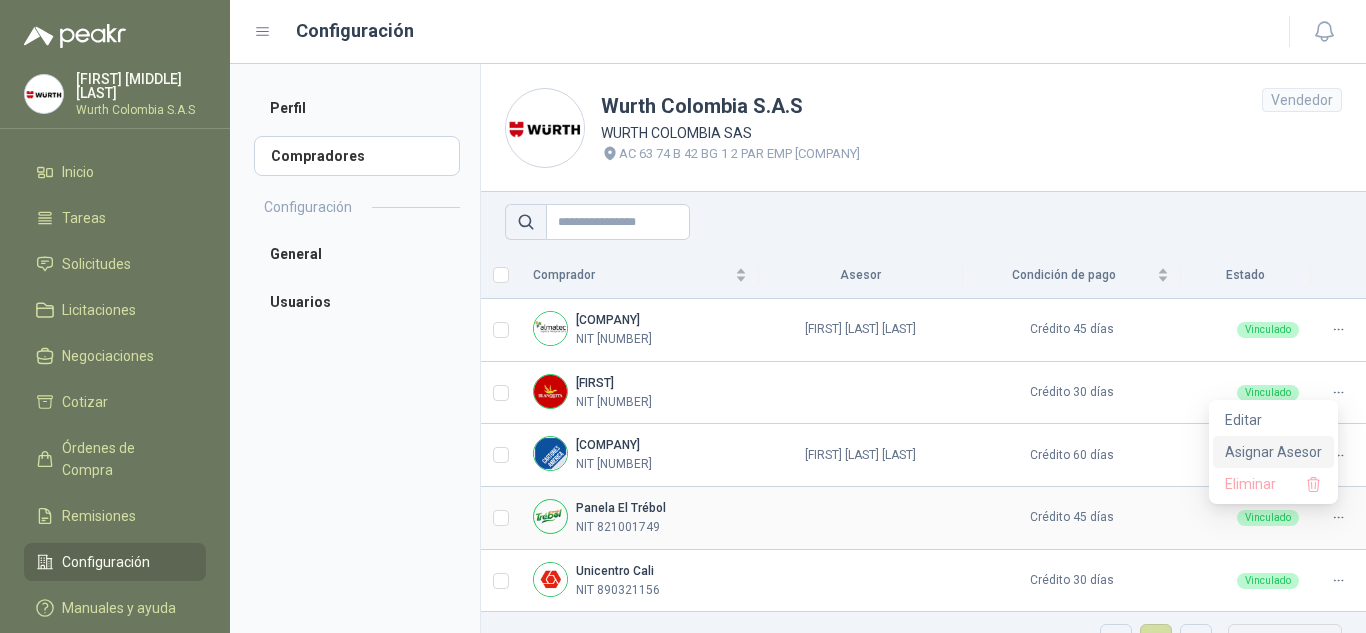 click on "Asignar Asesor" at bounding box center (1273, 452) 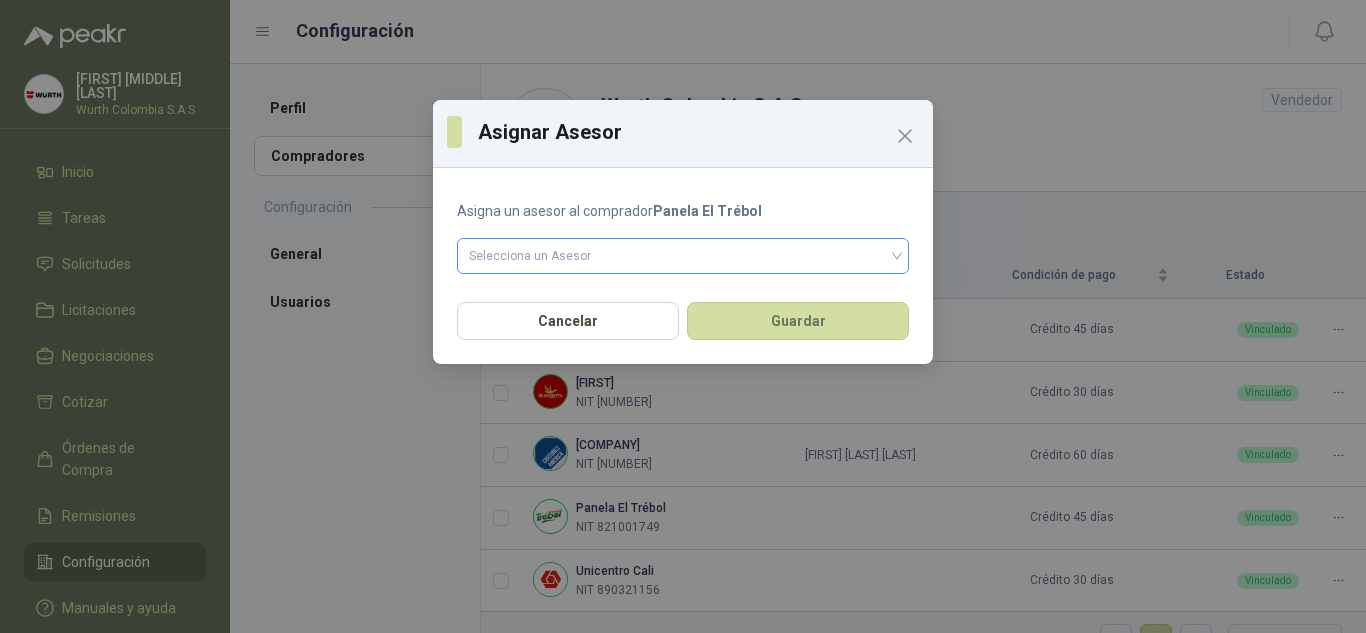 click on "Selecciona un Asesor" at bounding box center [683, 256] 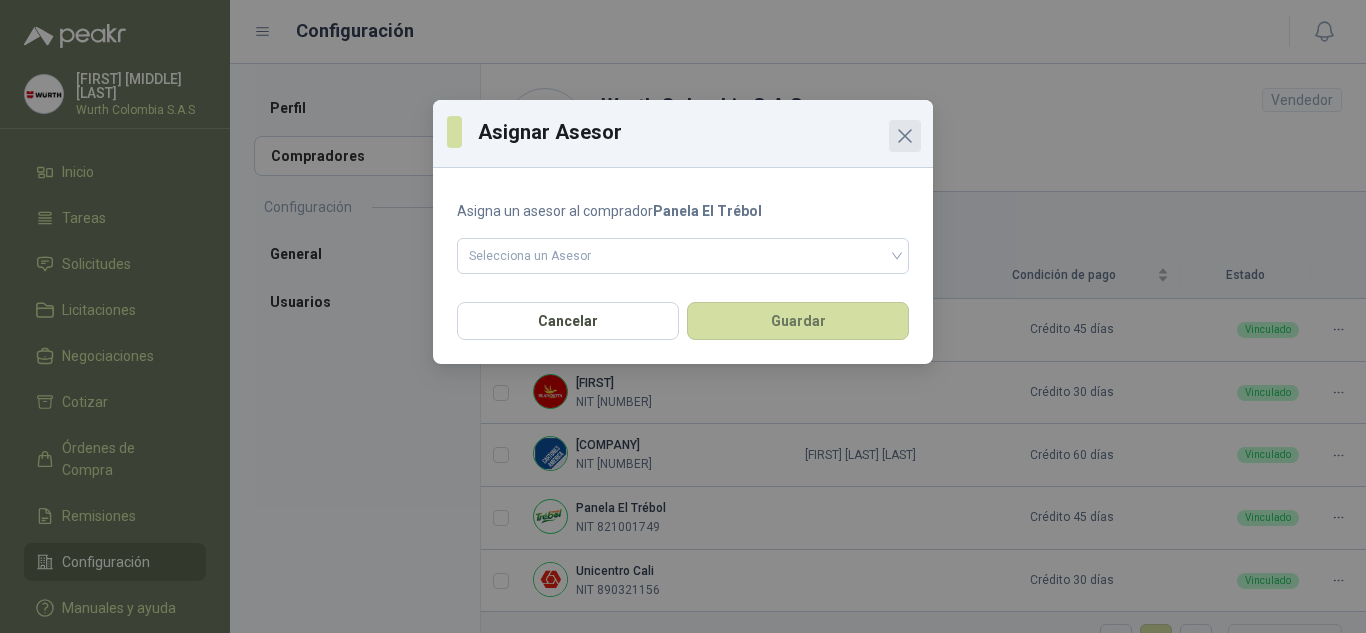 click at bounding box center (905, 136) 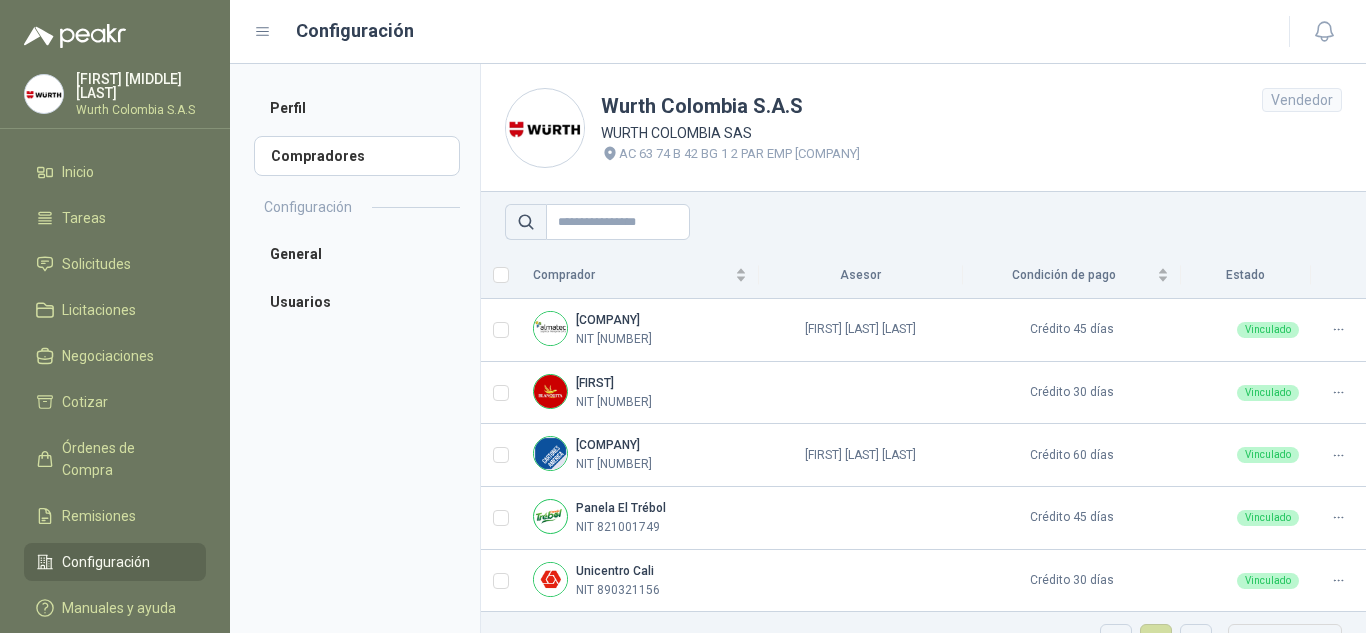 scroll, scrollTop: 47, scrollLeft: 0, axis: vertical 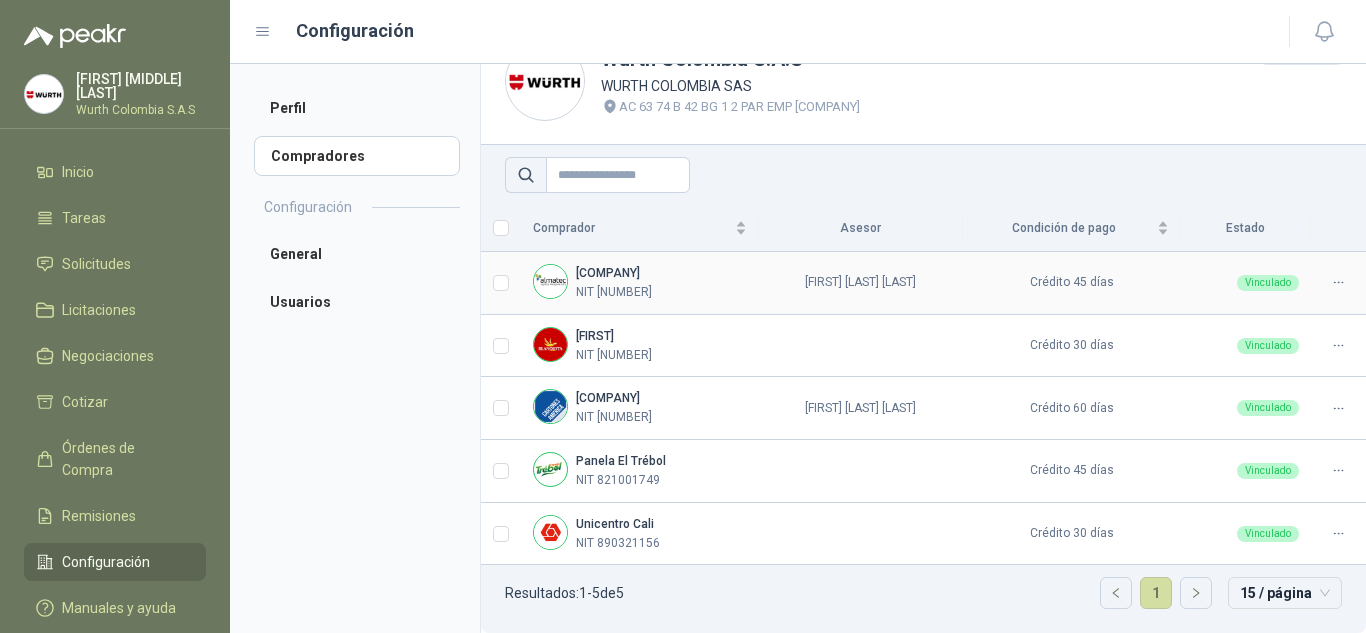 click on "[COMPANY]" at bounding box center [608, 273] 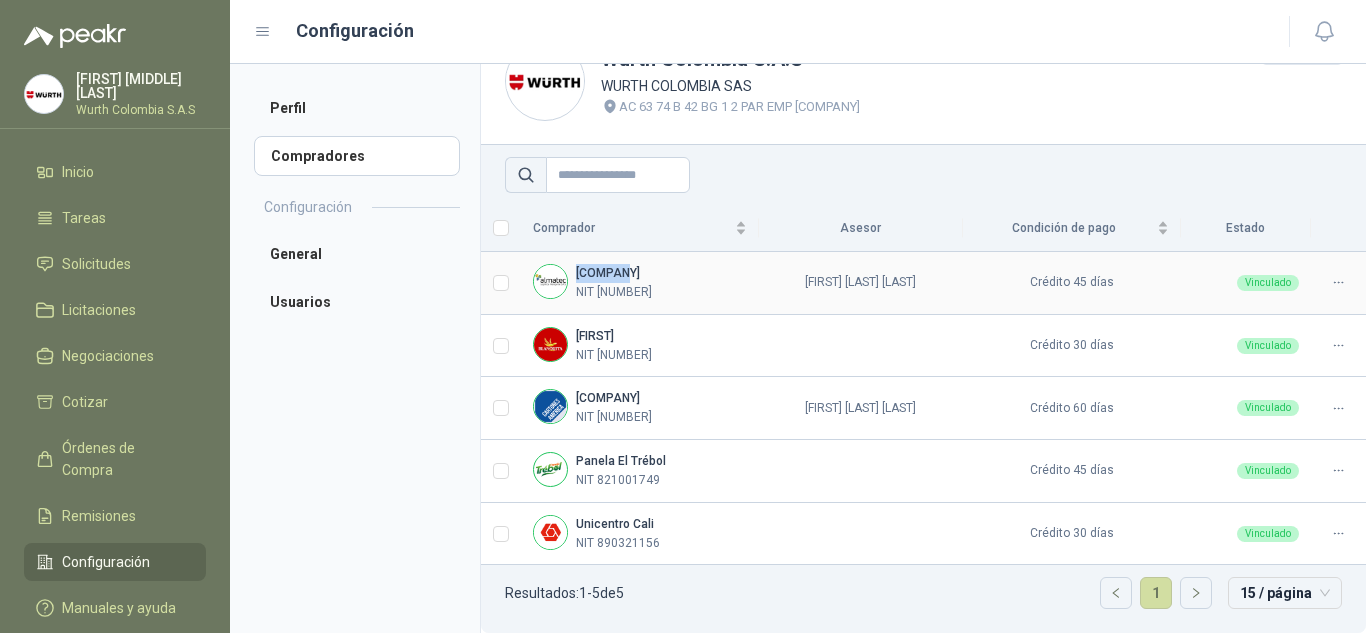 click on "[COMPANY]" at bounding box center (608, 273) 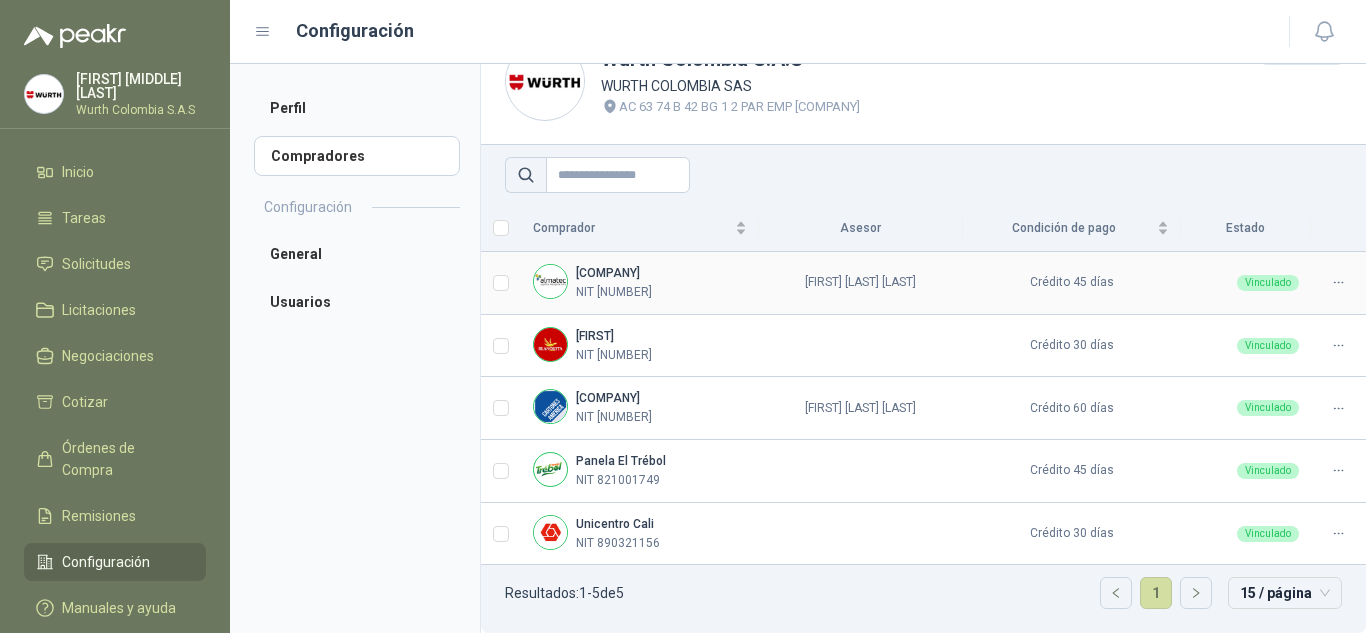 click on "NIT [NUMBER]" at bounding box center (614, 292) 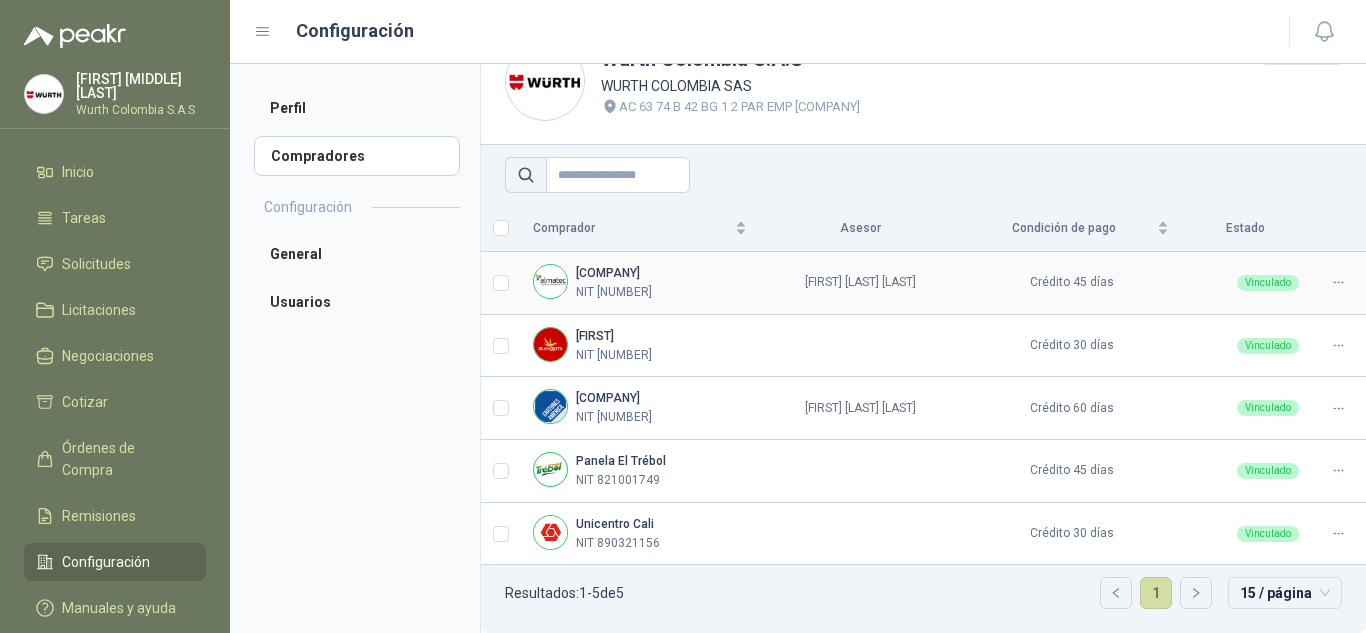 click on "[COMPANY] NIT [NIT]" at bounding box center (640, 283) 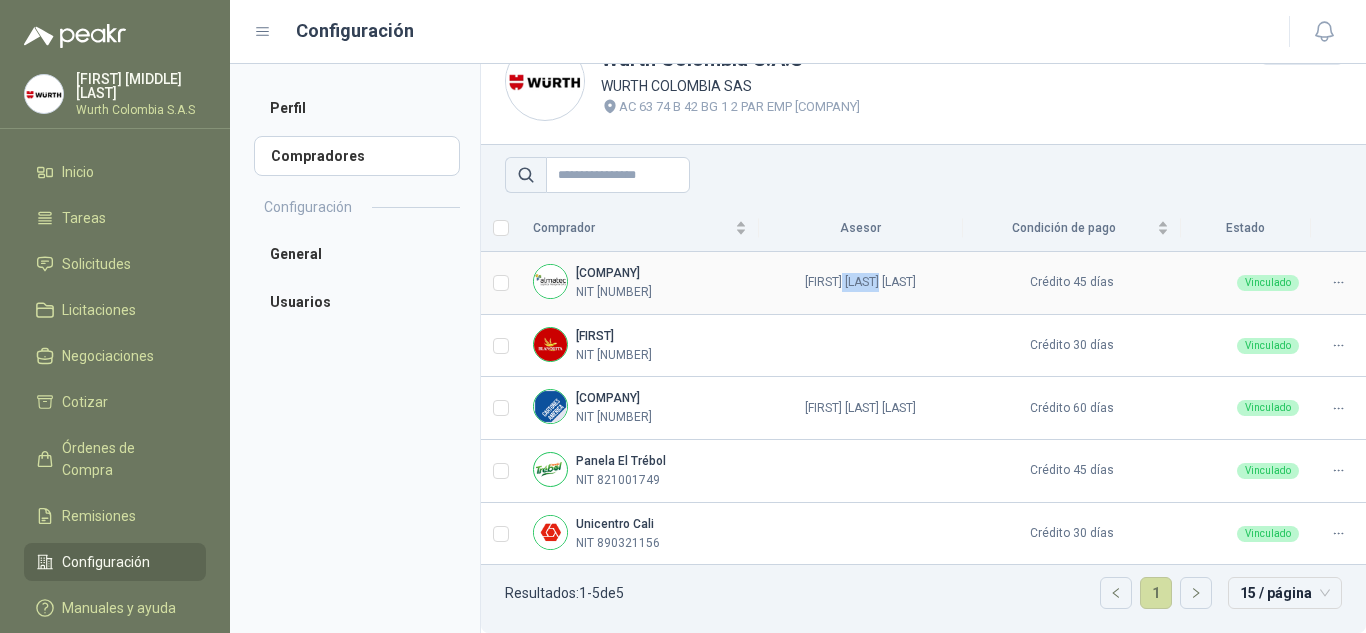 click on "[FIRST] [LAST] [LAST]" at bounding box center [861, 283] 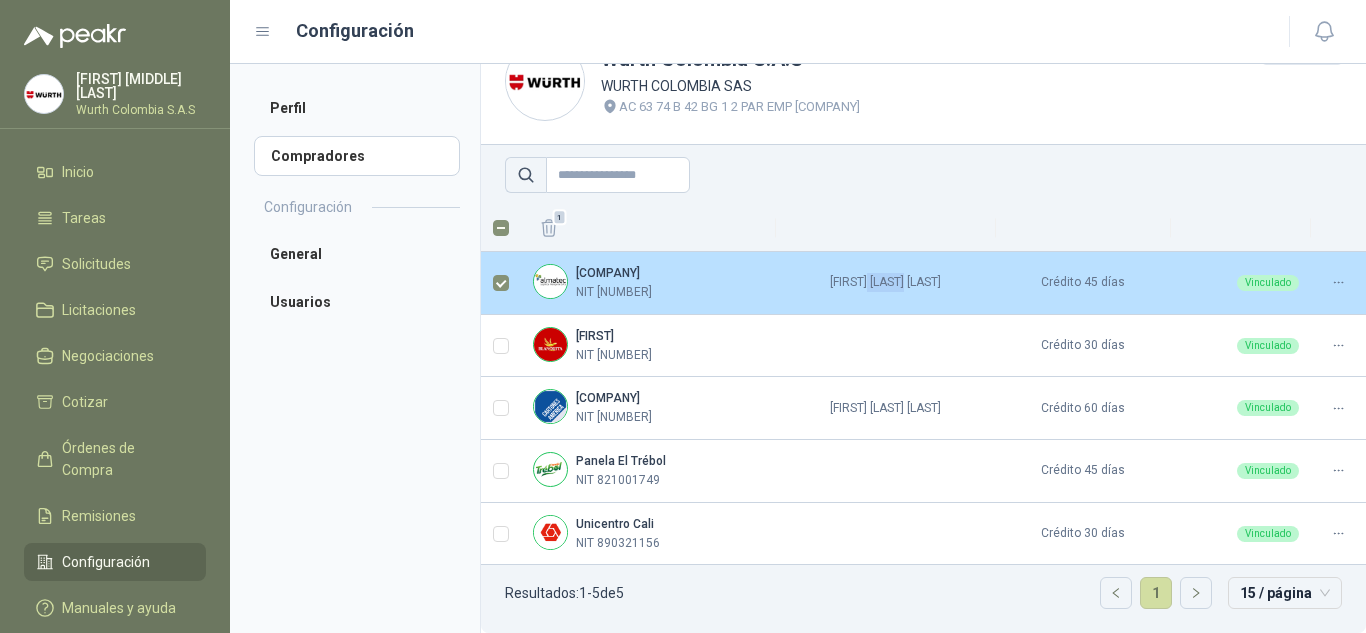click at bounding box center [550, 281] 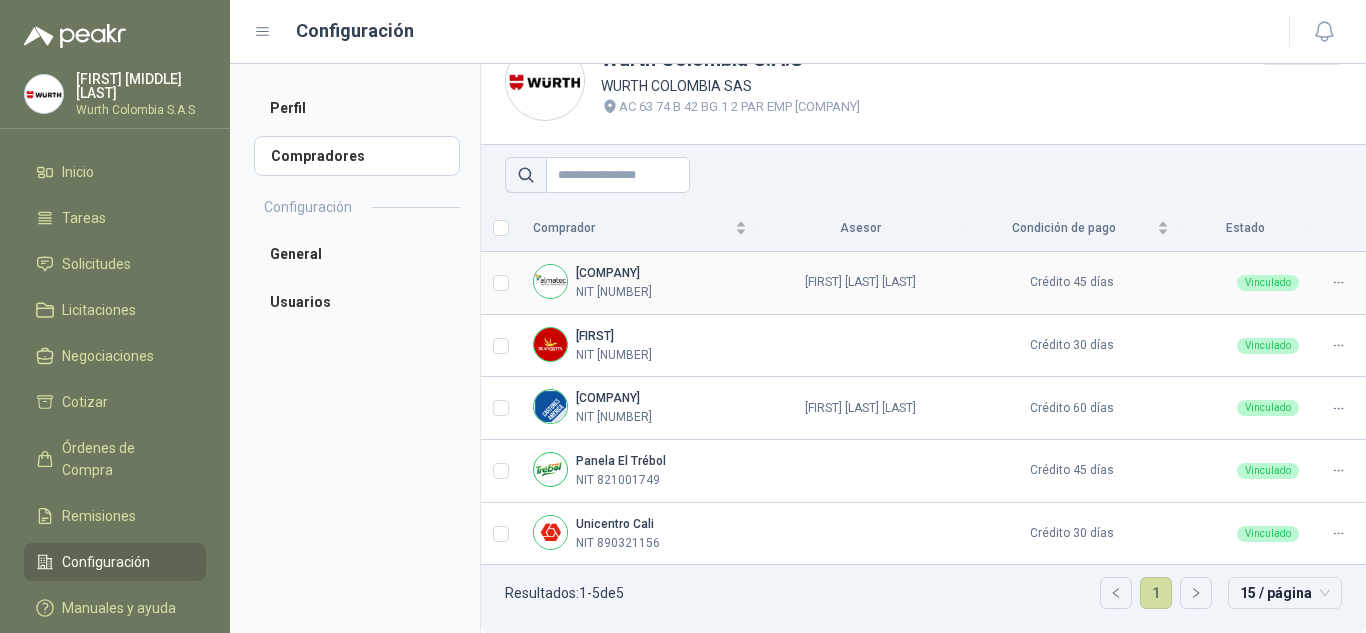 click on "[FIRST] [LAST] [LAST]" at bounding box center (861, 283) 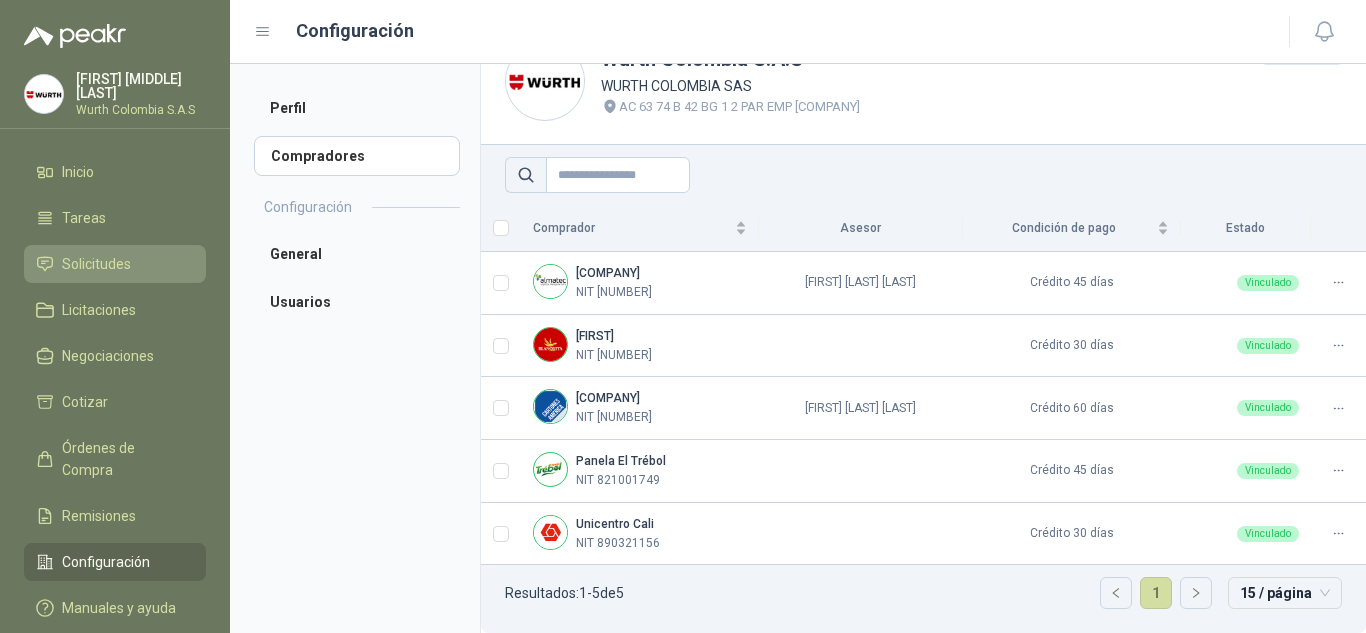 click on "Solicitudes" at bounding box center (96, 264) 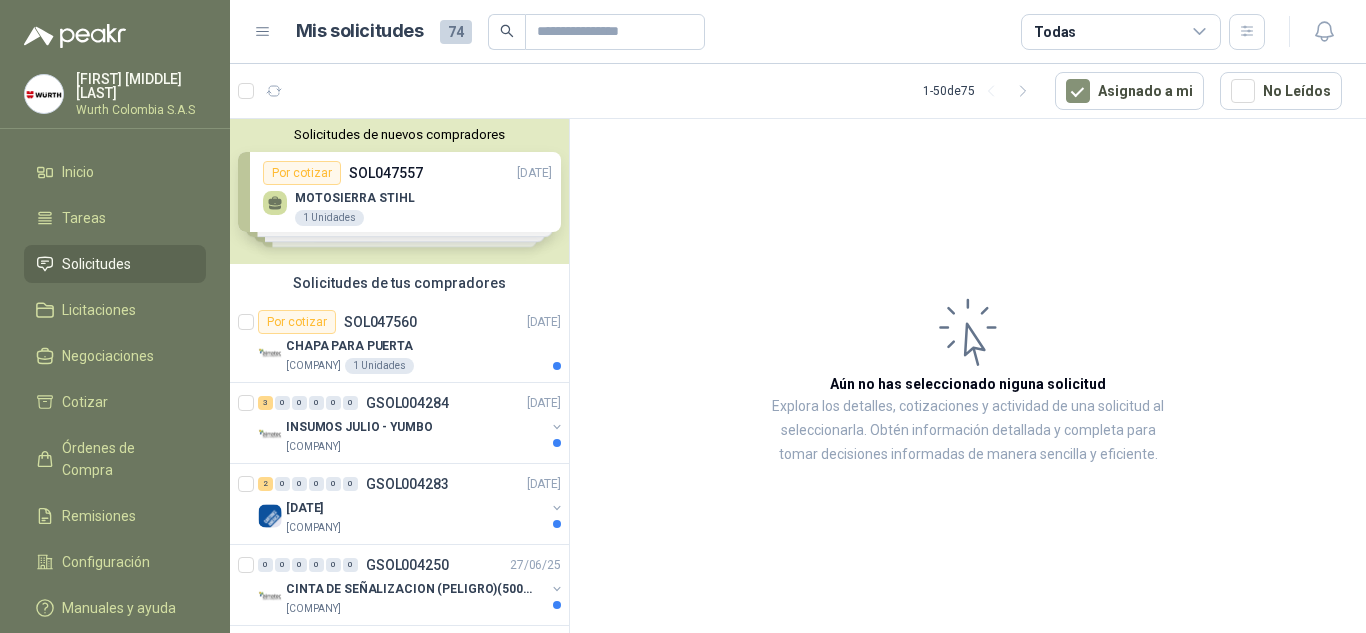 scroll, scrollTop: 442, scrollLeft: 0, axis: vertical 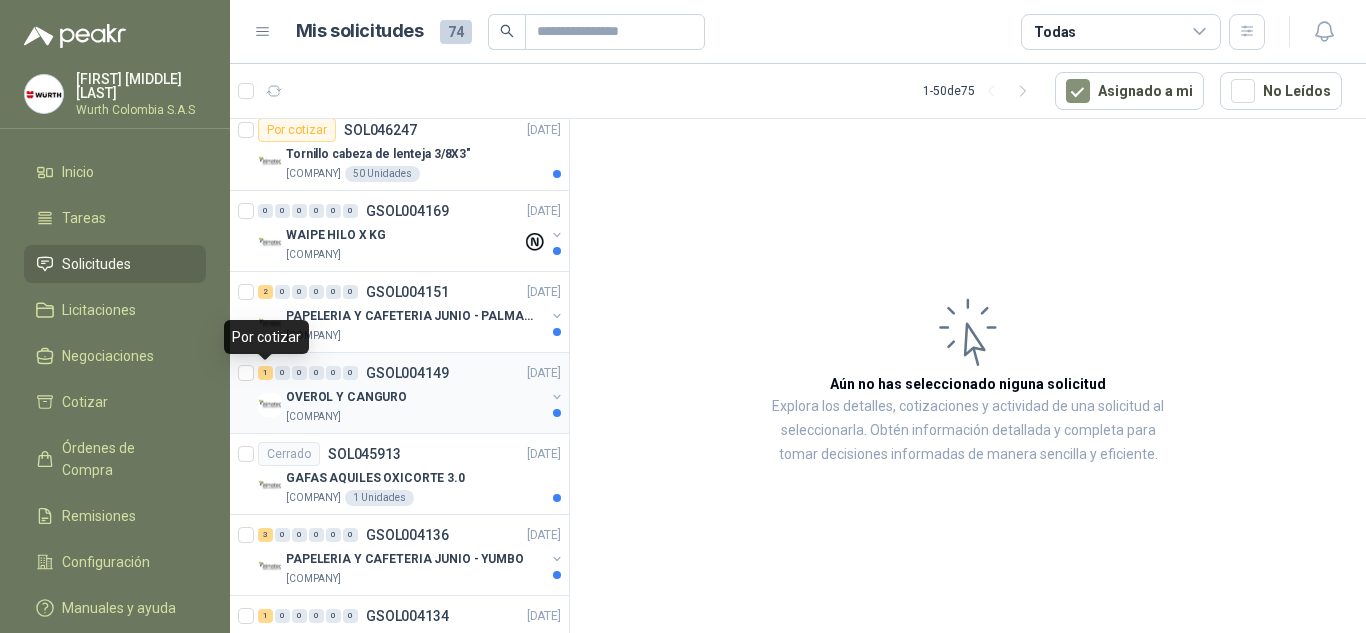click on "1" at bounding box center (265, 373) 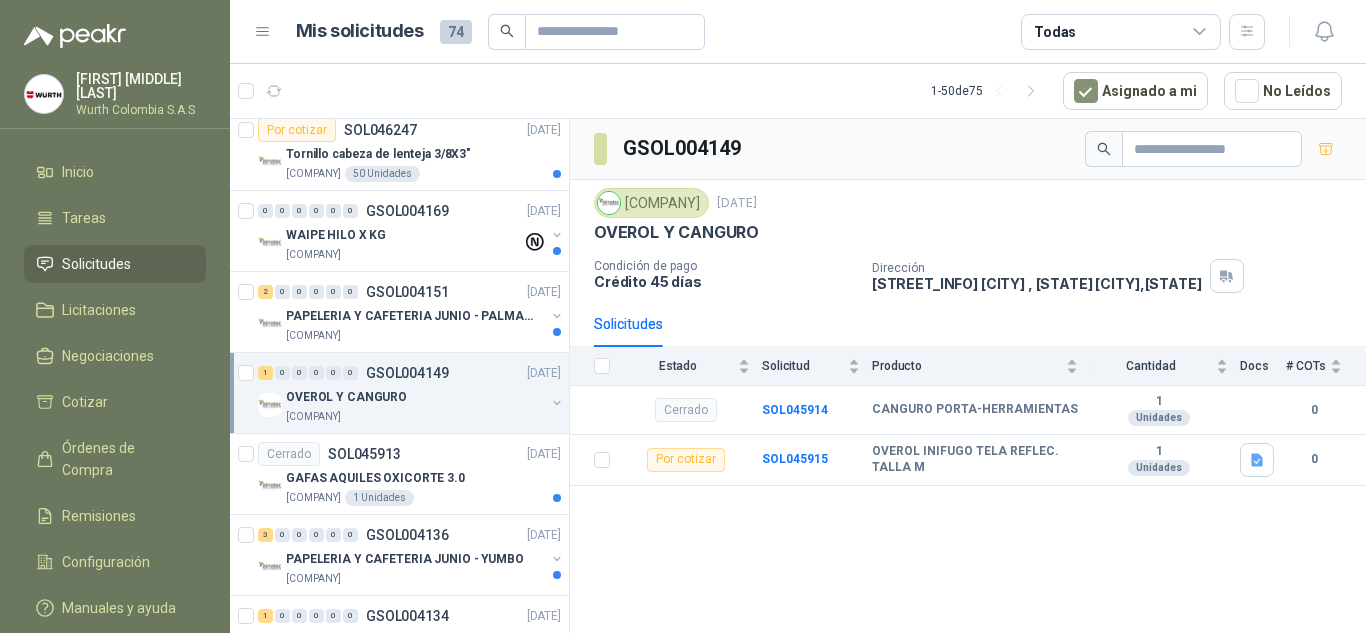 scroll, scrollTop: 1768, scrollLeft: 0, axis: vertical 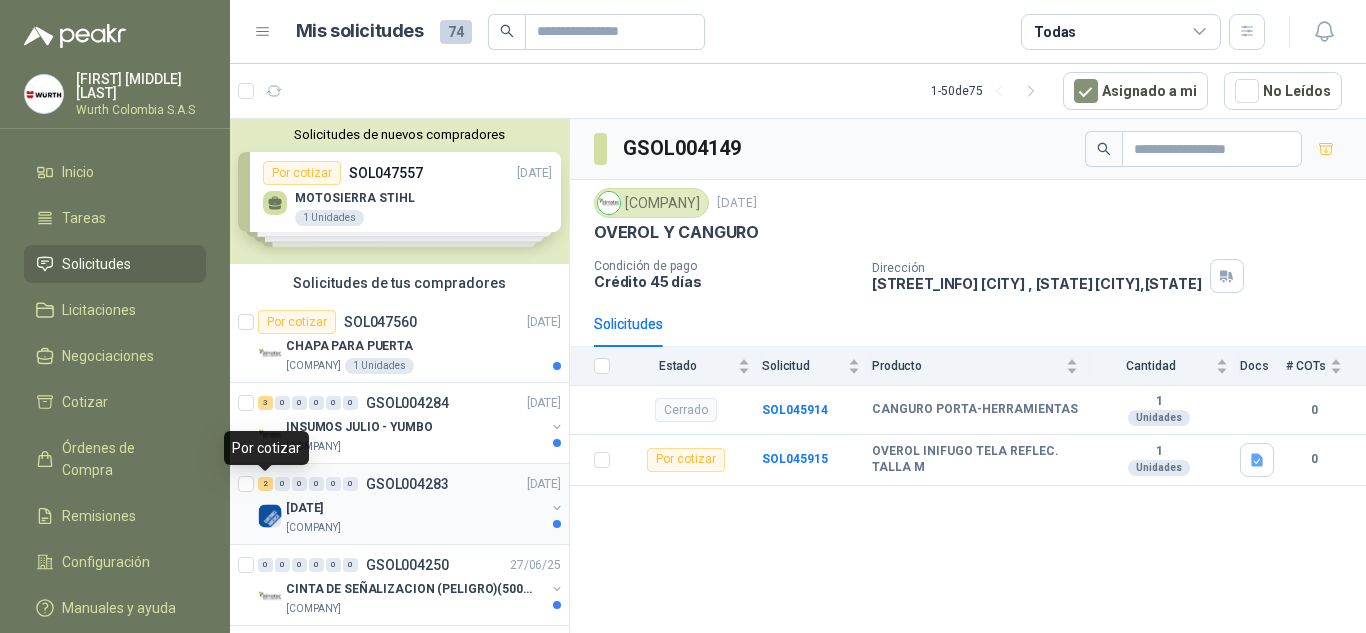 click on "2" at bounding box center [265, 484] 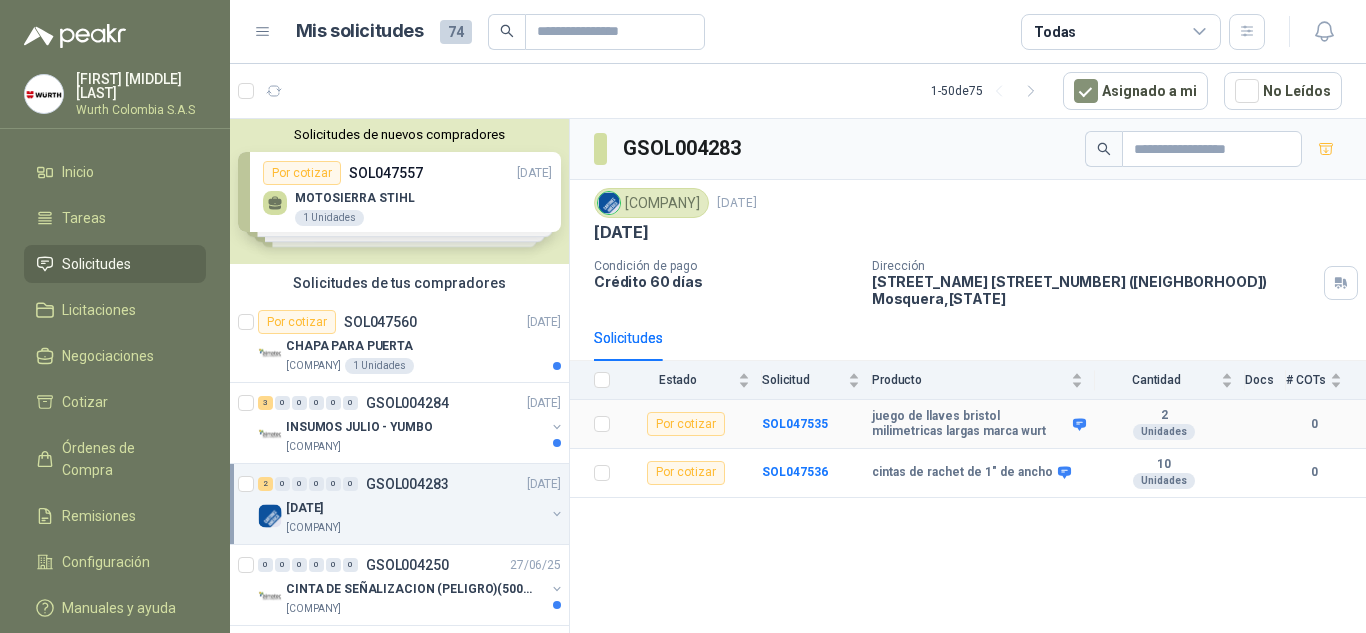 scroll, scrollTop: 0, scrollLeft: 25, axis: horizontal 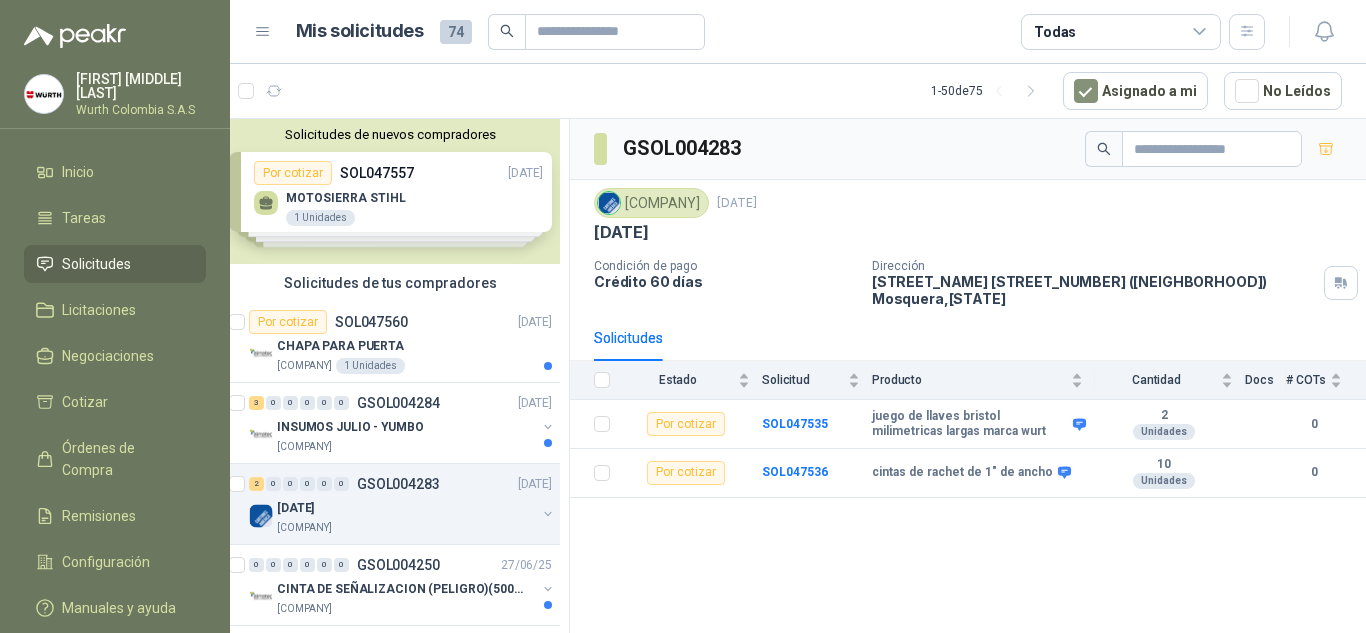 drag, startPoint x: 1069, startPoint y: 528, endPoint x: 932, endPoint y: 523, distance: 137.09122 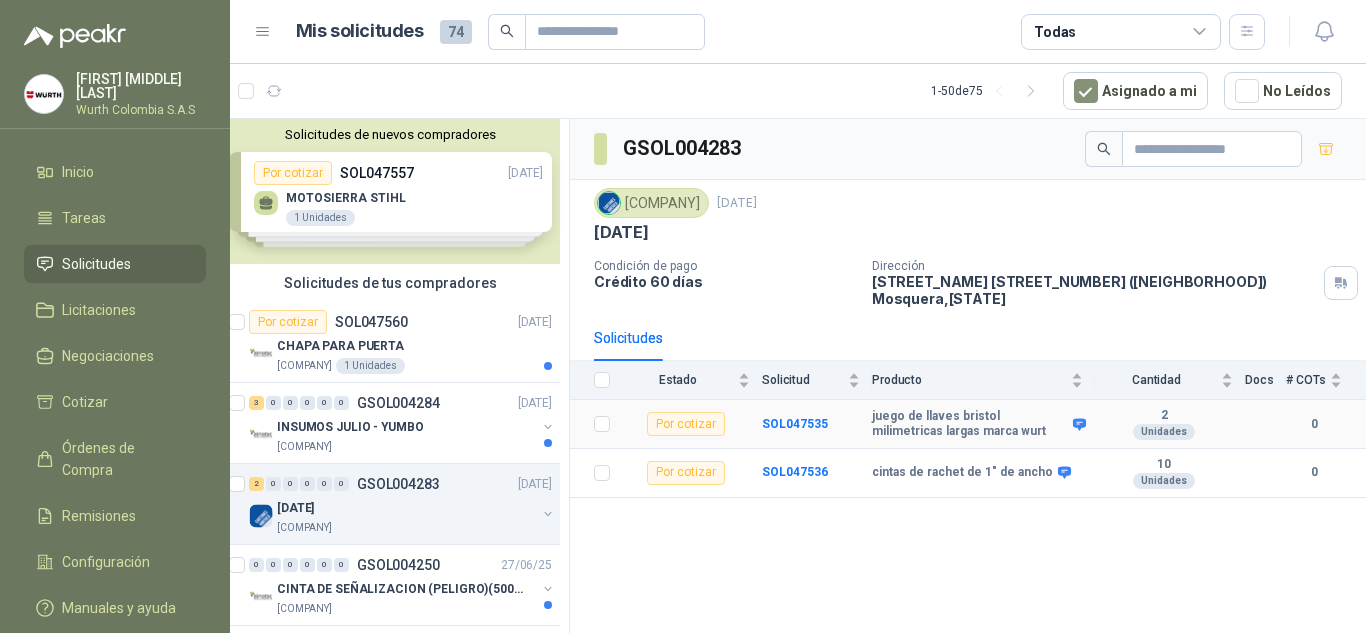 click on "Por cotizar" at bounding box center (686, 424) 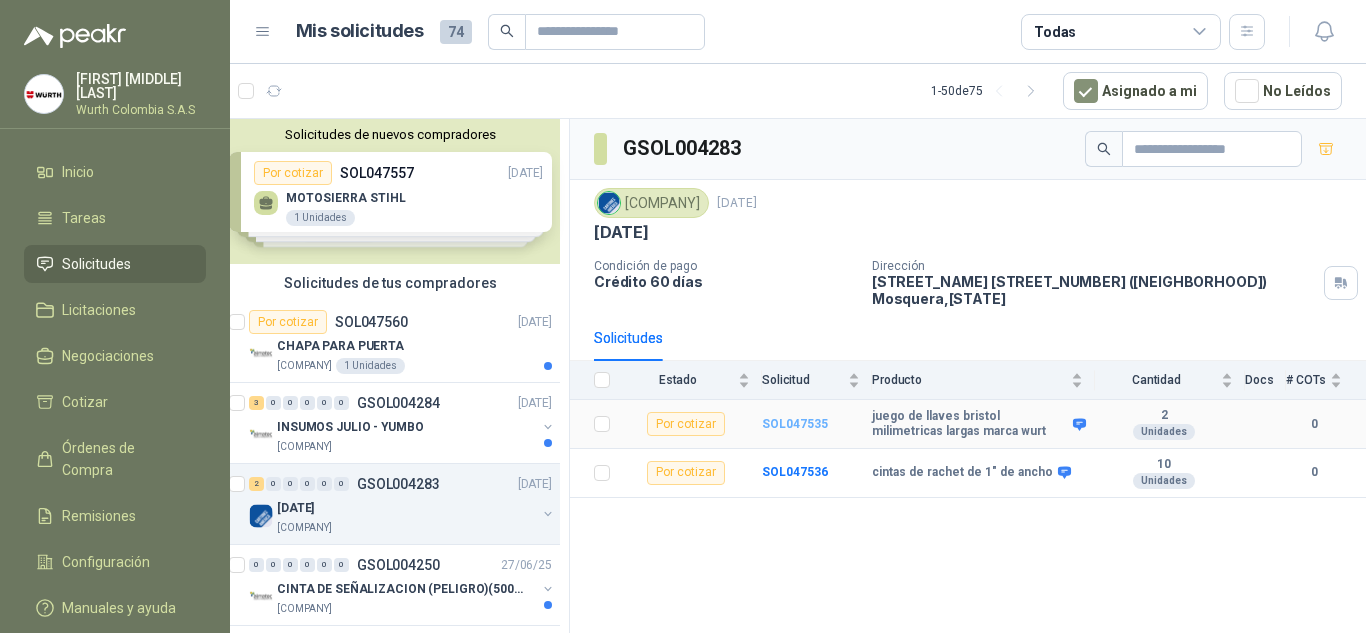 click on "SOL047535" at bounding box center [795, 424] 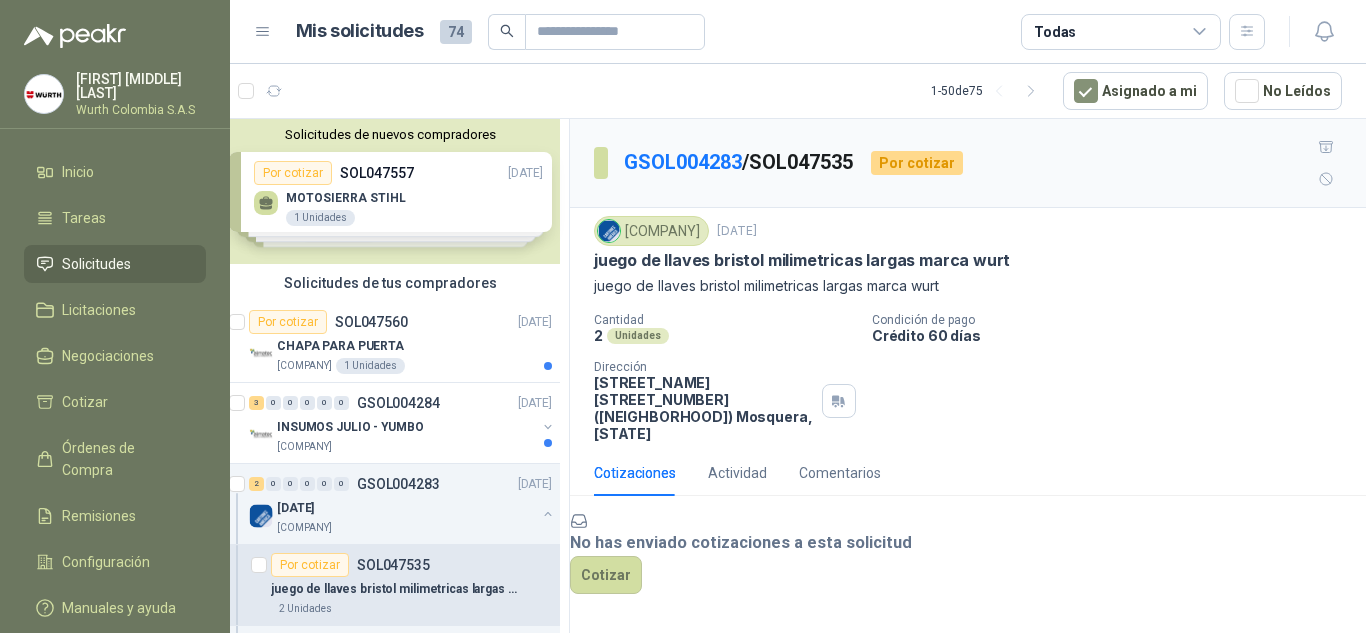scroll, scrollTop: 79, scrollLeft: 0, axis: vertical 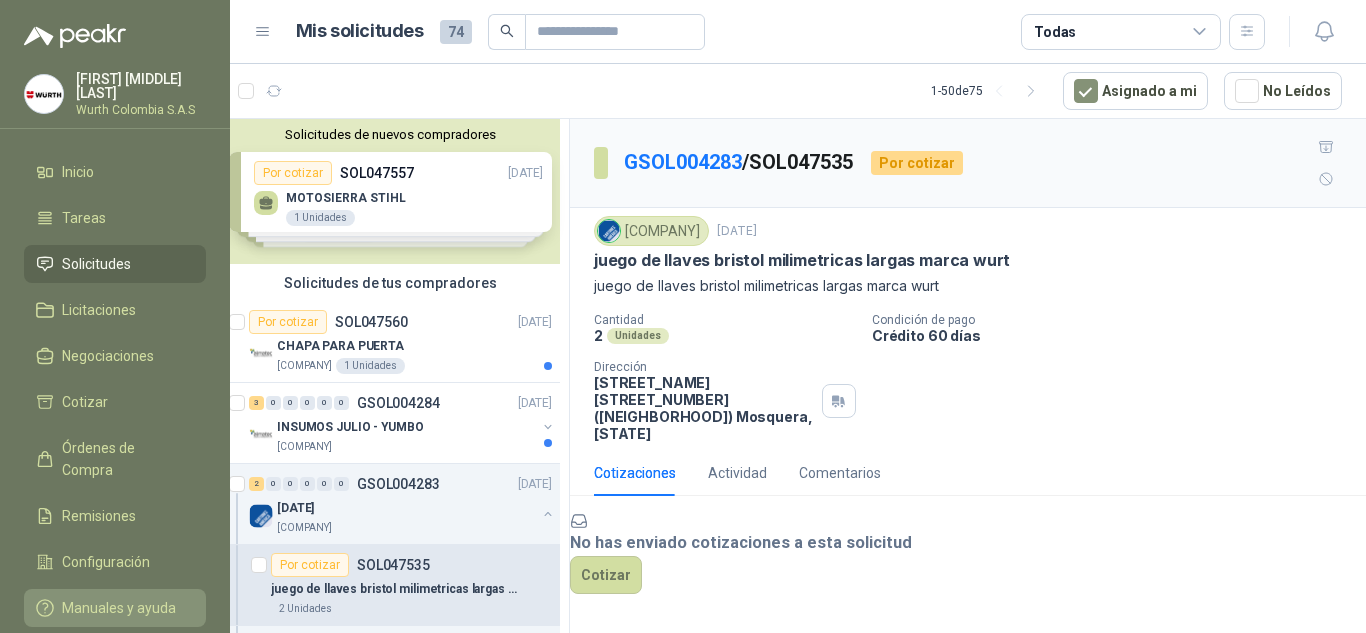 click on "Manuales y ayuda" at bounding box center [119, 608] 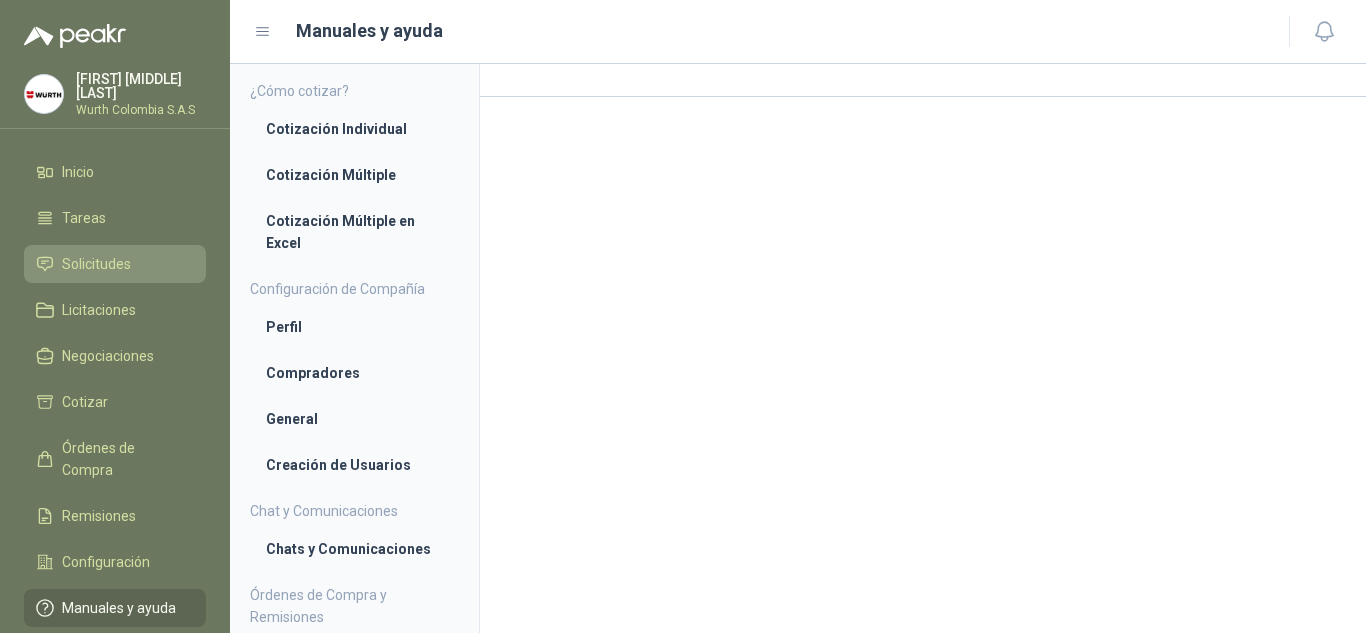 click on "Solicitudes" at bounding box center [96, 264] 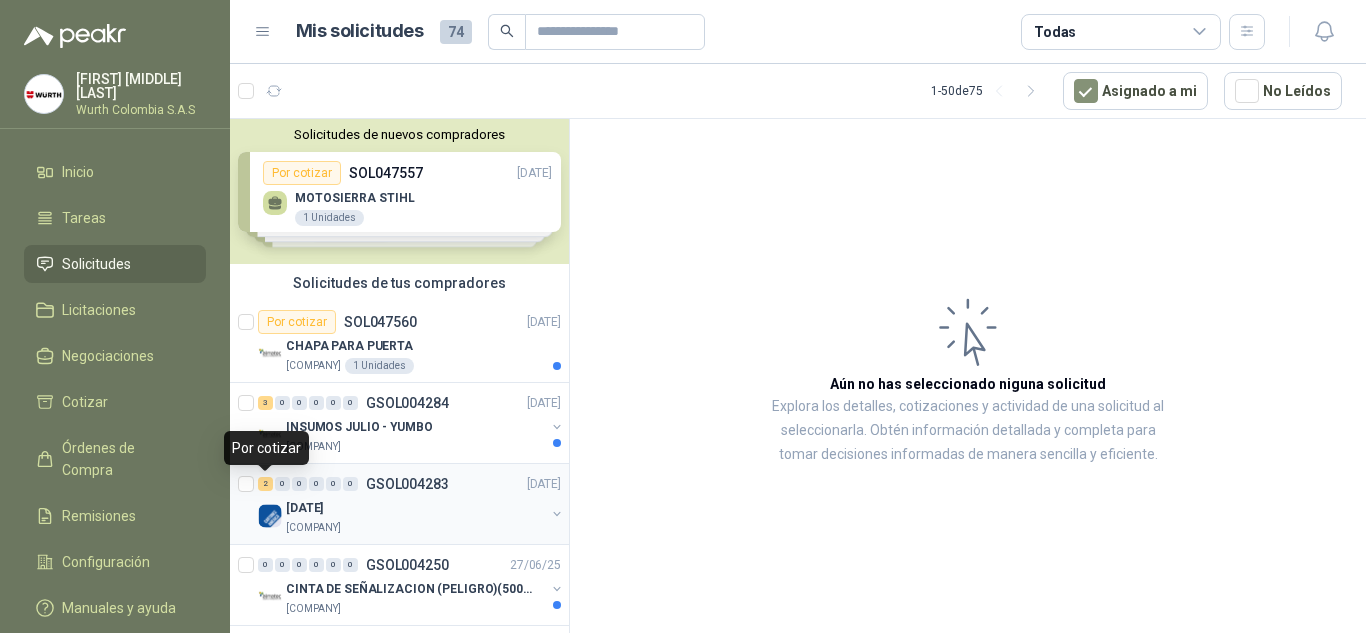click on "2" at bounding box center (265, 484) 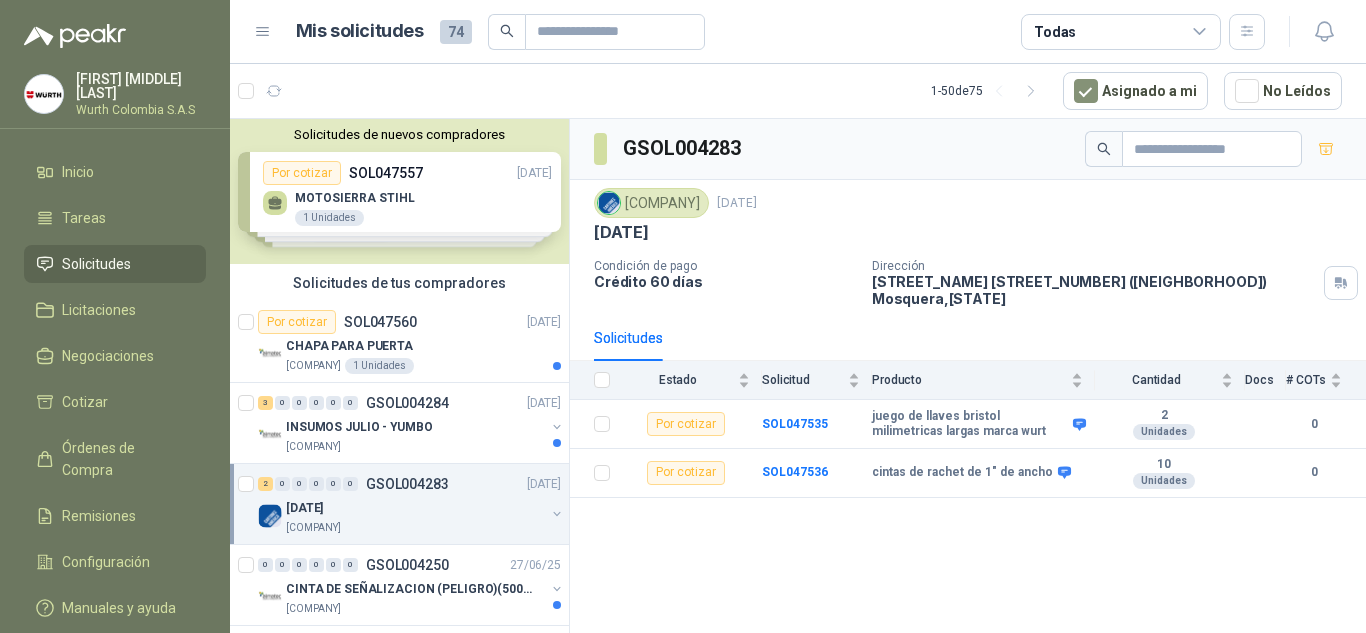 scroll, scrollTop: 442, scrollLeft: 0, axis: vertical 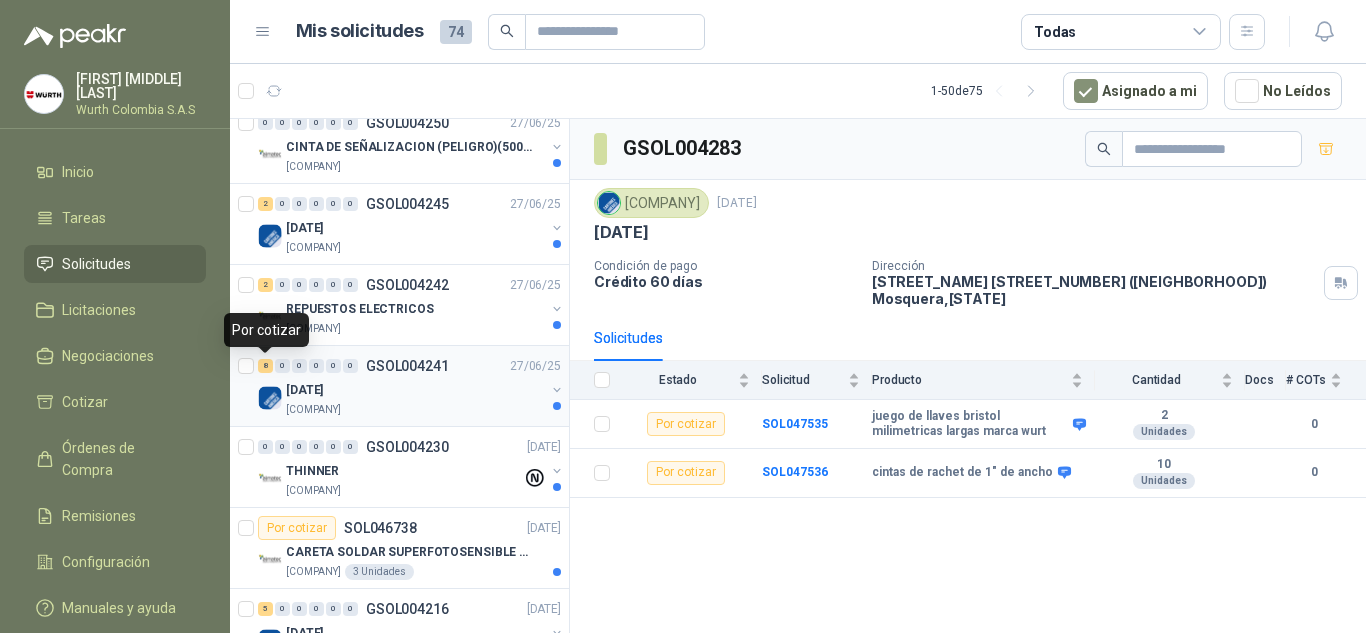 click on "8" at bounding box center (265, 366) 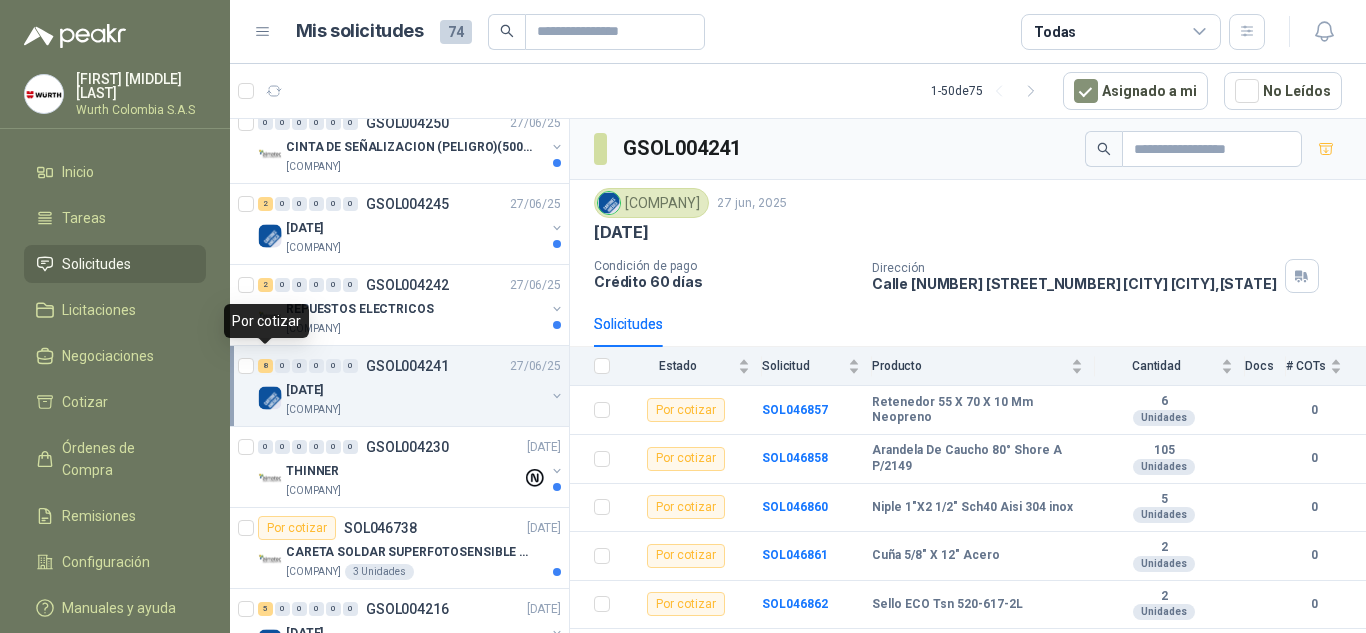 scroll, scrollTop: 482, scrollLeft: 0, axis: vertical 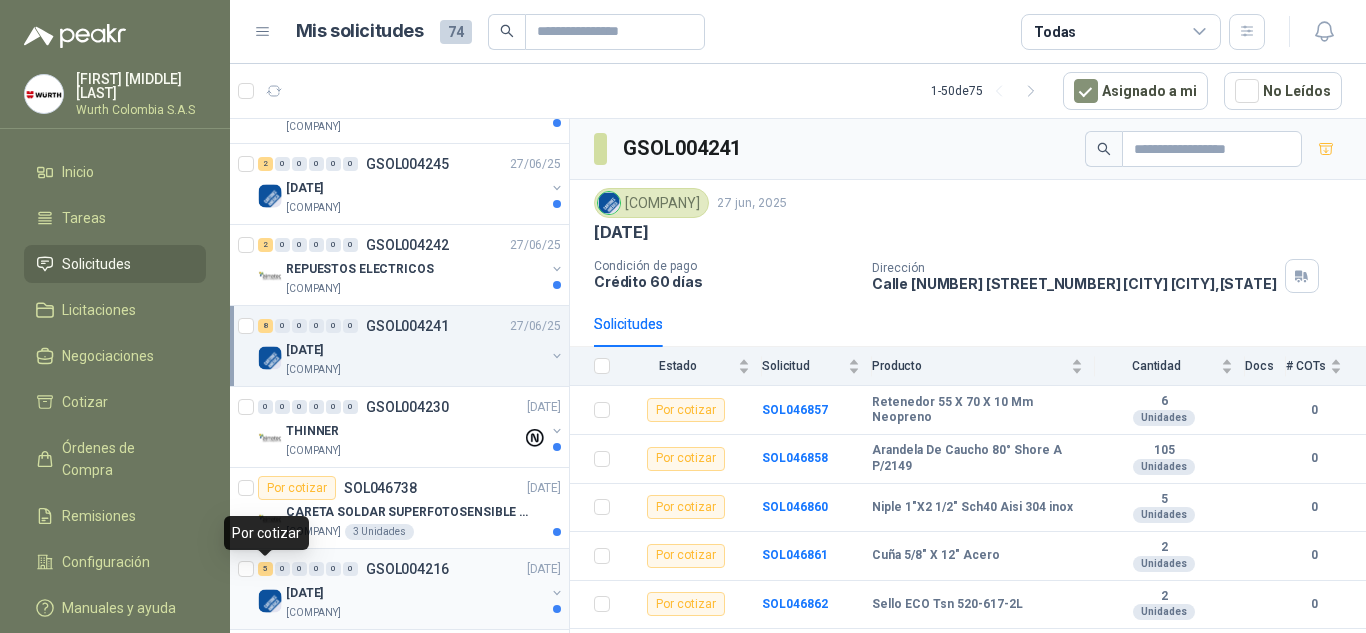 click on "5" at bounding box center [265, 569] 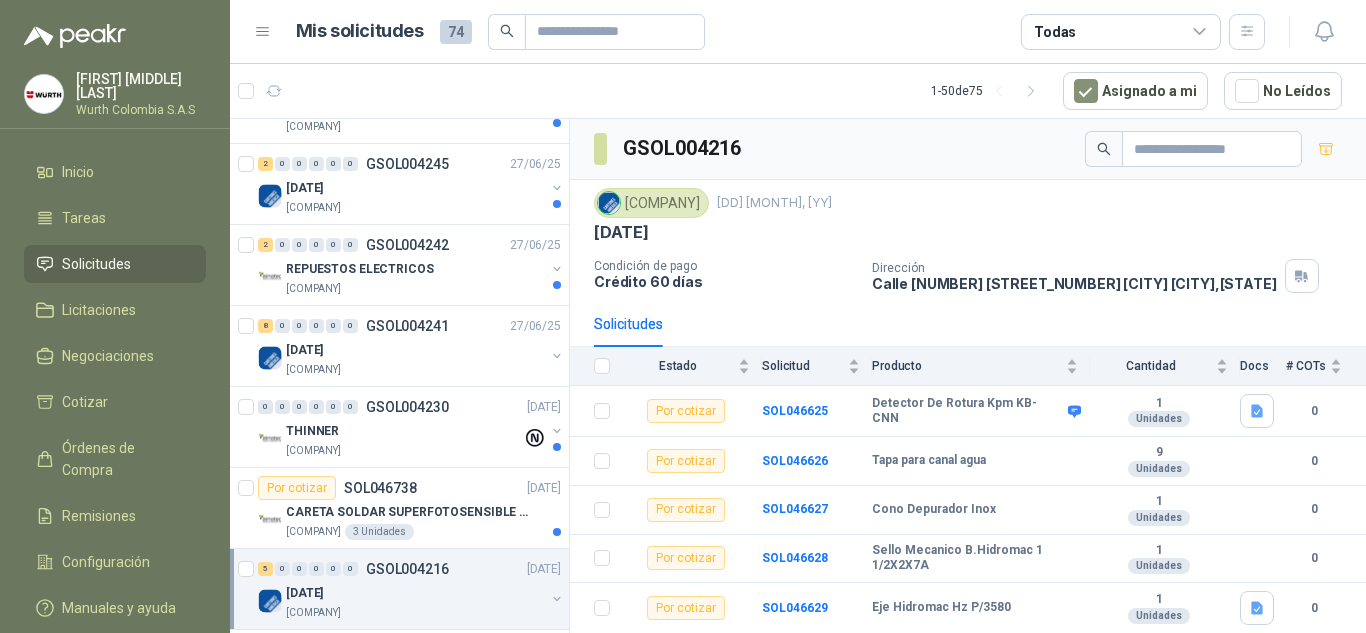scroll, scrollTop: 924, scrollLeft: 0, axis: vertical 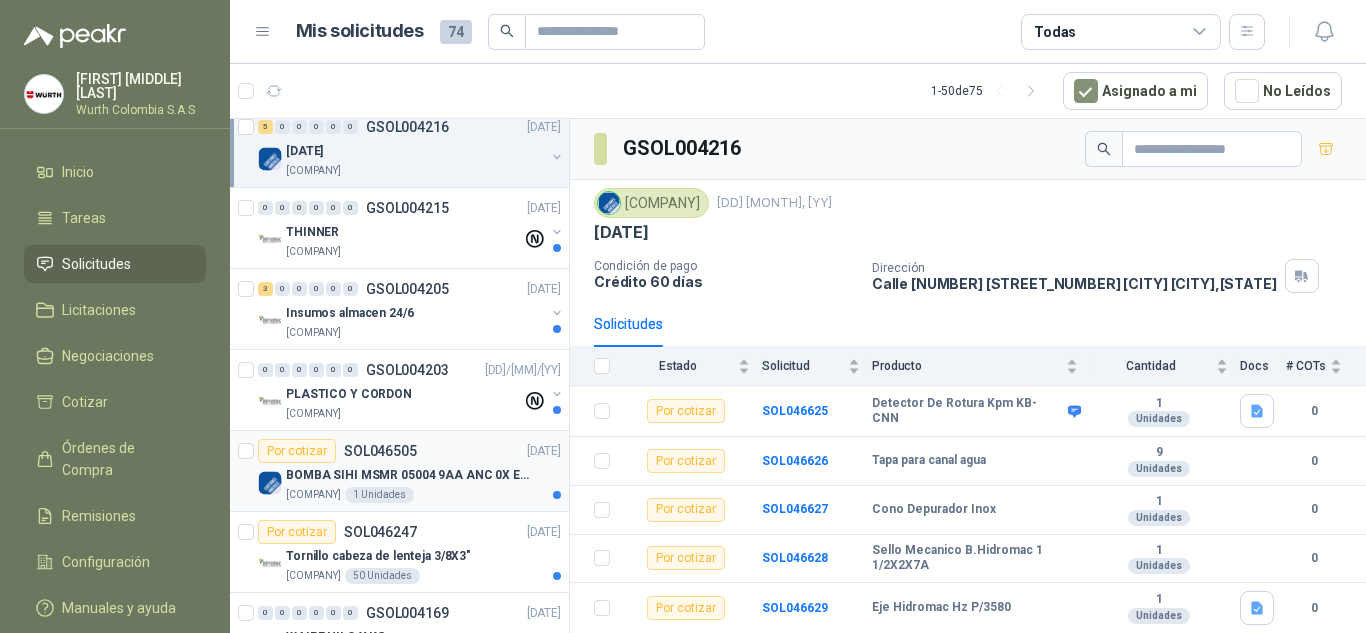 click on "Por cotizar" at bounding box center (297, 451) 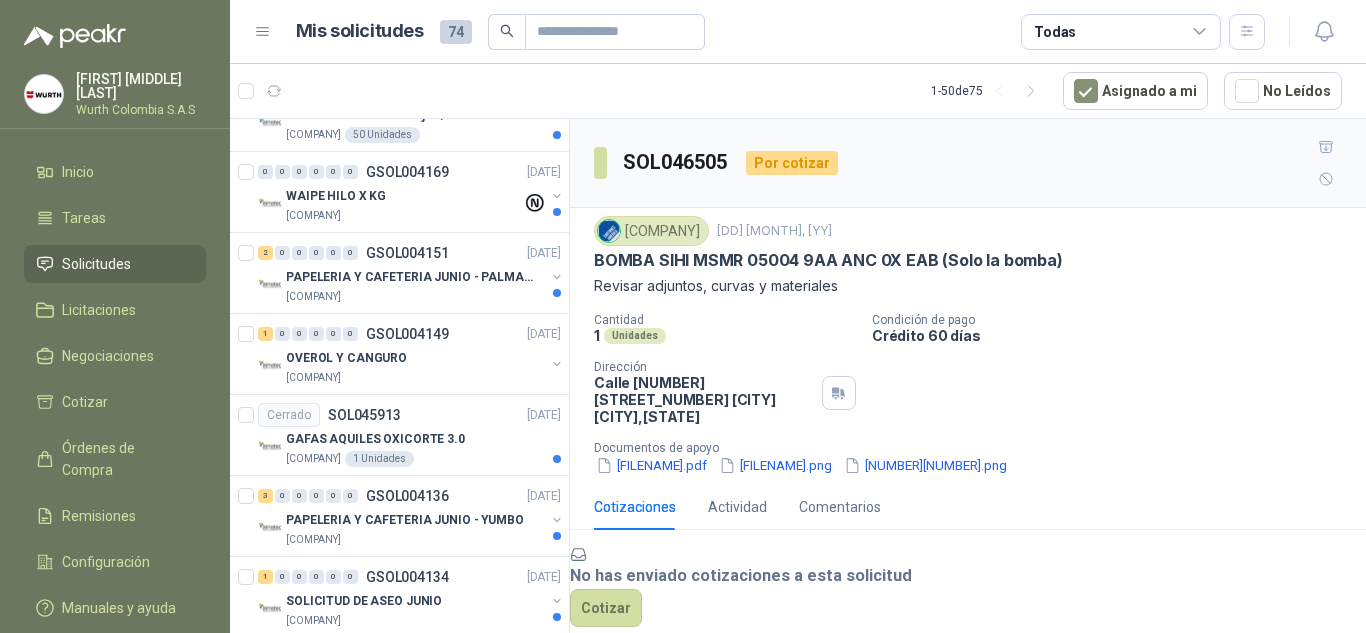 scroll, scrollTop: 1366, scrollLeft: 0, axis: vertical 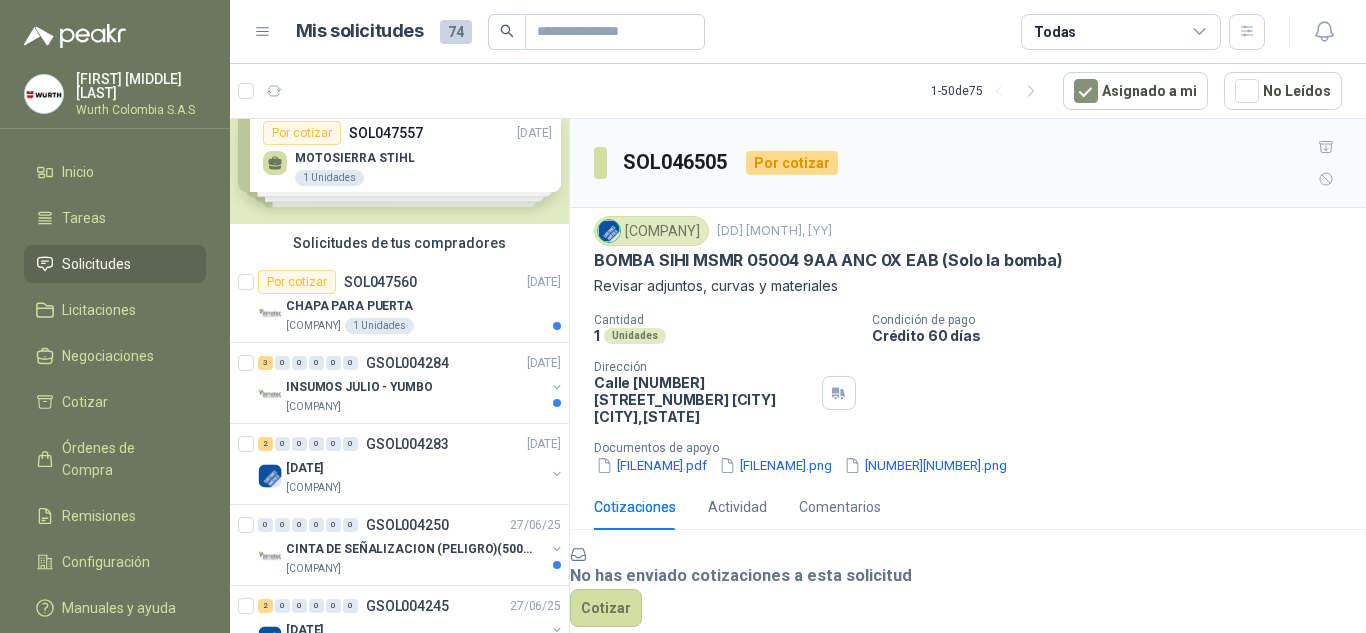 click on "Solicitudes de nuevos compradores Por cotizar SOL047557 01/[MM]/[YY] MOTOSIERRA STIHL 1 Unidades Por cotizar SOL047558 01/[MM]/[YY] LINEA DE VIDA 50 Metros Por cotizar SOL047548 01/[MM]/[YY] GUANTE SOLDADOR 48 Pares Por cotizar SOL047546 01/[MM]/[YY] GUANTE VAQUETA REFORZADO EN PALMA MANGA LARGA 168 Pares ¿Quieres recibir cientos de solicitudes de compra como estas todos los días? Agenda una reunión" at bounding box center (399, 151) 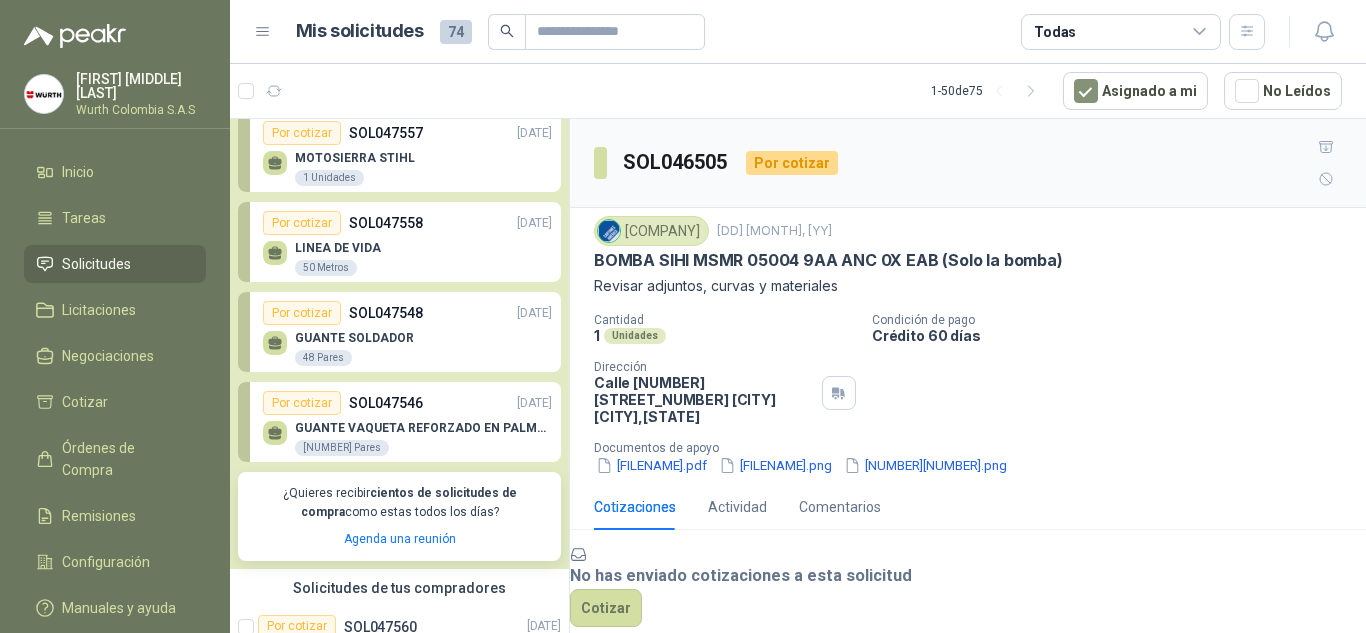 click on "GUANTE SOLDADOR 48   Pares" at bounding box center [407, 346] 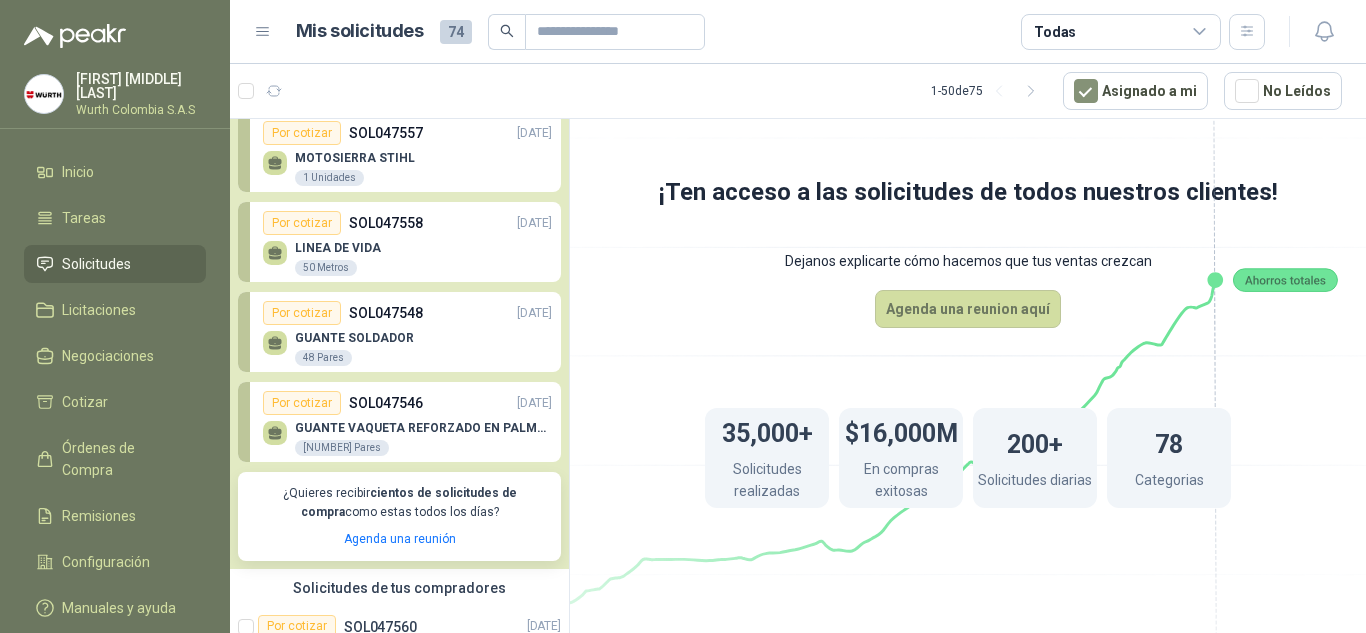 click on "Por cotizar" at bounding box center (302, 313) 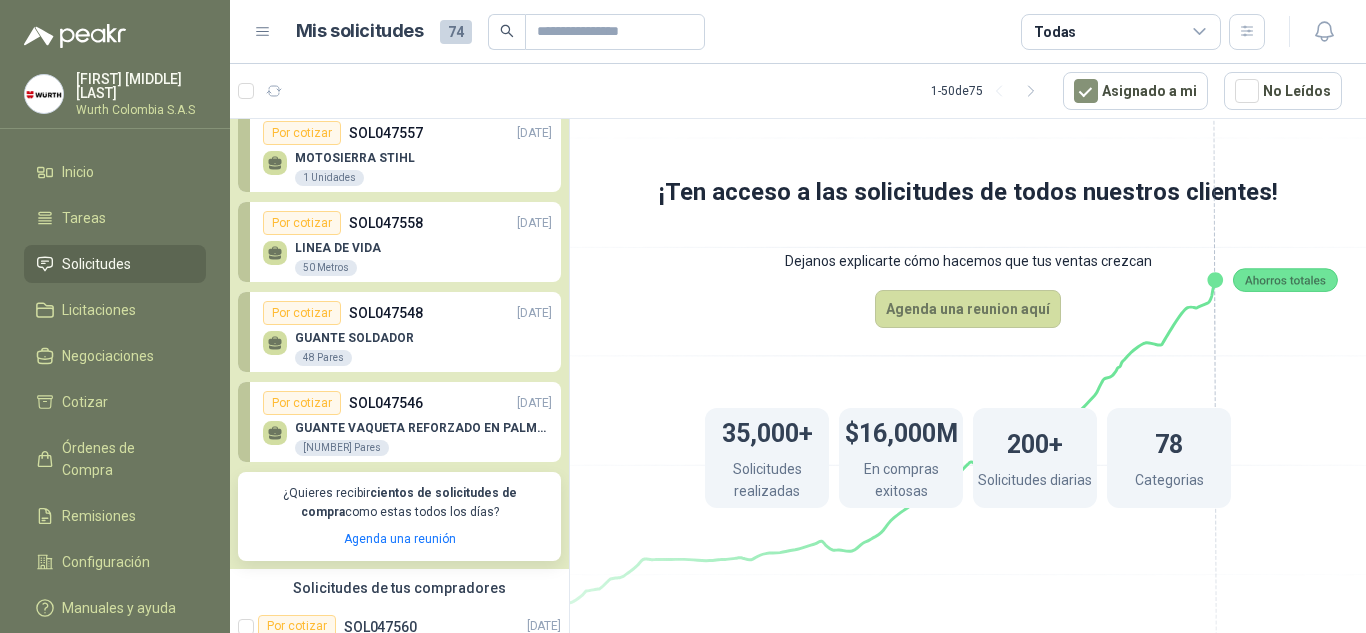 click on "Por cotizar" at bounding box center [302, 403] 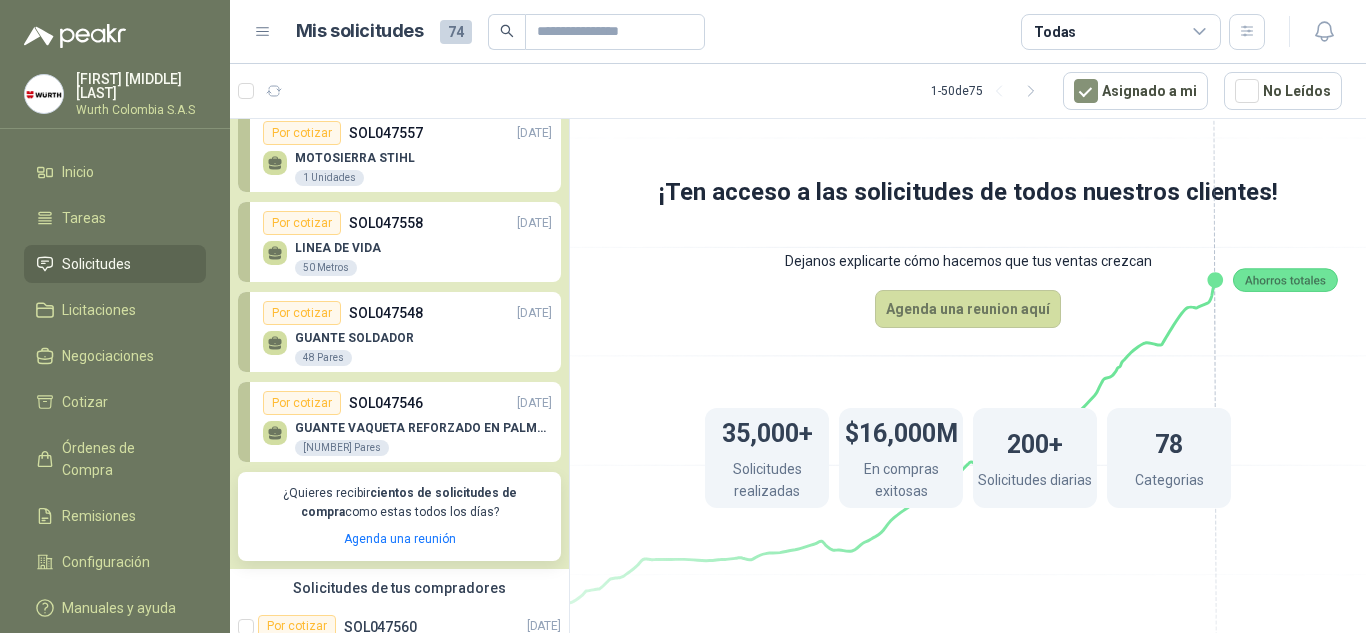 scroll, scrollTop: 482, scrollLeft: 0, axis: vertical 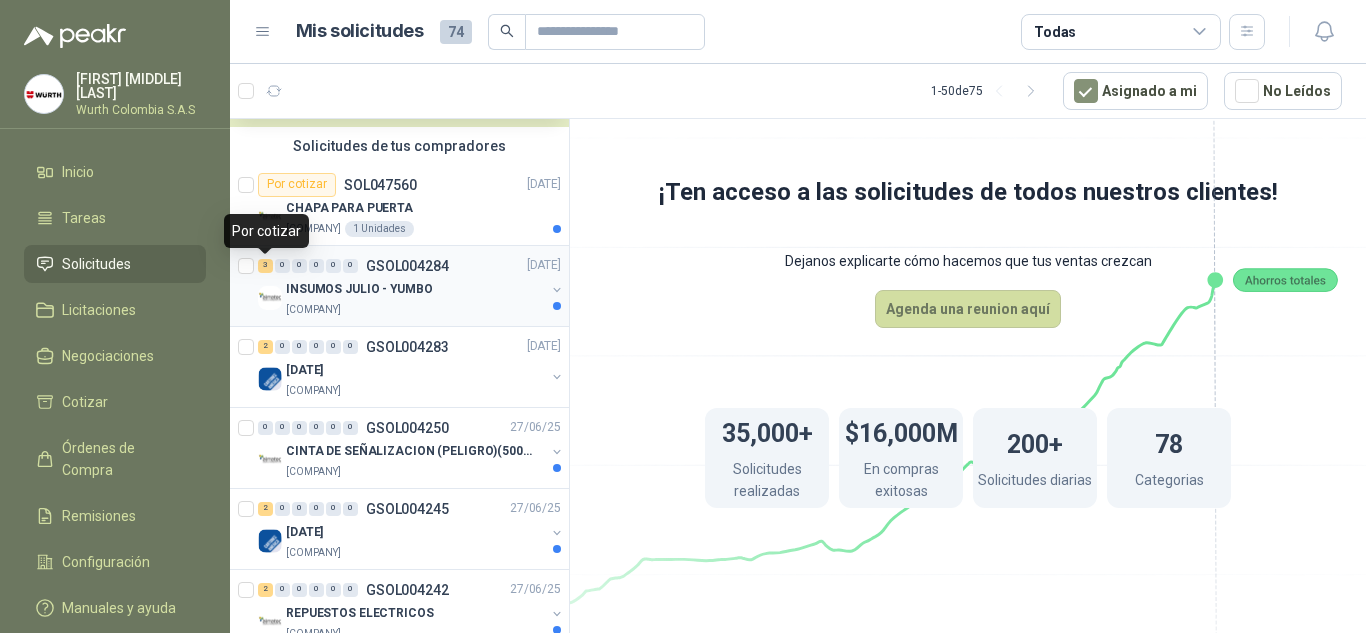 click on "3" at bounding box center (265, 266) 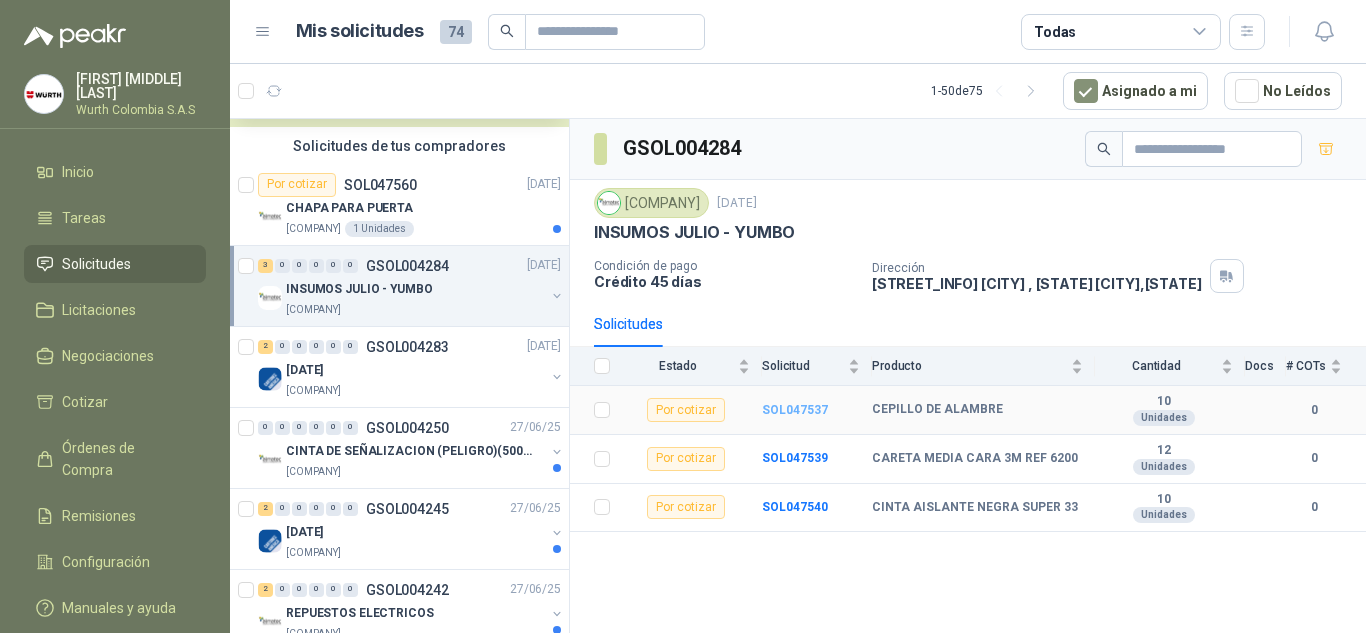 click on "SOL047537" at bounding box center (795, 410) 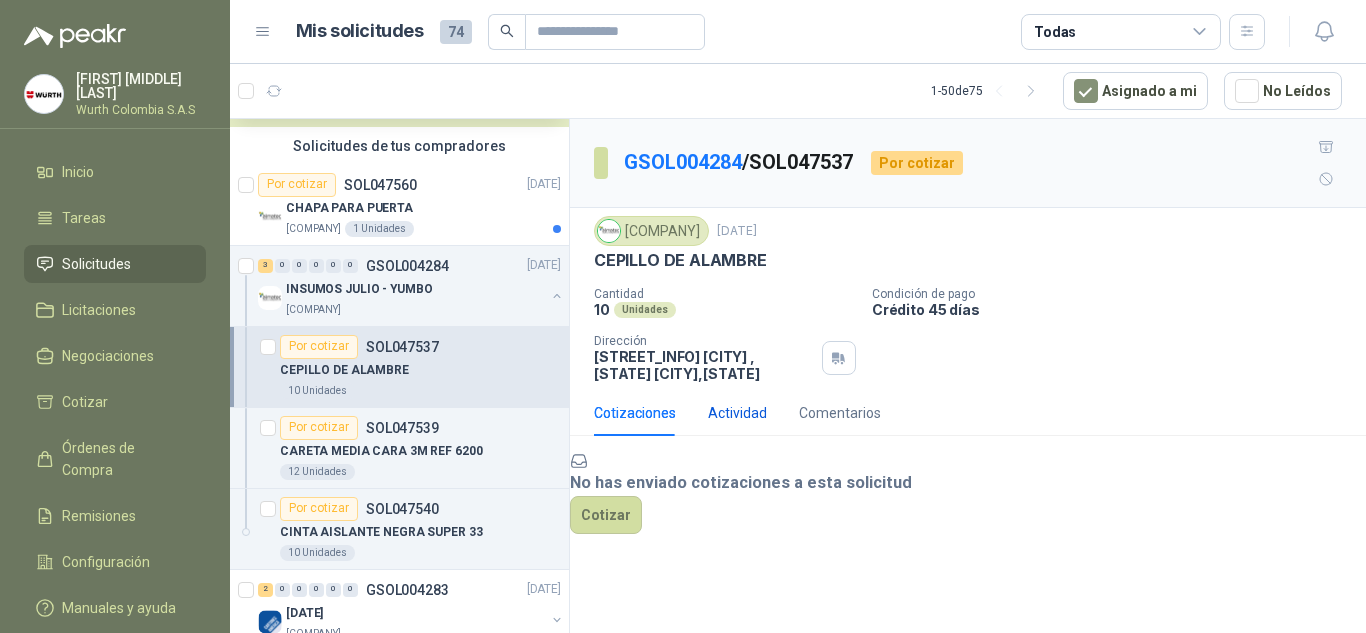 click on "Actividad" at bounding box center (737, 413) 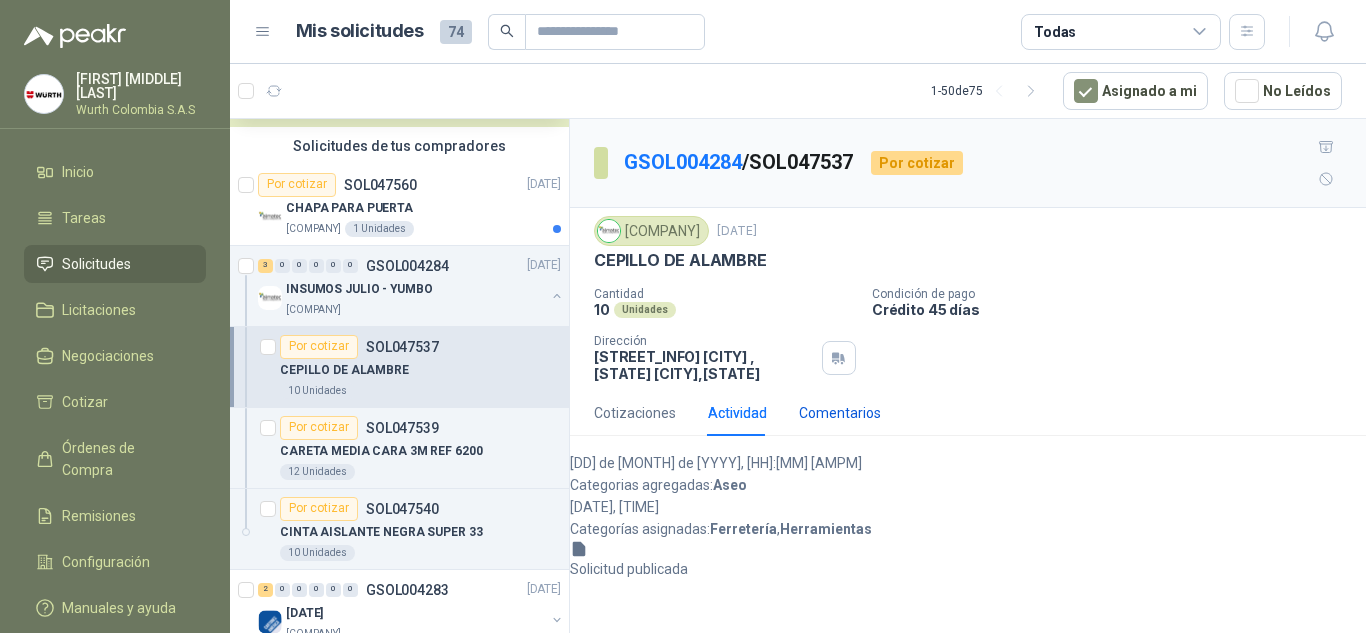 click on "Comentarios" at bounding box center [840, 413] 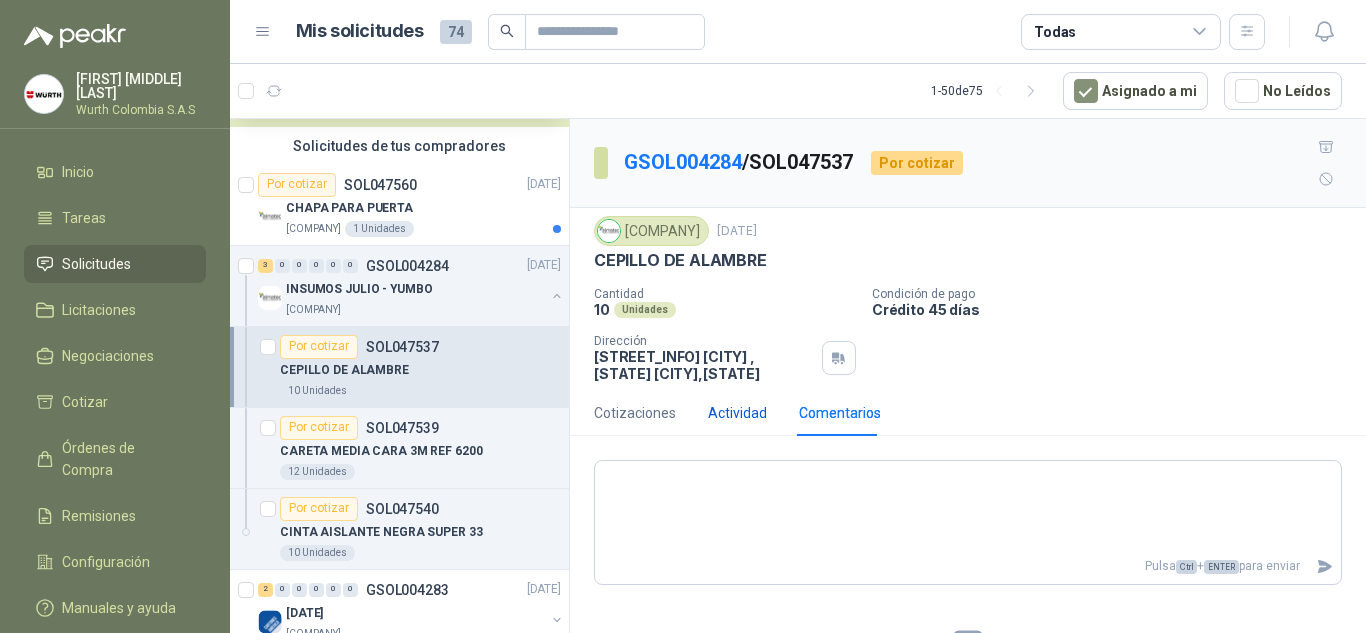 click on "Actividad" at bounding box center [737, 413] 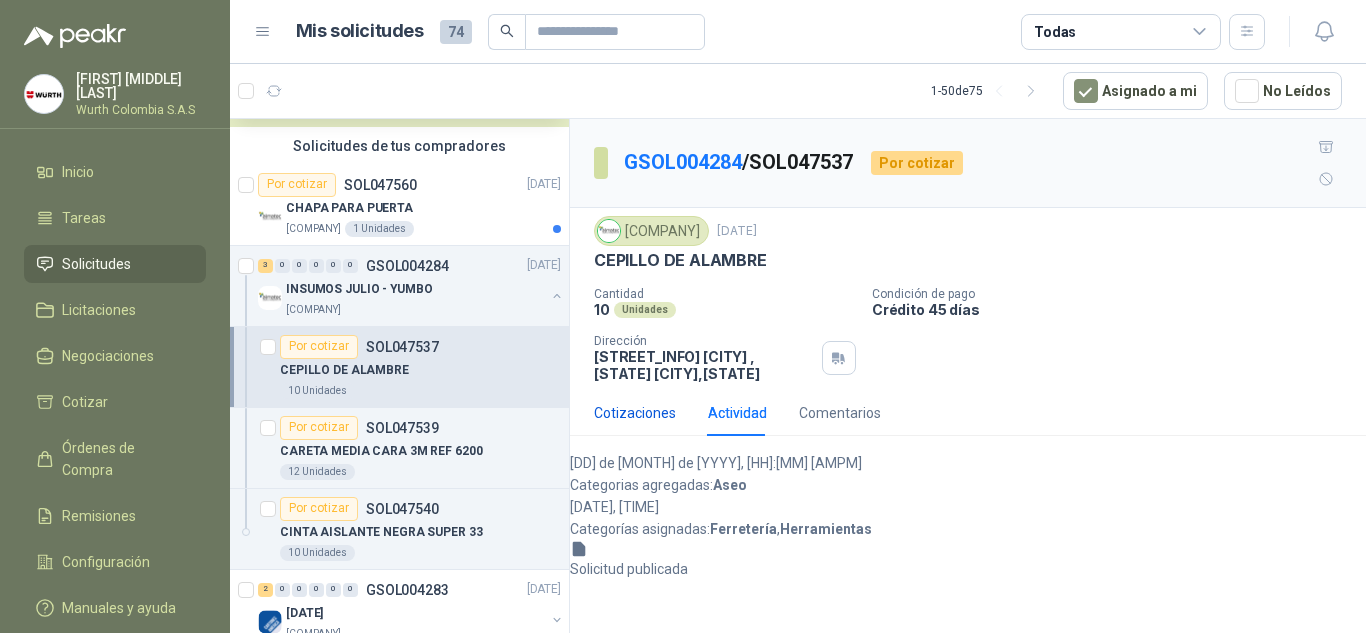 click on "Cotizaciones" at bounding box center (635, 413) 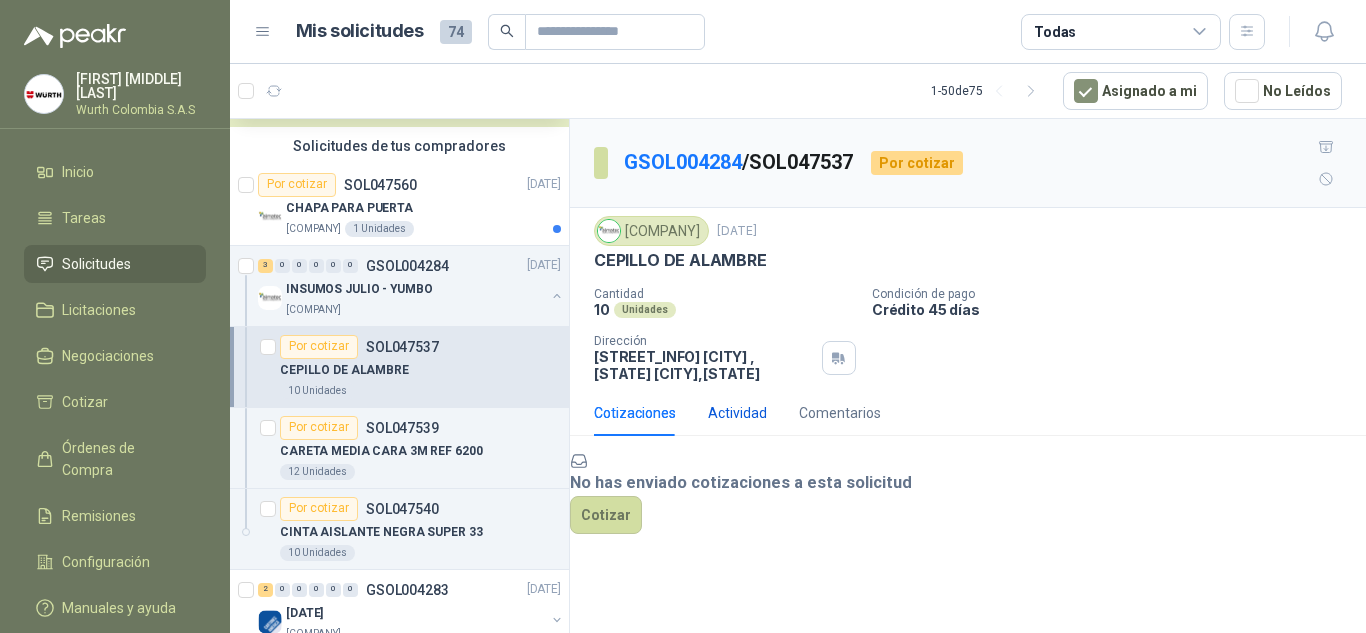 click on "Actividad" at bounding box center (737, 413) 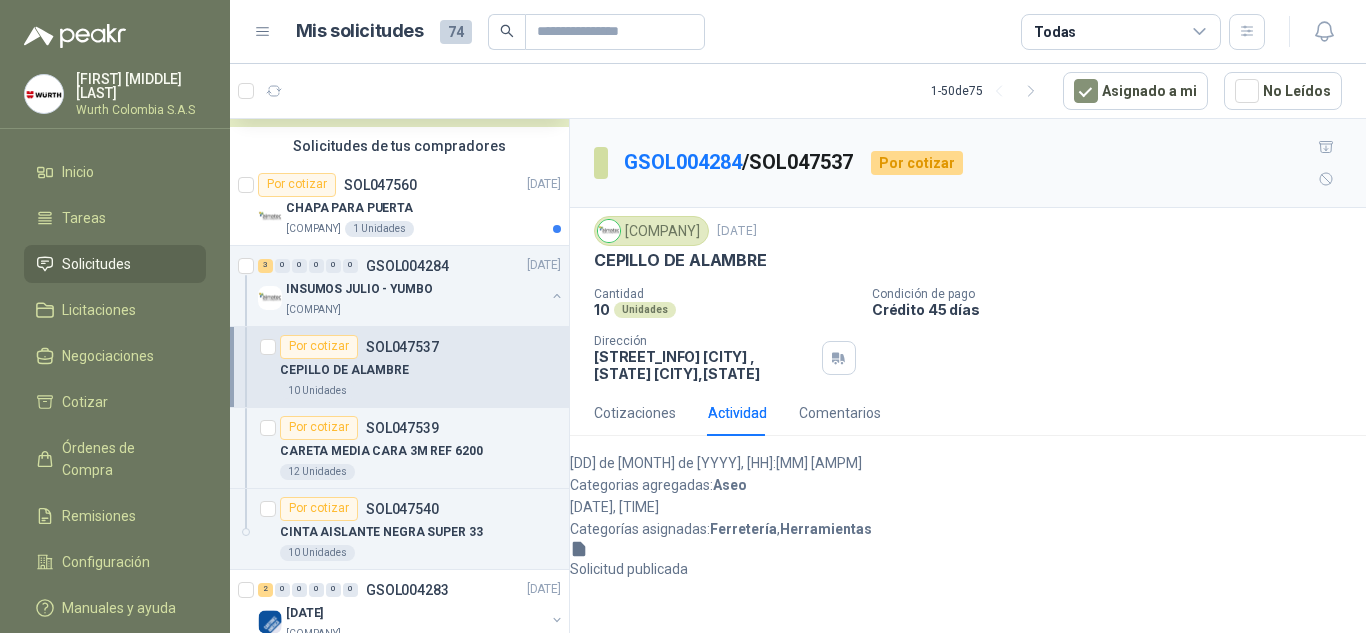 click on "SOL047537" at bounding box center [402, 347] 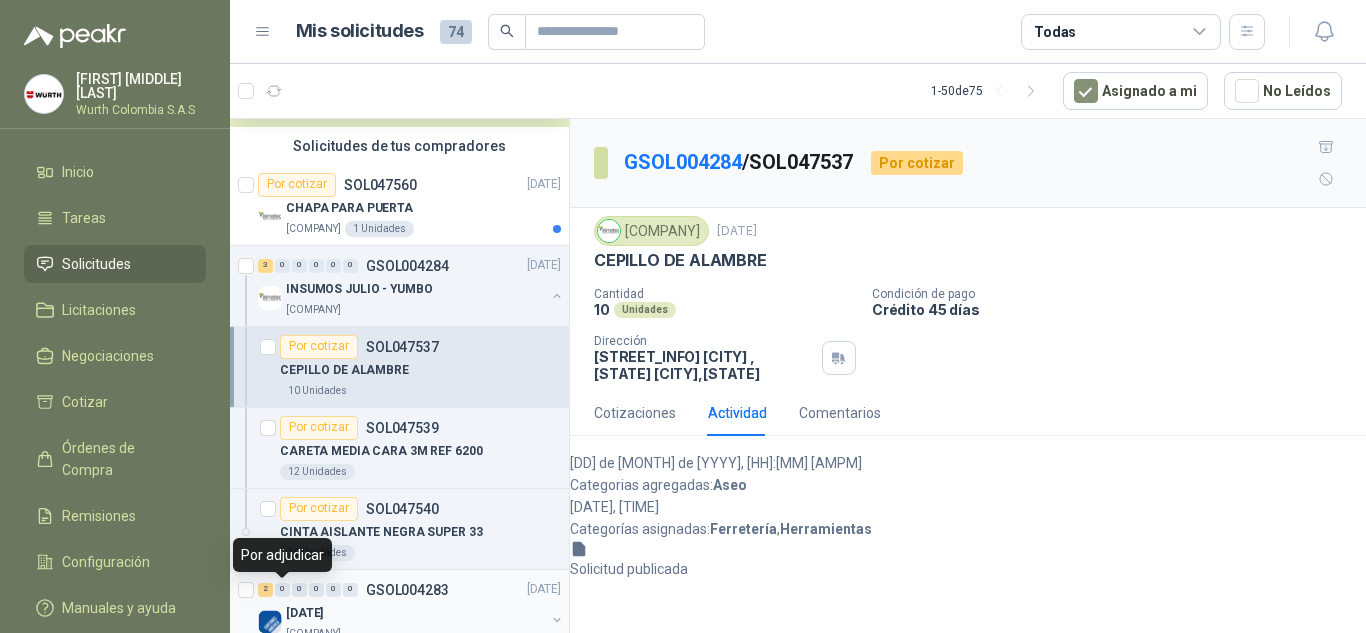 click on "0" at bounding box center (282, 590) 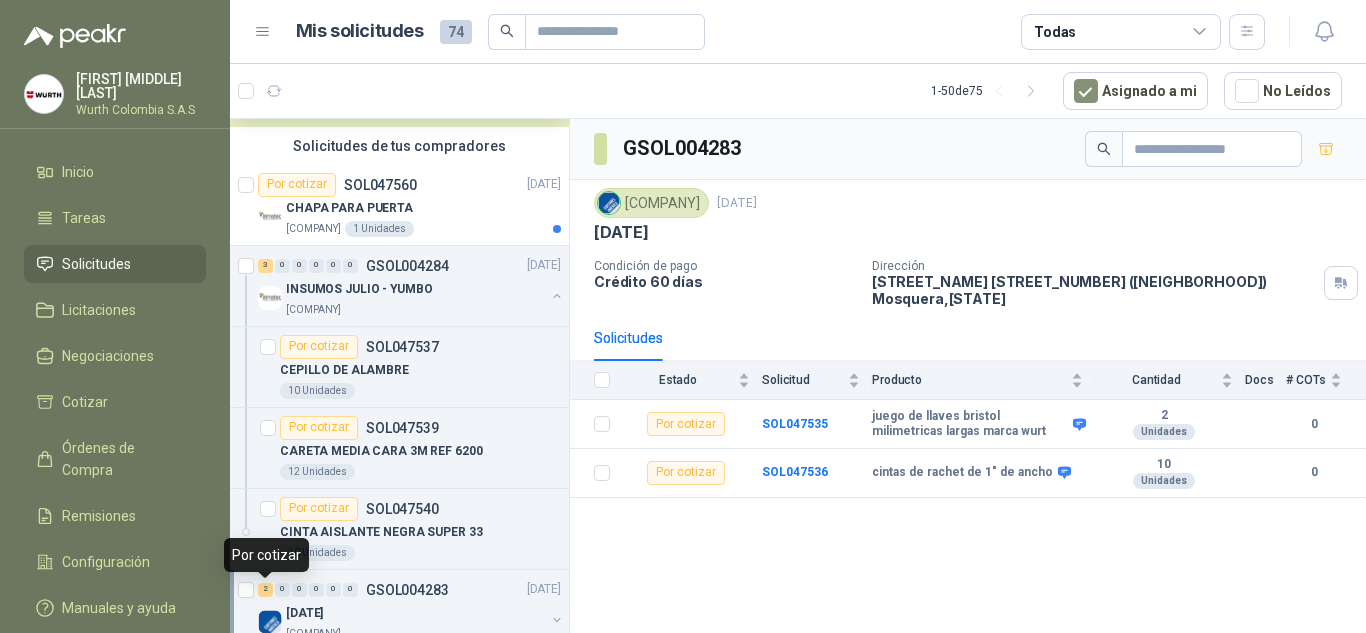 click on "2" at bounding box center (265, 590) 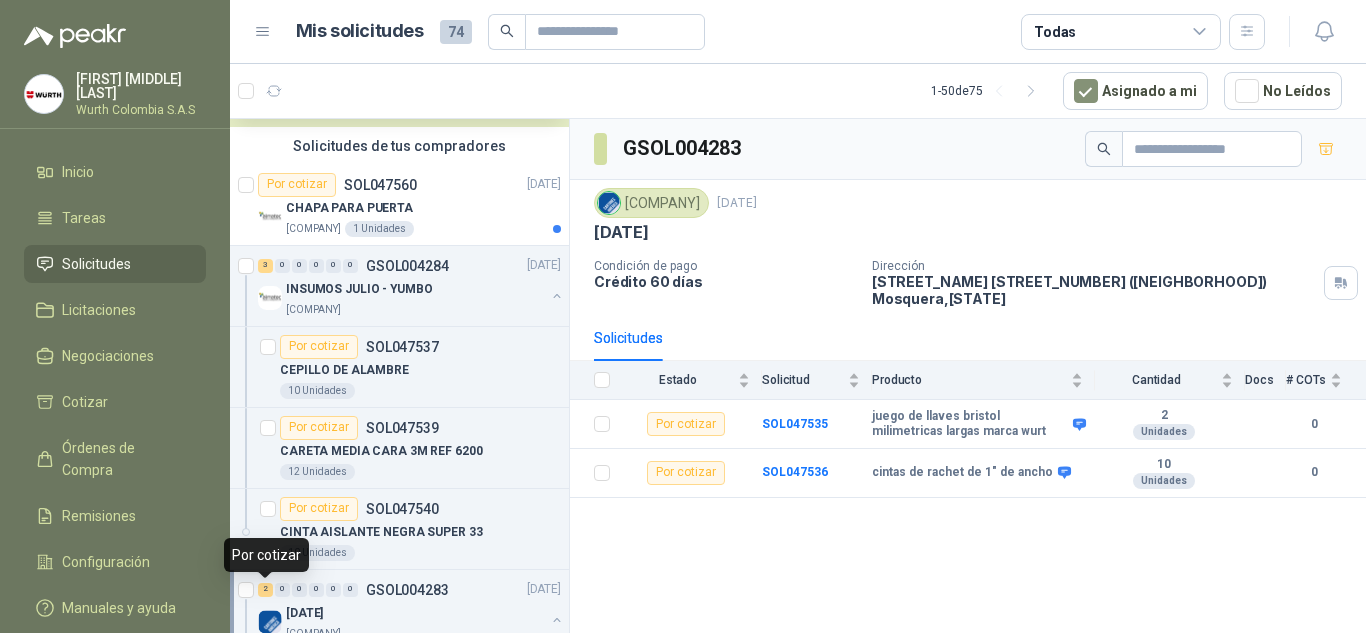 click on "2" at bounding box center (265, 590) 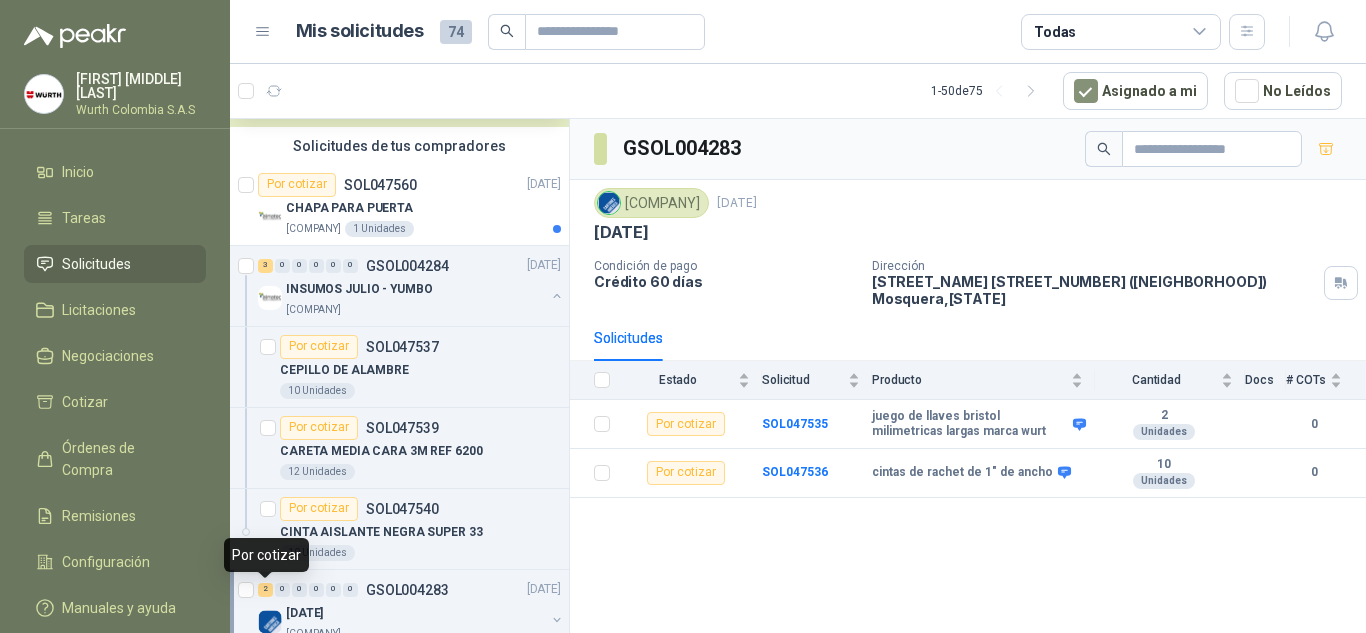 click on "2" at bounding box center (265, 590) 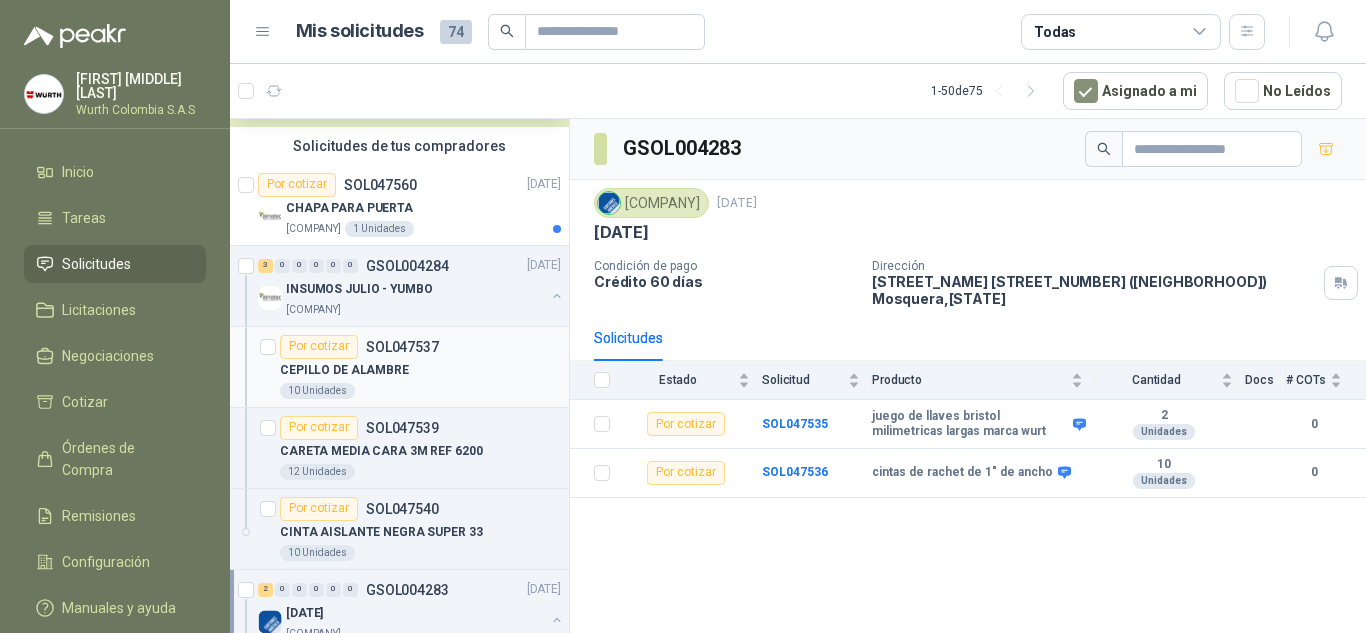 click on "Por cotizar" at bounding box center (319, 347) 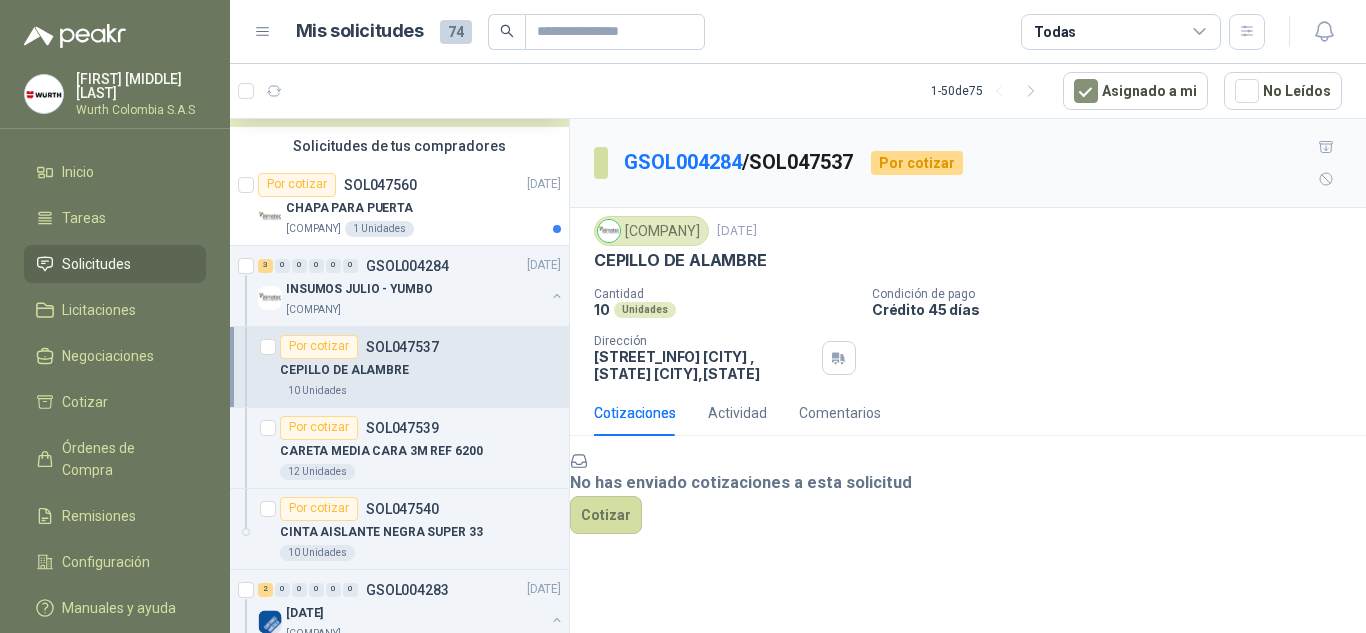 click on "No has enviado cotizaciones a esta solicitud Cotizar" at bounding box center (968, 492) 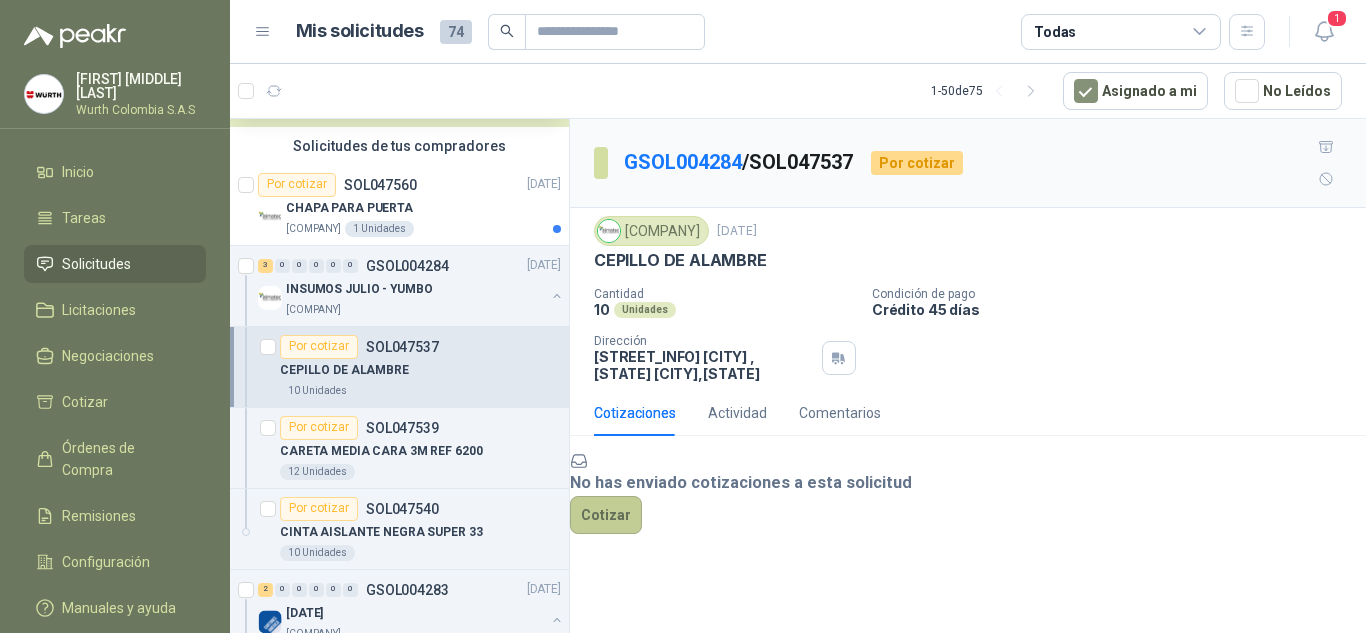 click on "Cotizar" at bounding box center (606, 515) 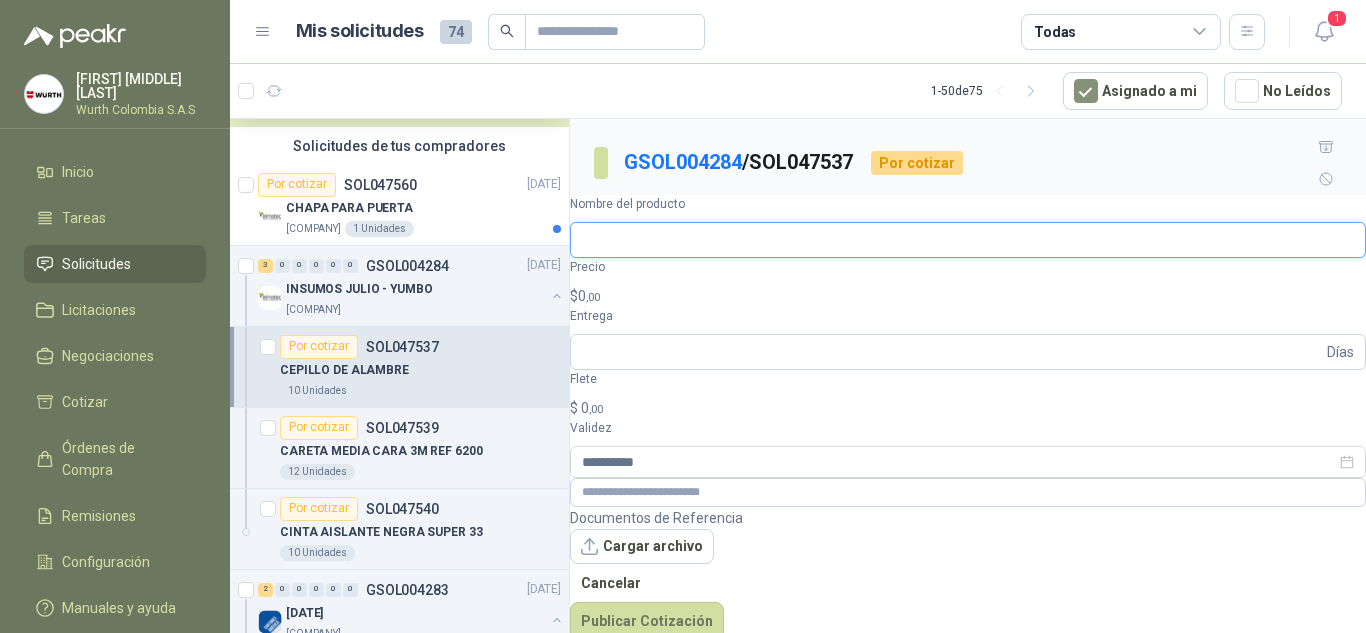 click on "Nombre del producto" at bounding box center [968, 240] 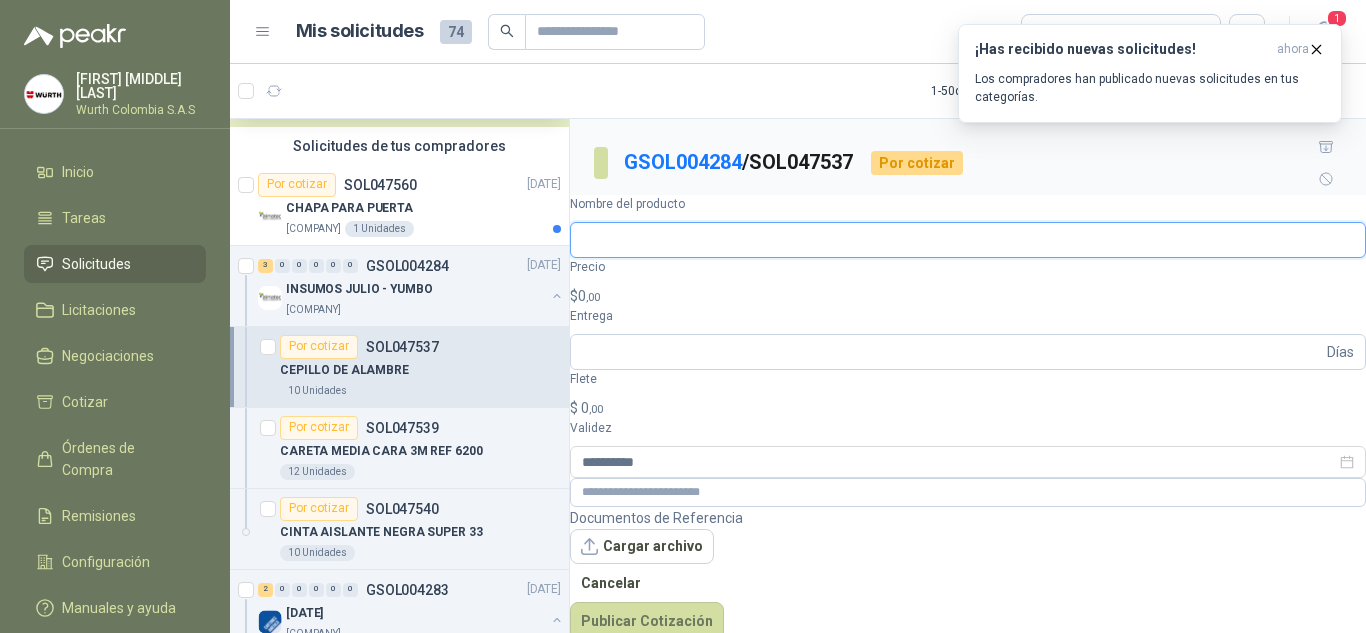 paste on "**********" 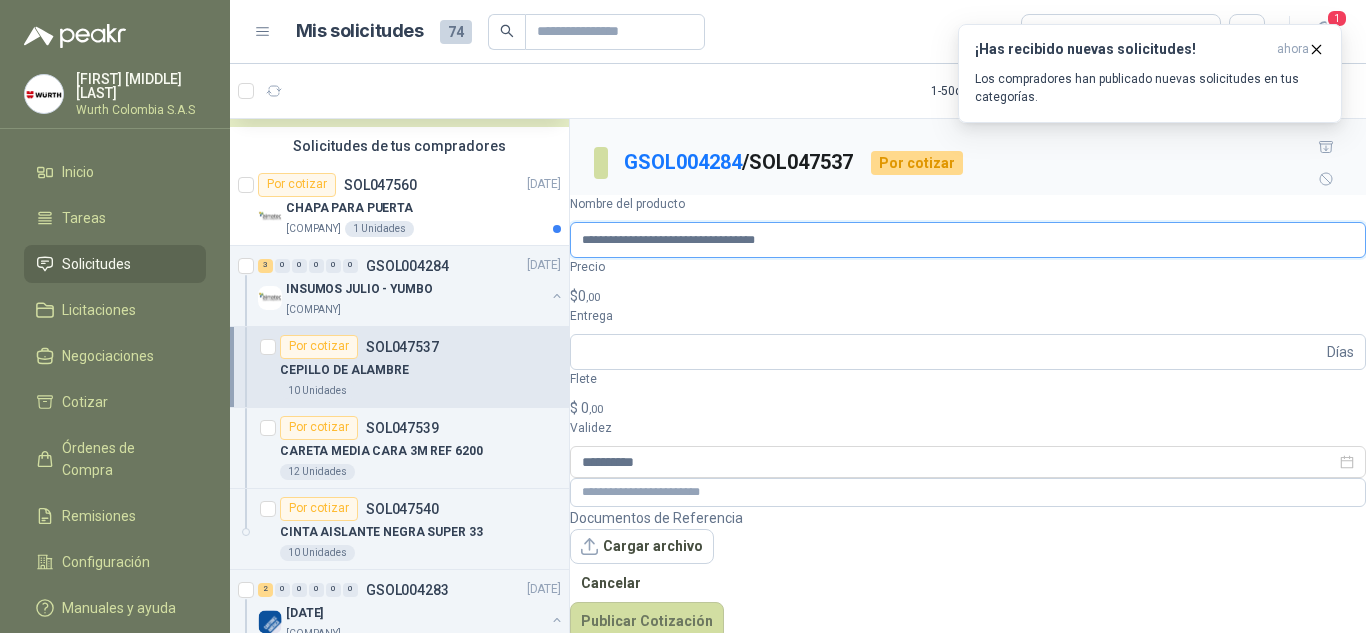type on "**********" 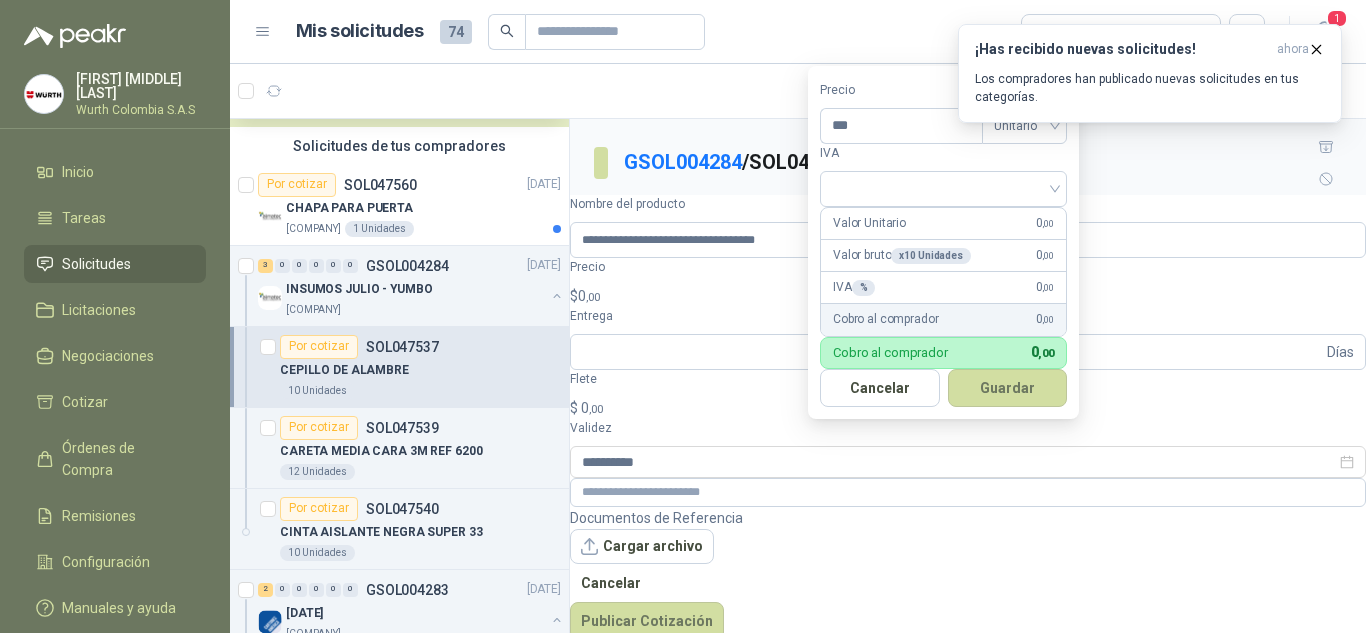 click on "$  0 ,00" at bounding box center (968, 296) 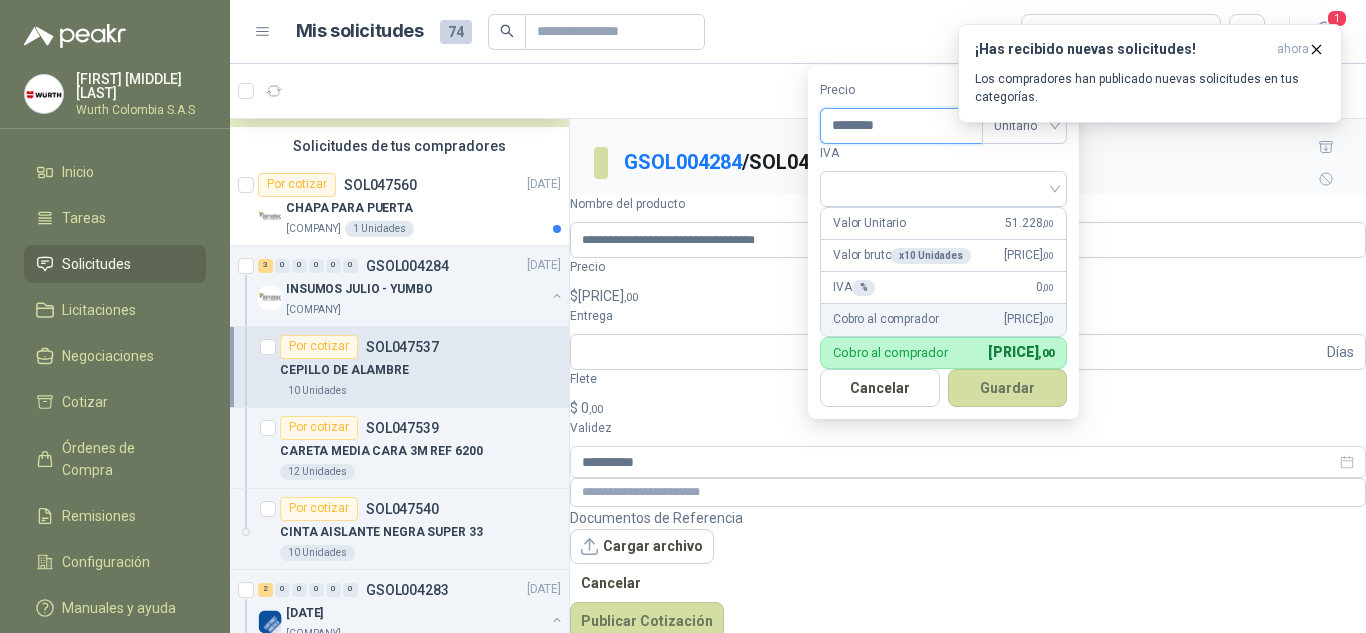 type on "********" 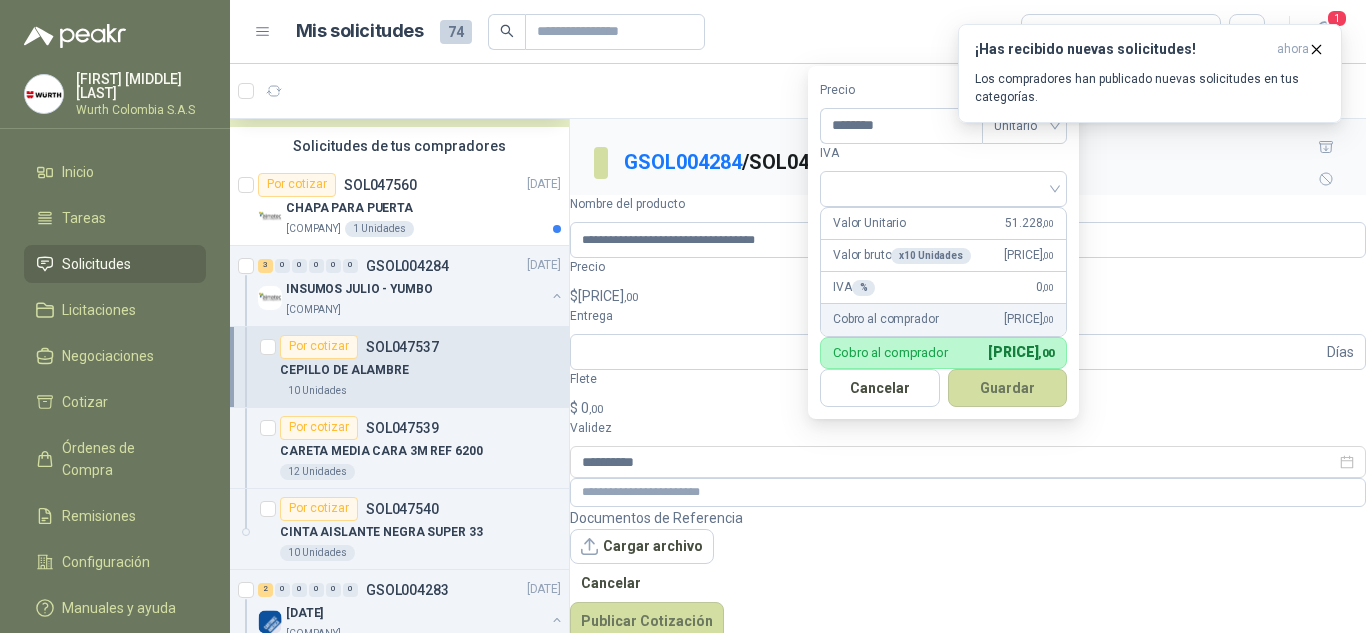 click on "Valor Unitario 51.228 ,00" at bounding box center [943, 224] 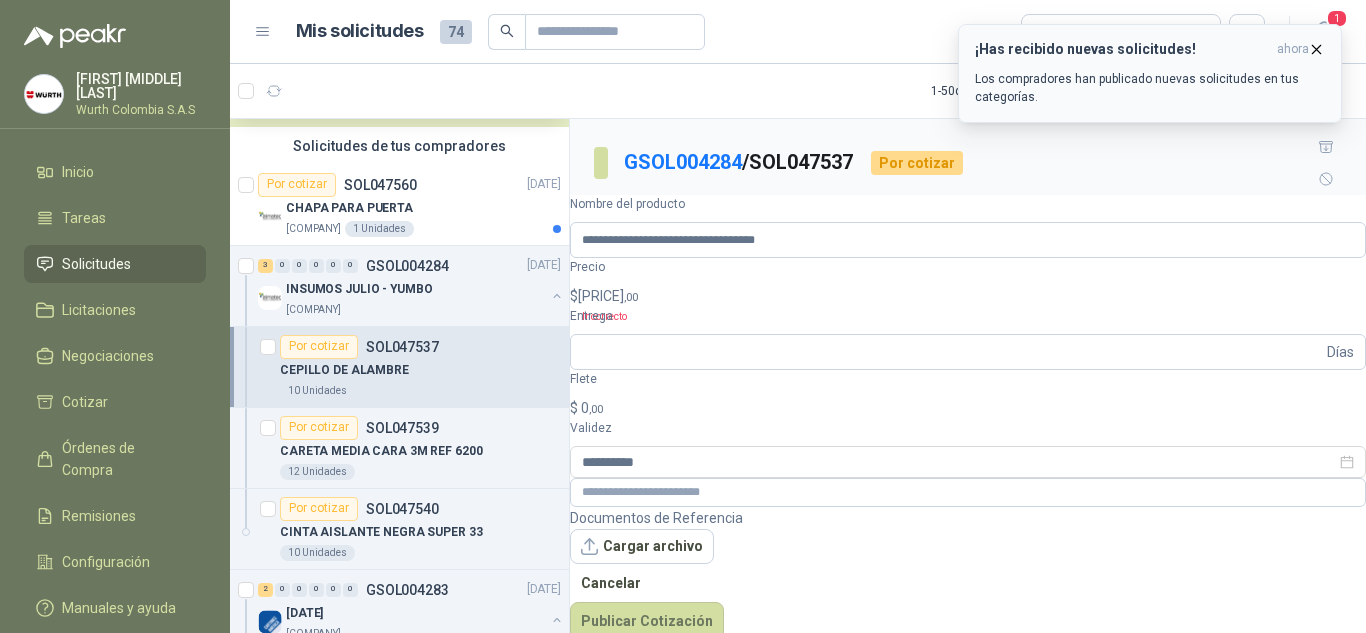 click at bounding box center [1317, 49] 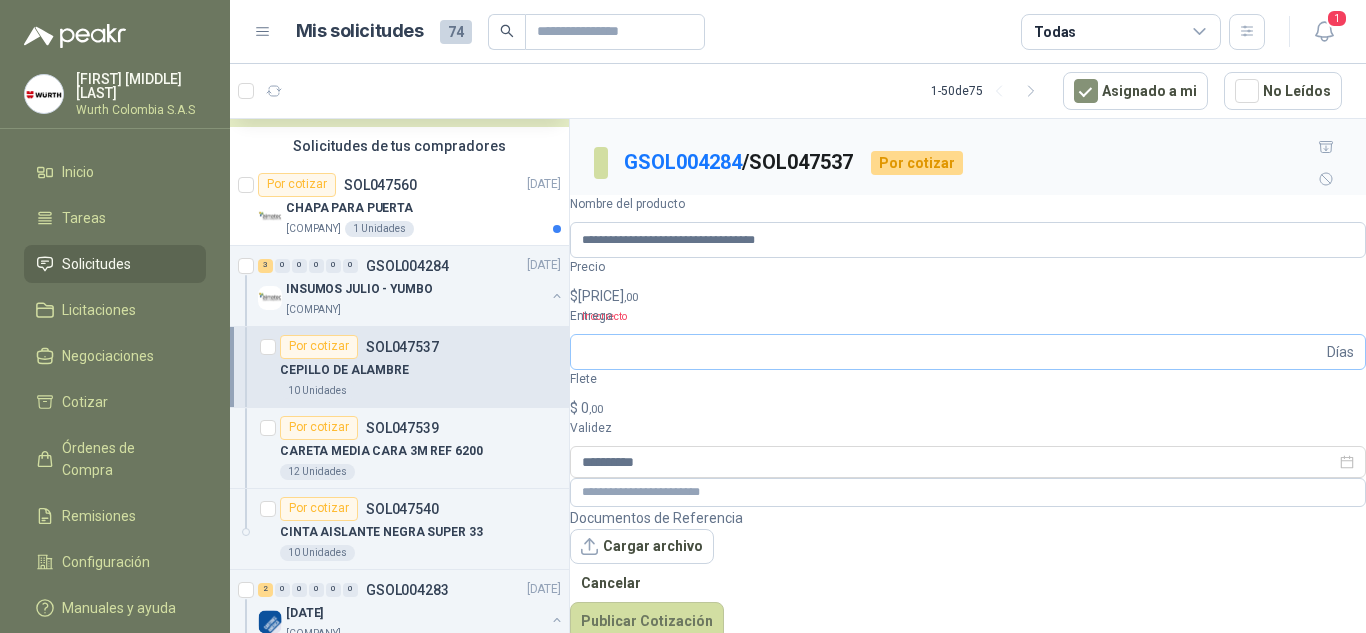 click on "Días" at bounding box center (1340, 352) 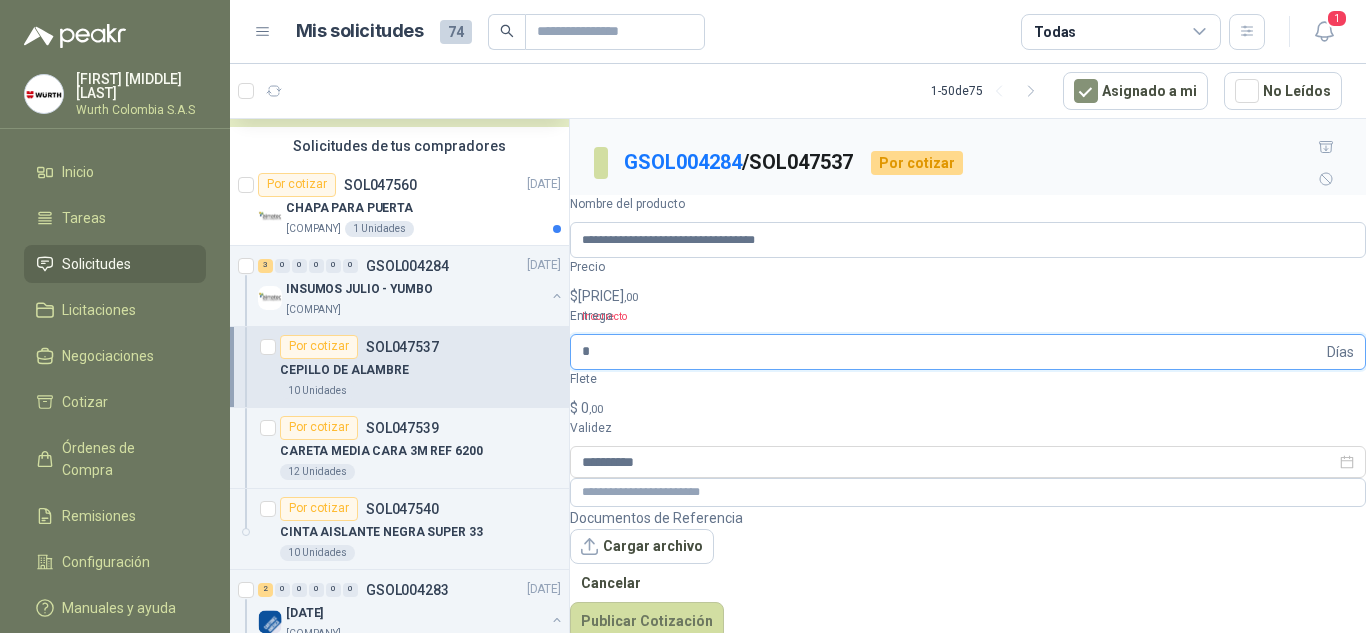 type on "*" 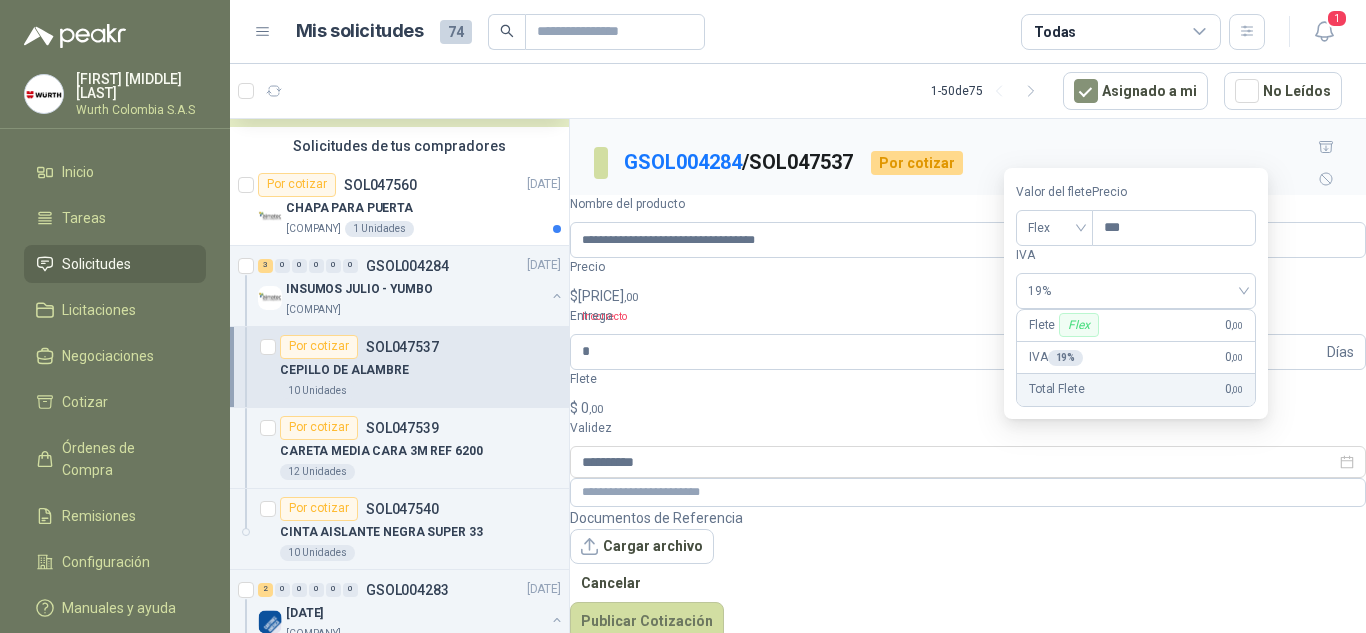 click on "$    0 ,00" at bounding box center [968, 408] 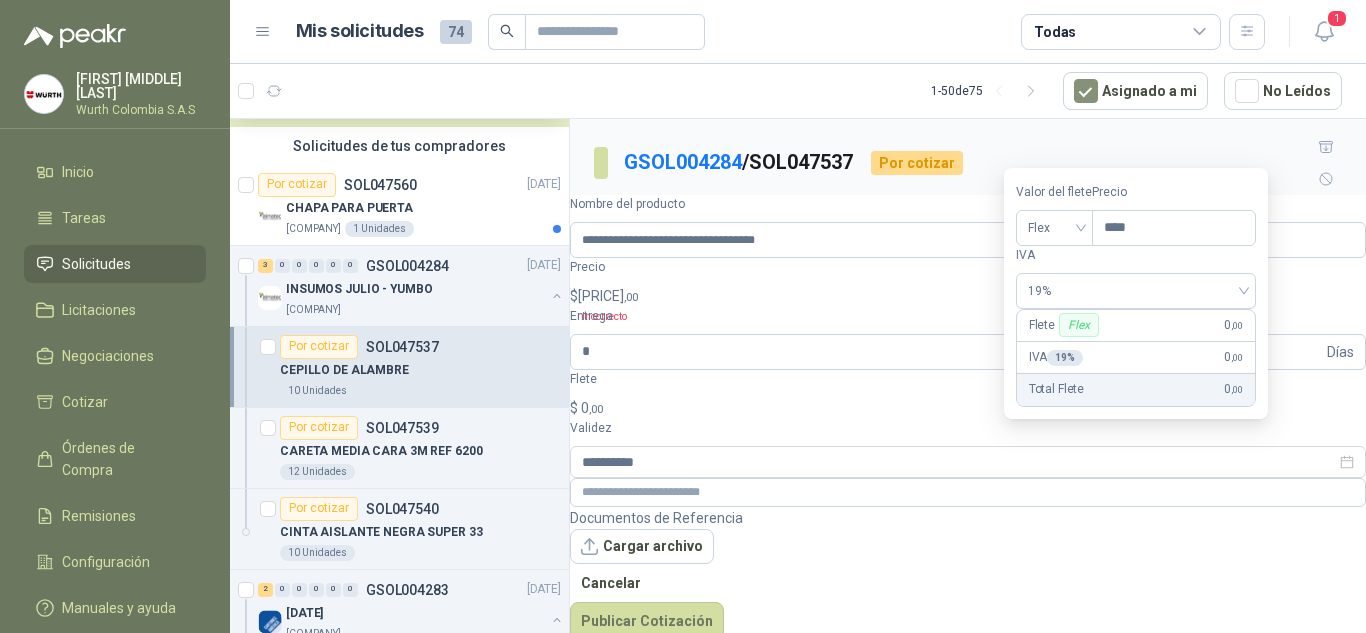 type on "****" 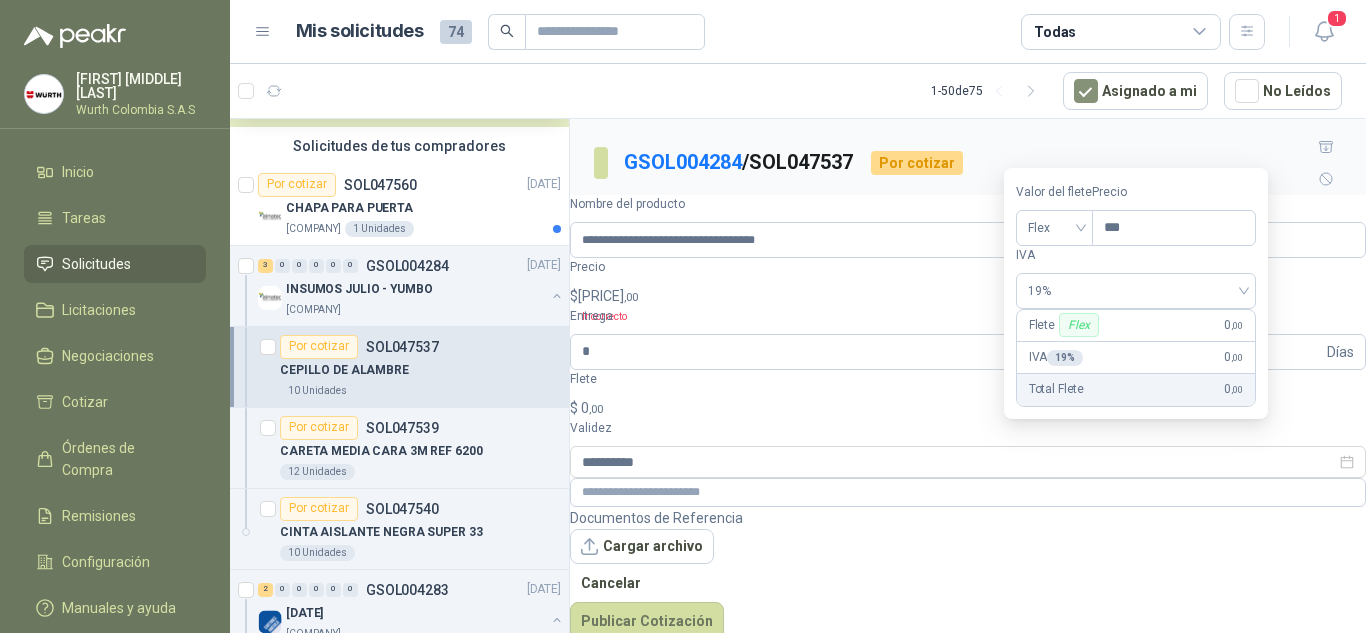 click on "Flete Flex   0 ,00" at bounding box center [1136, 326] 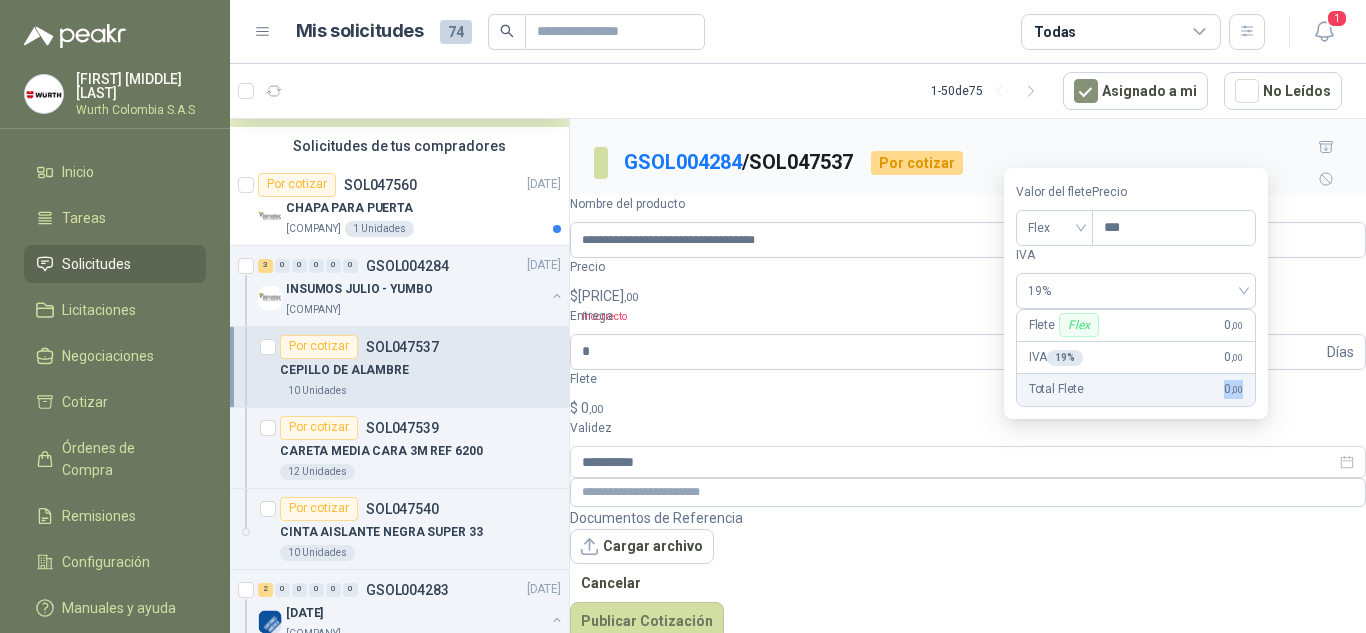 click on "Total Flete 0 ,00" at bounding box center [1136, 390] 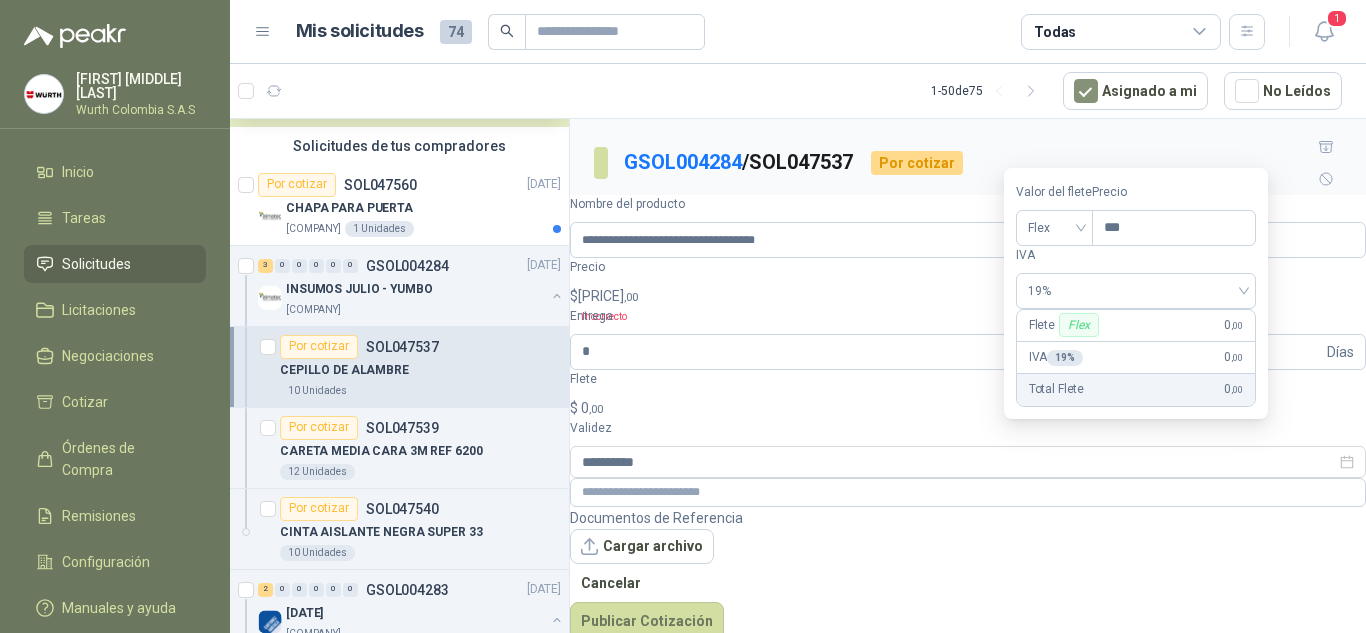 click on "Total Flete" at bounding box center [1056, 389] 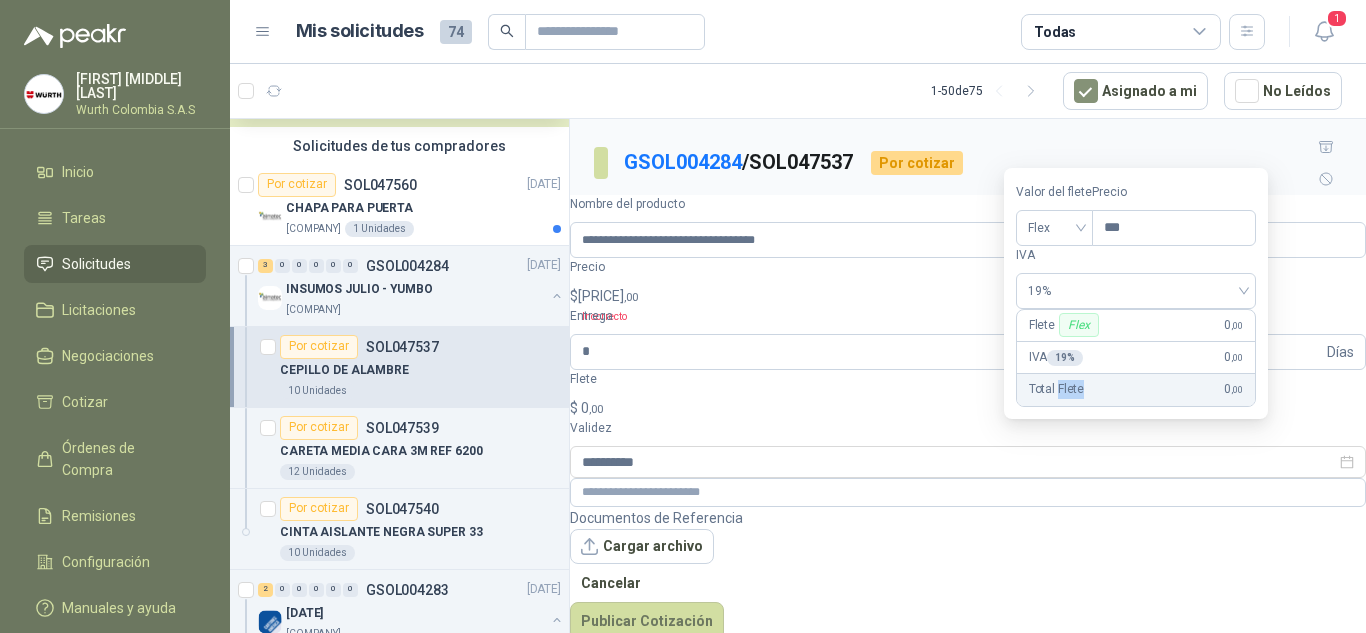 click on "Total Flete" at bounding box center [1056, 389] 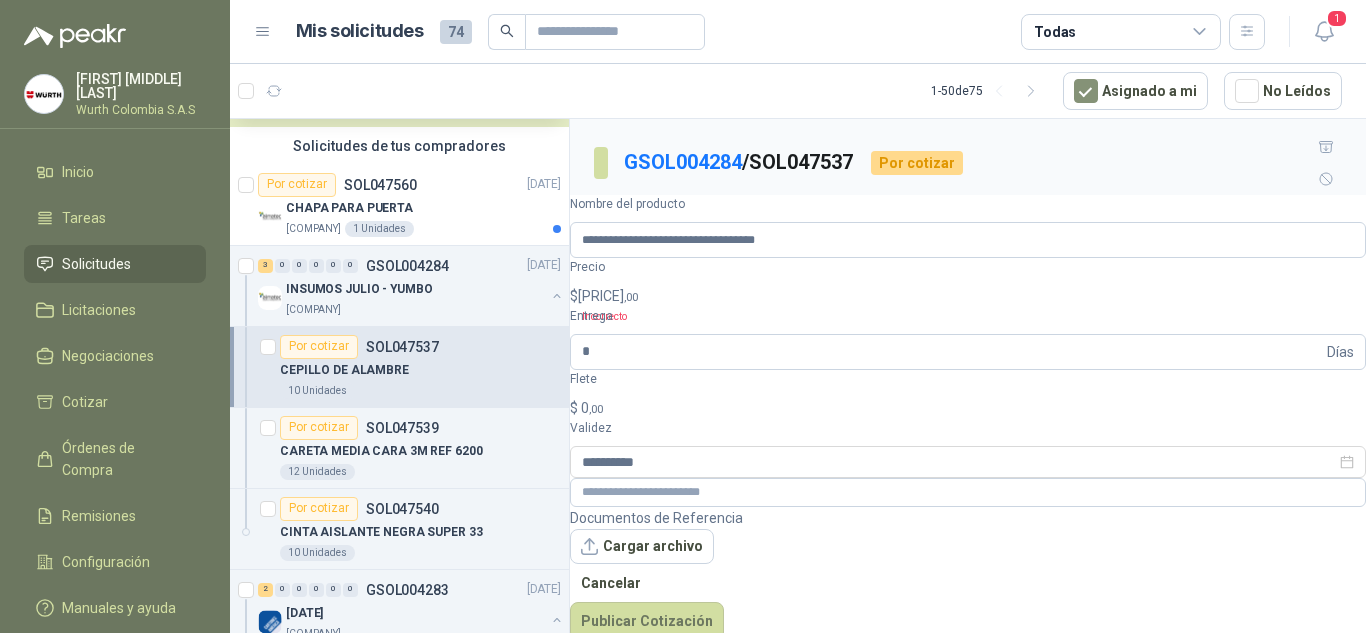 click on "**********" at bounding box center [968, 417] 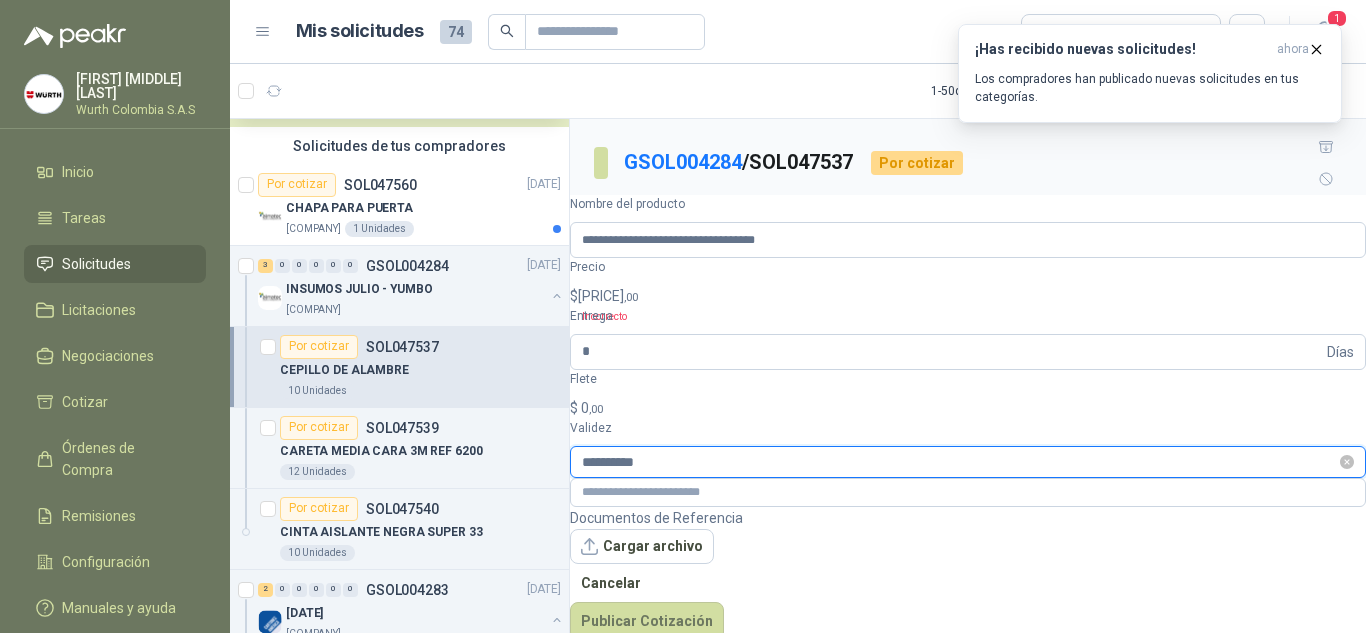 click on "**********" at bounding box center (959, 462) 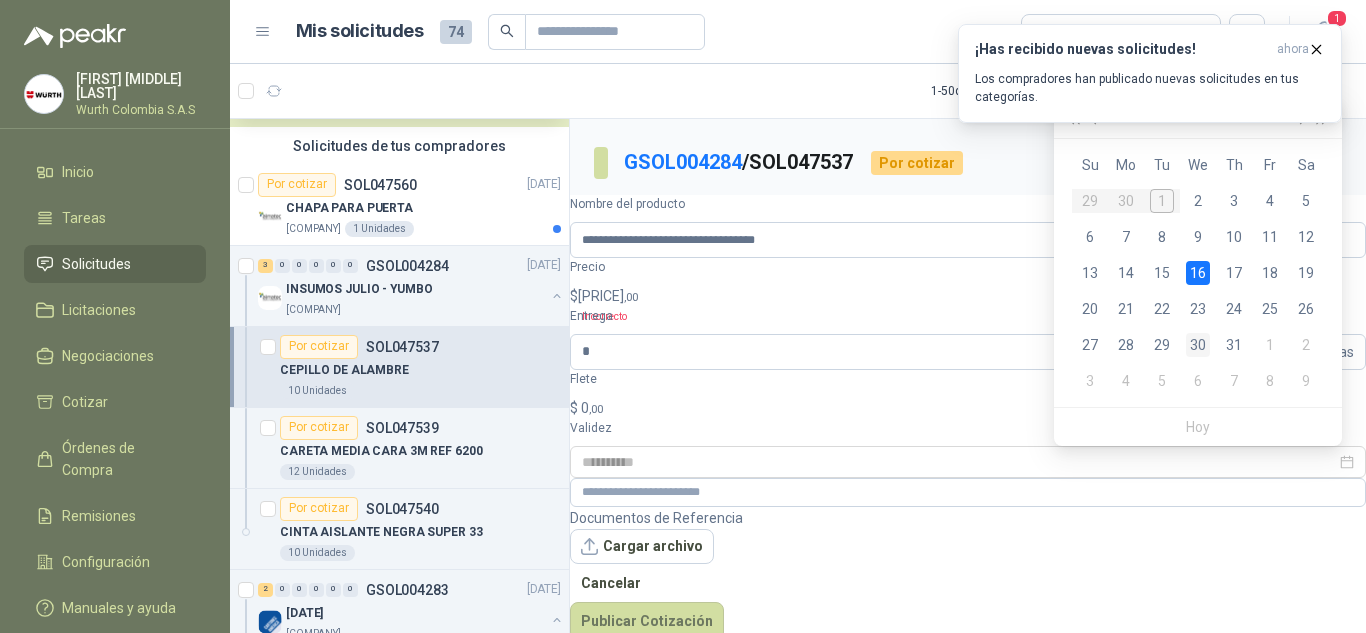 click on "30" at bounding box center (1198, 345) 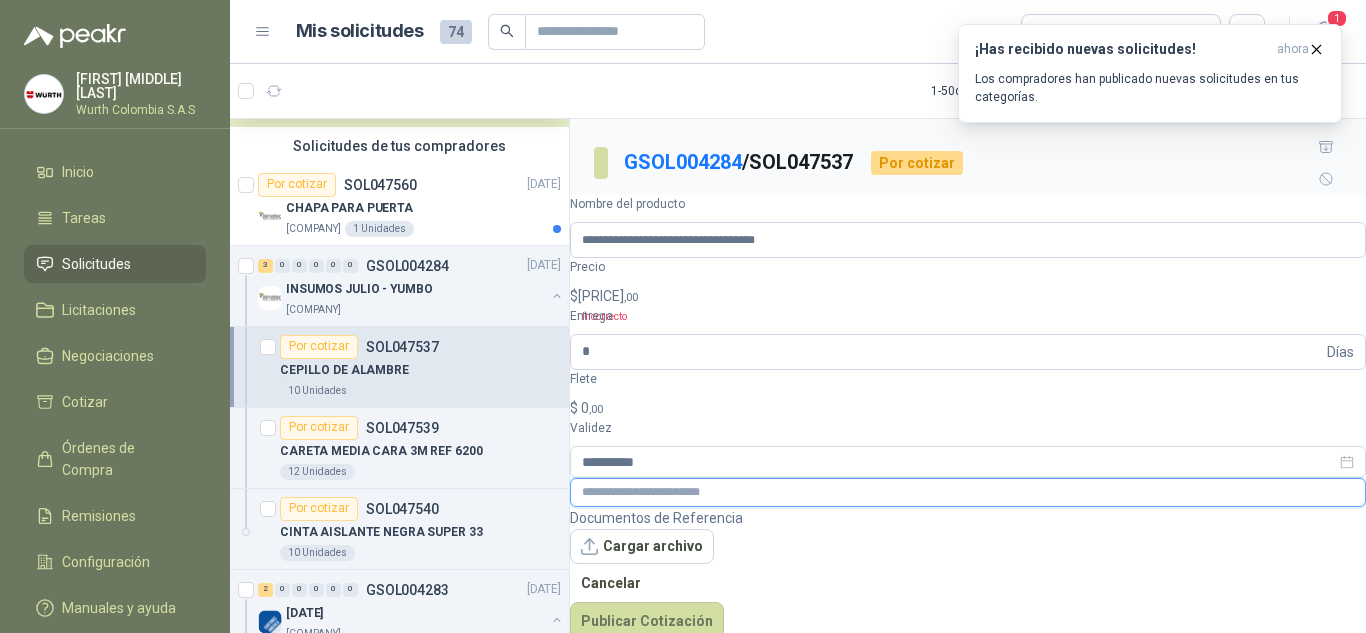 click at bounding box center (968, 492) 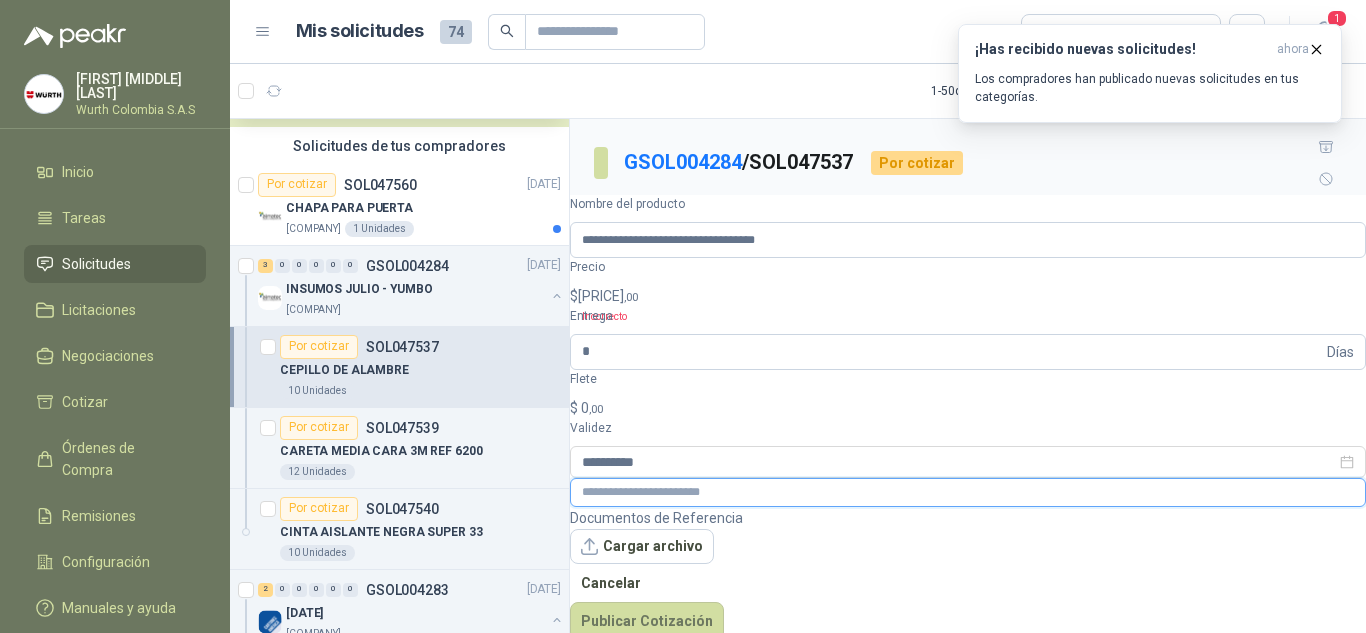 paste on "**********" 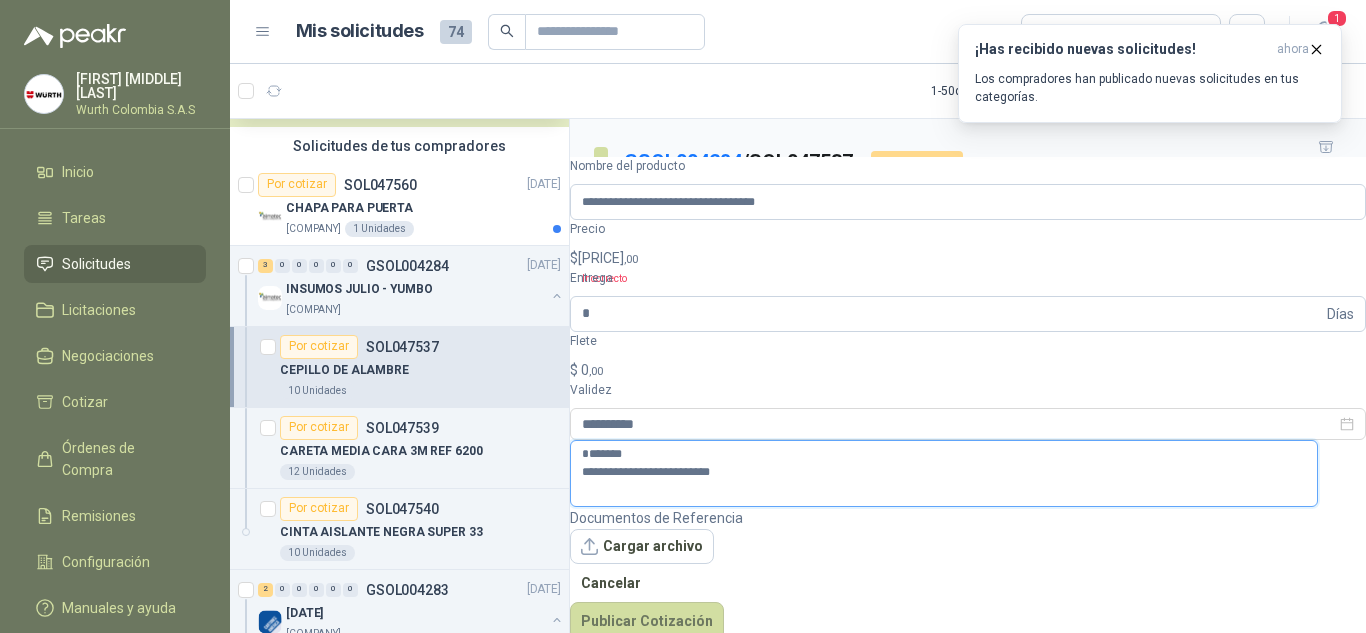 type on "**********" 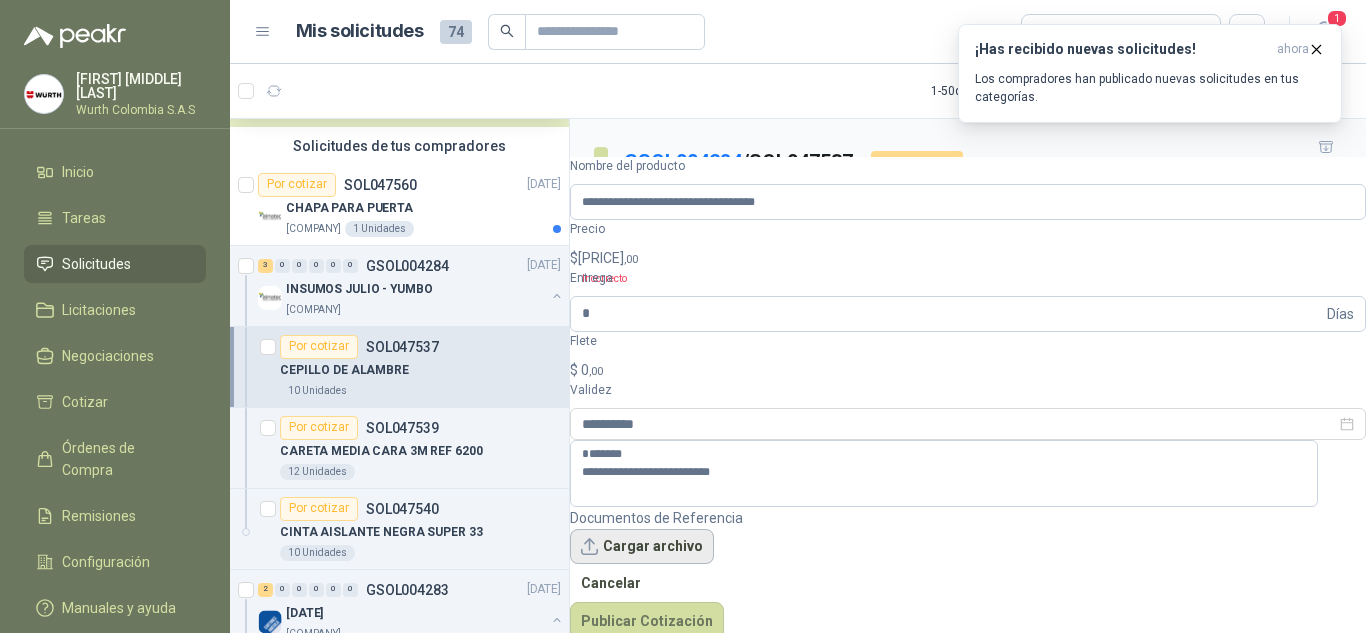 click on "Cargar archivo" at bounding box center [642, 547] 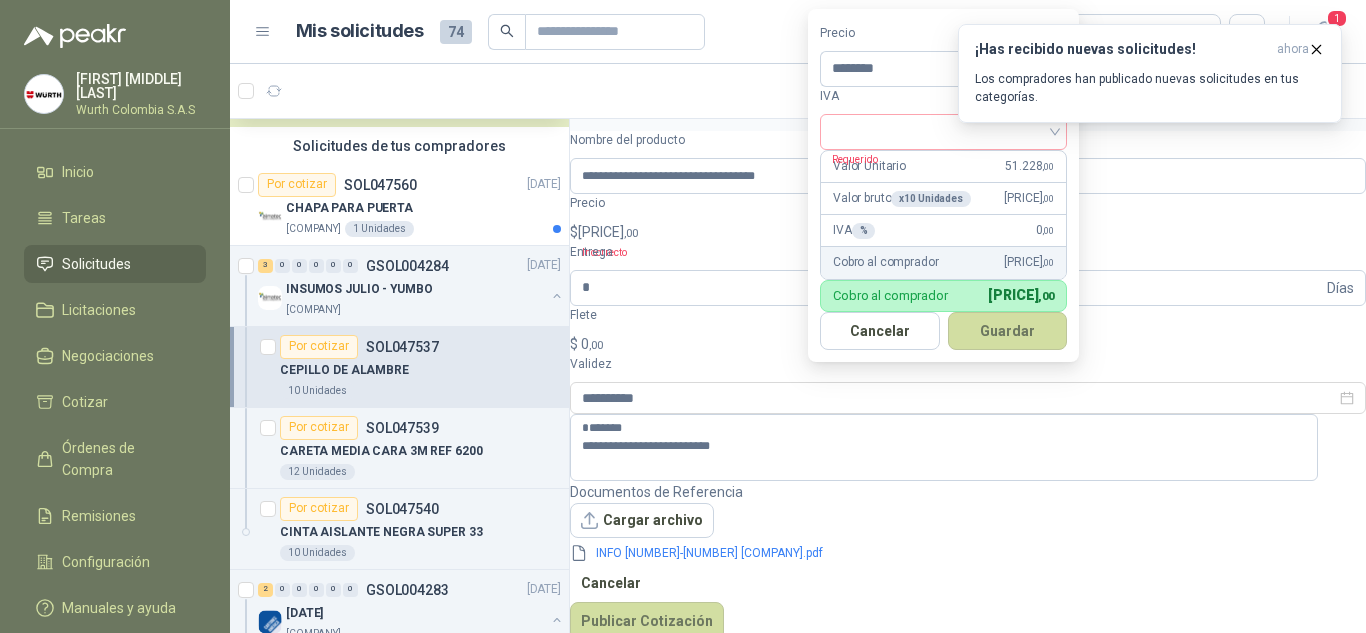 click on ",00" at bounding box center (631, 233) 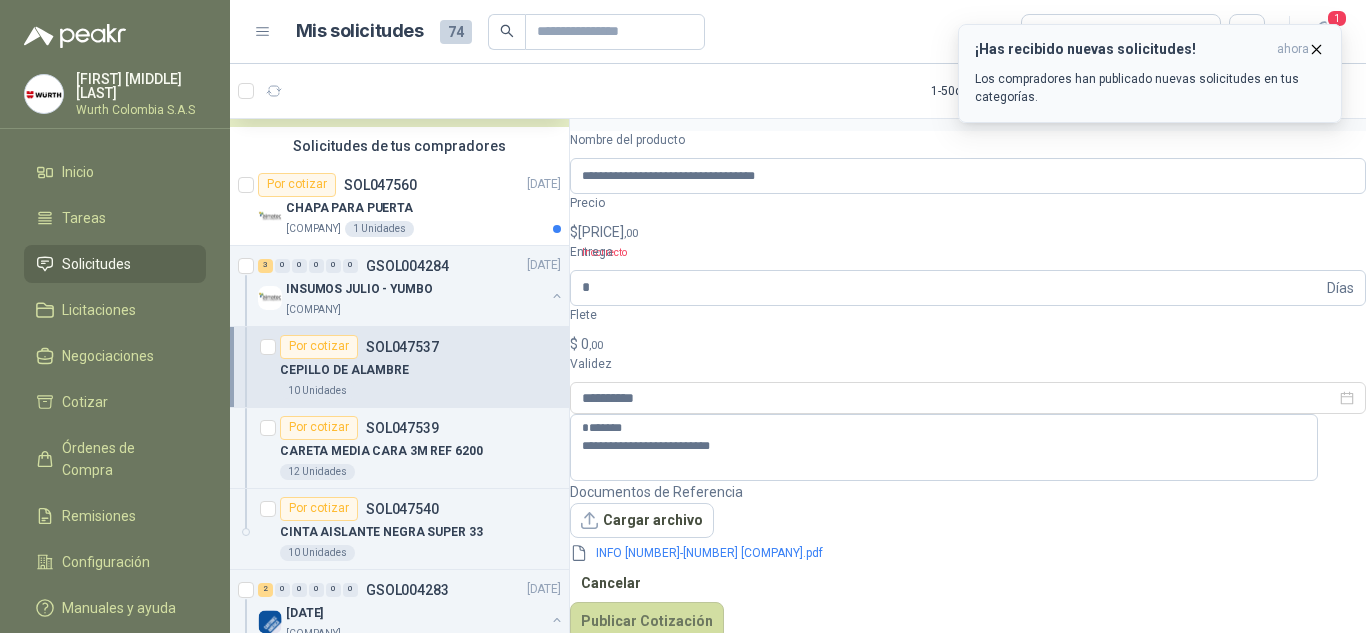 click at bounding box center [1316, 49] 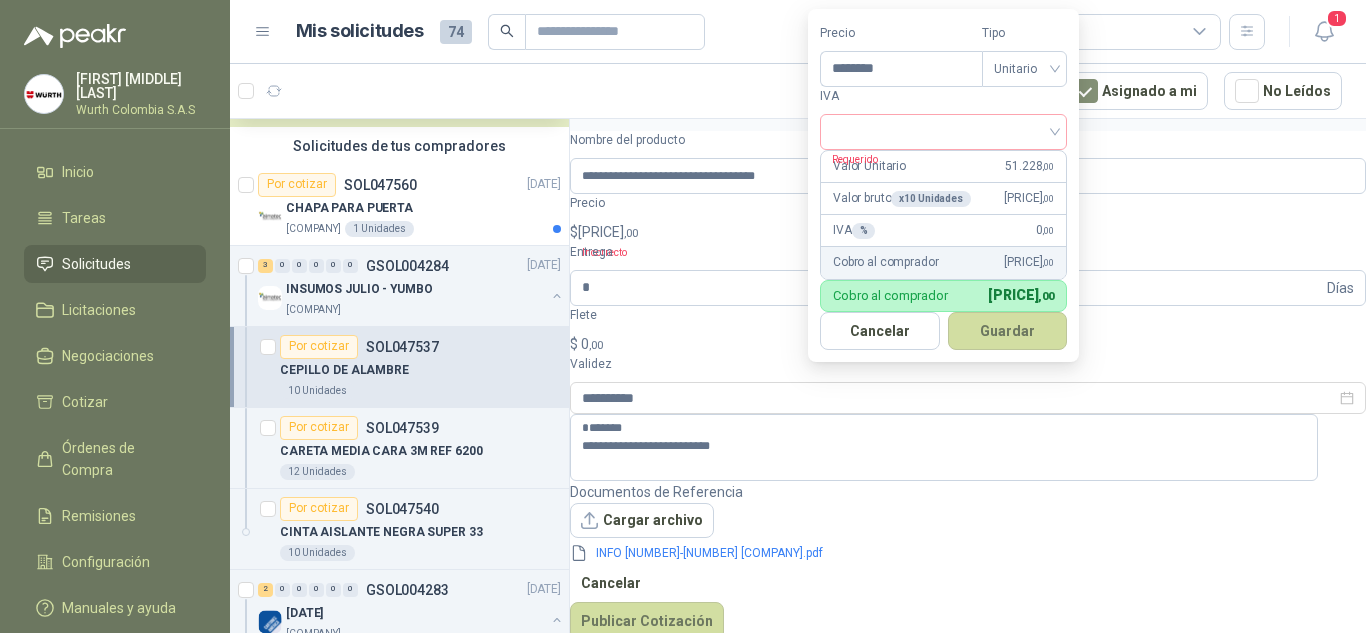 click on "512.280 ,00" at bounding box center [608, 232] 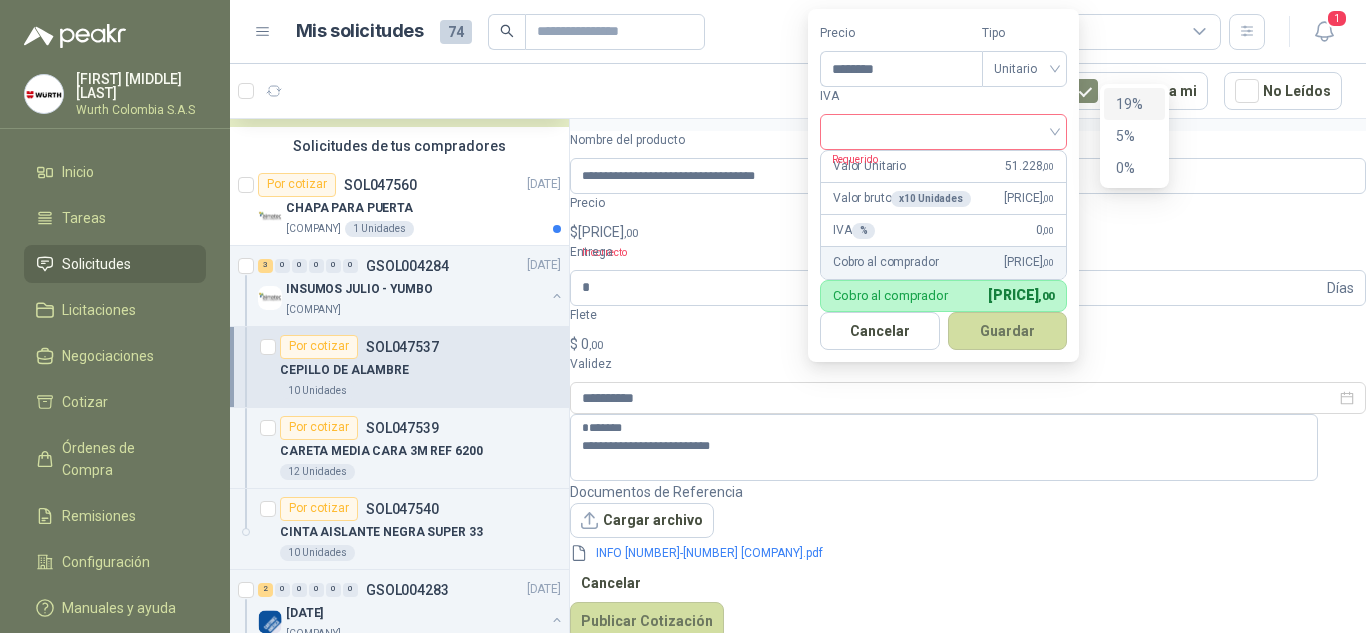 click at bounding box center (943, 132) 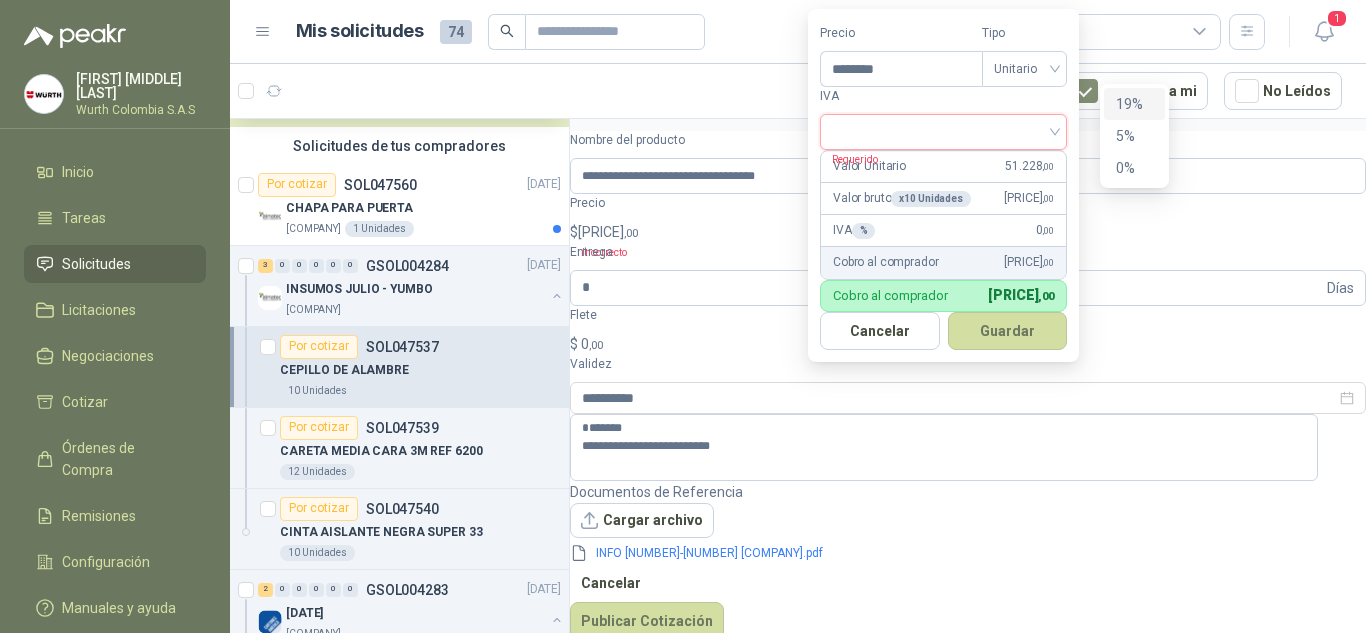 click on "19%" at bounding box center (1134, 104) 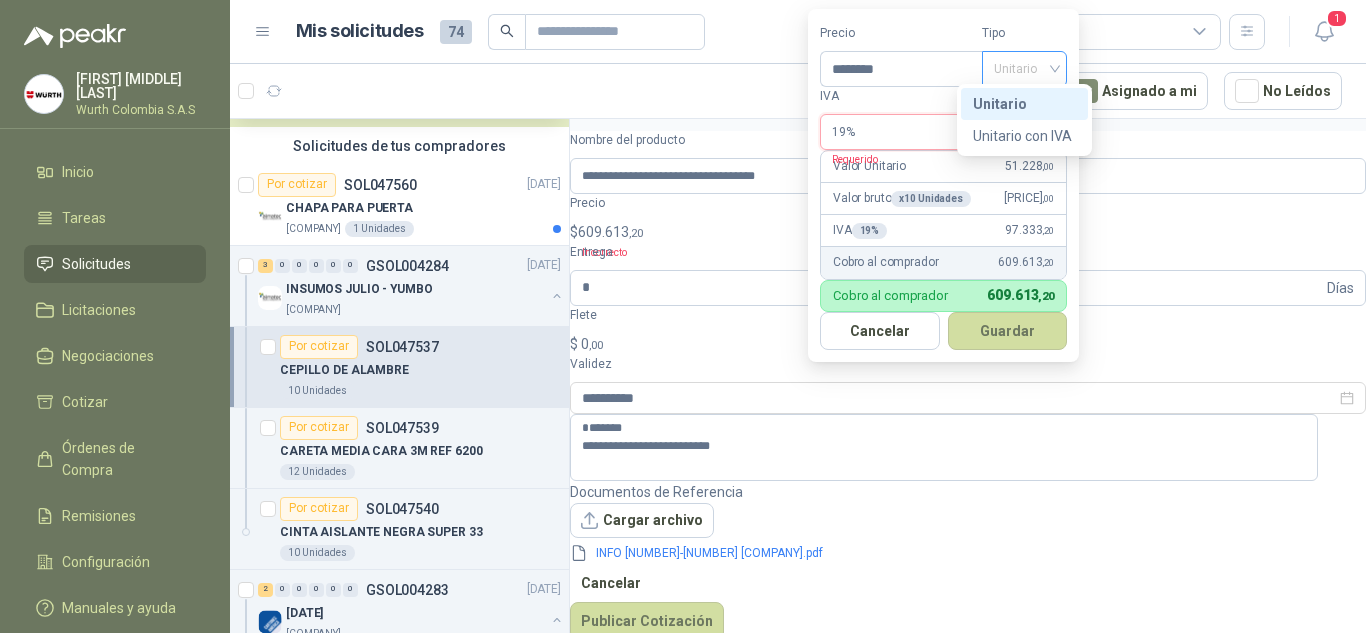 click on "Unitario" at bounding box center (1024, 69) 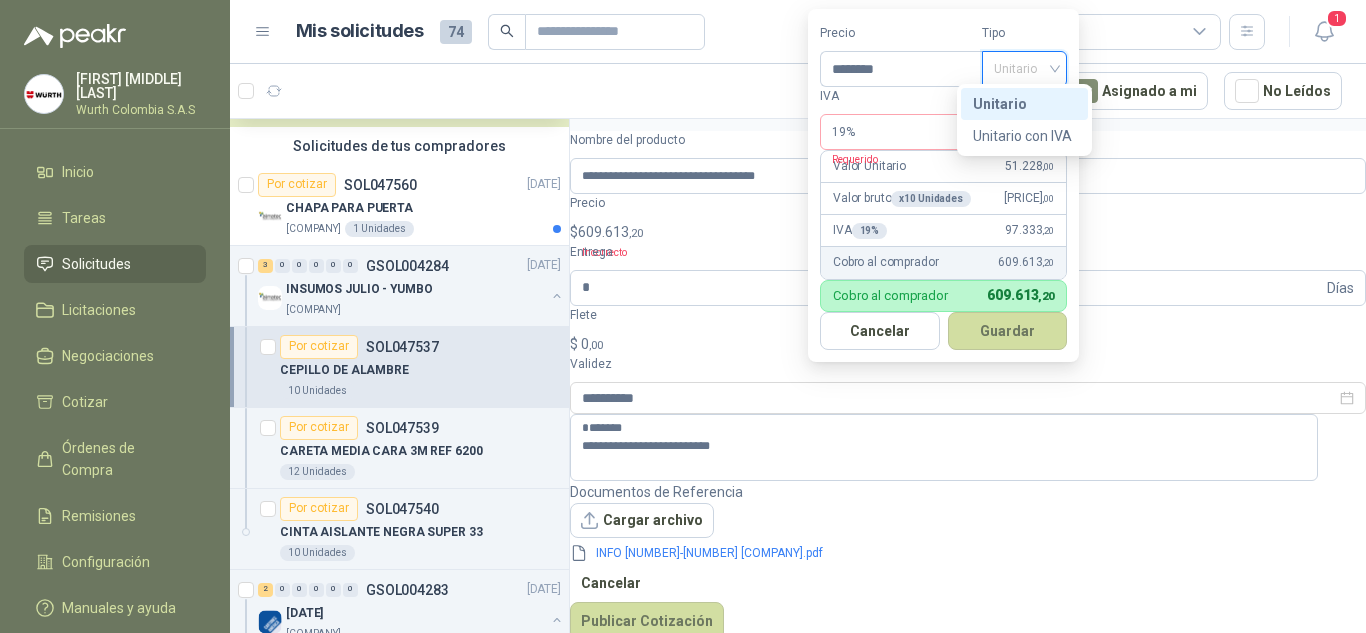 click on "Unitario" at bounding box center [0, 0] 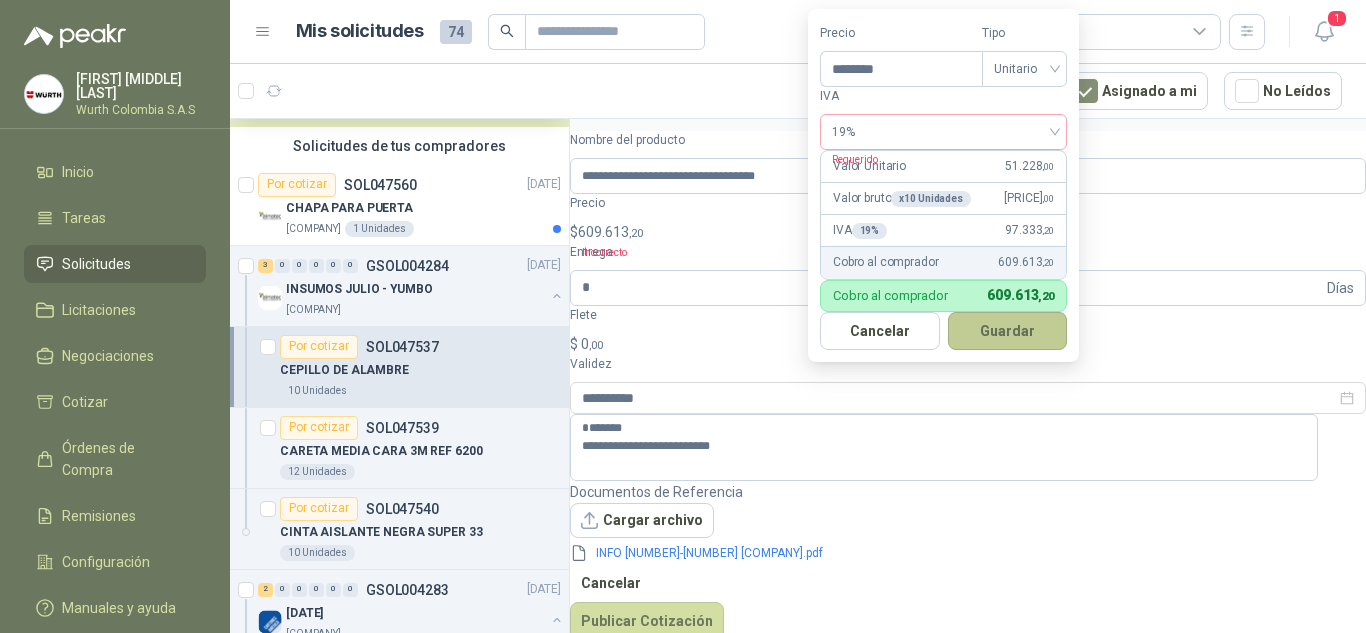 click on "Guardar" at bounding box center [1008, 331] 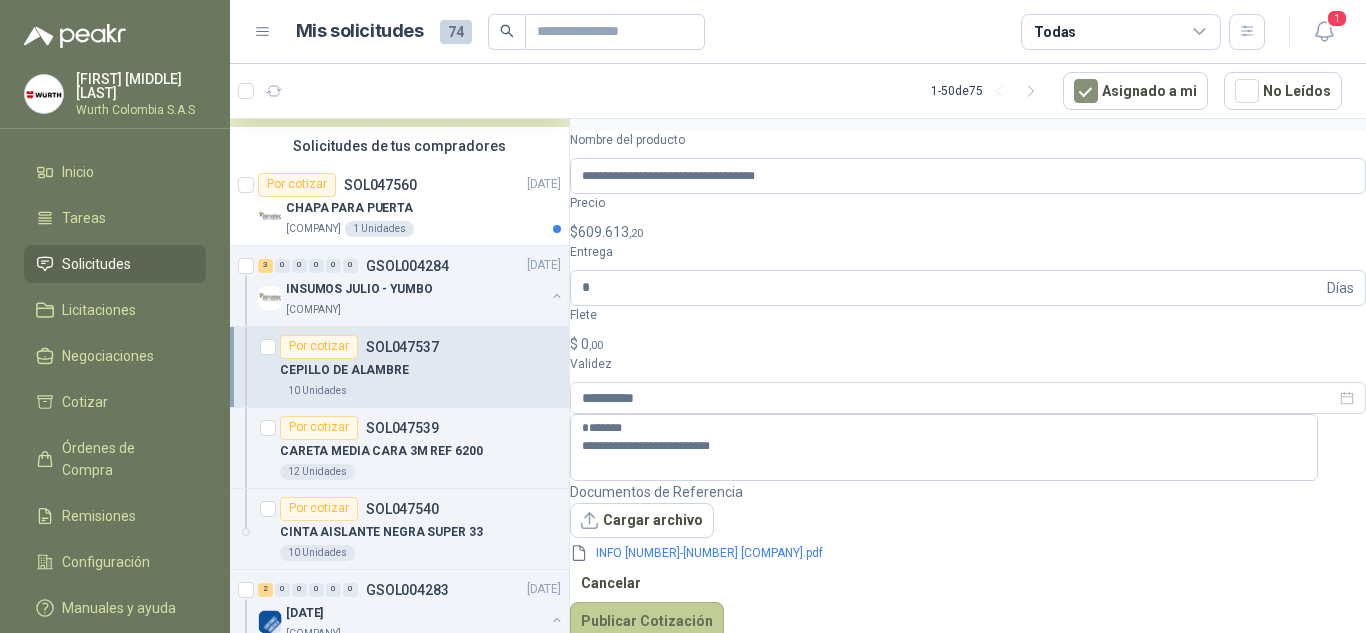 click on "Publicar Cotización" at bounding box center (647, 621) 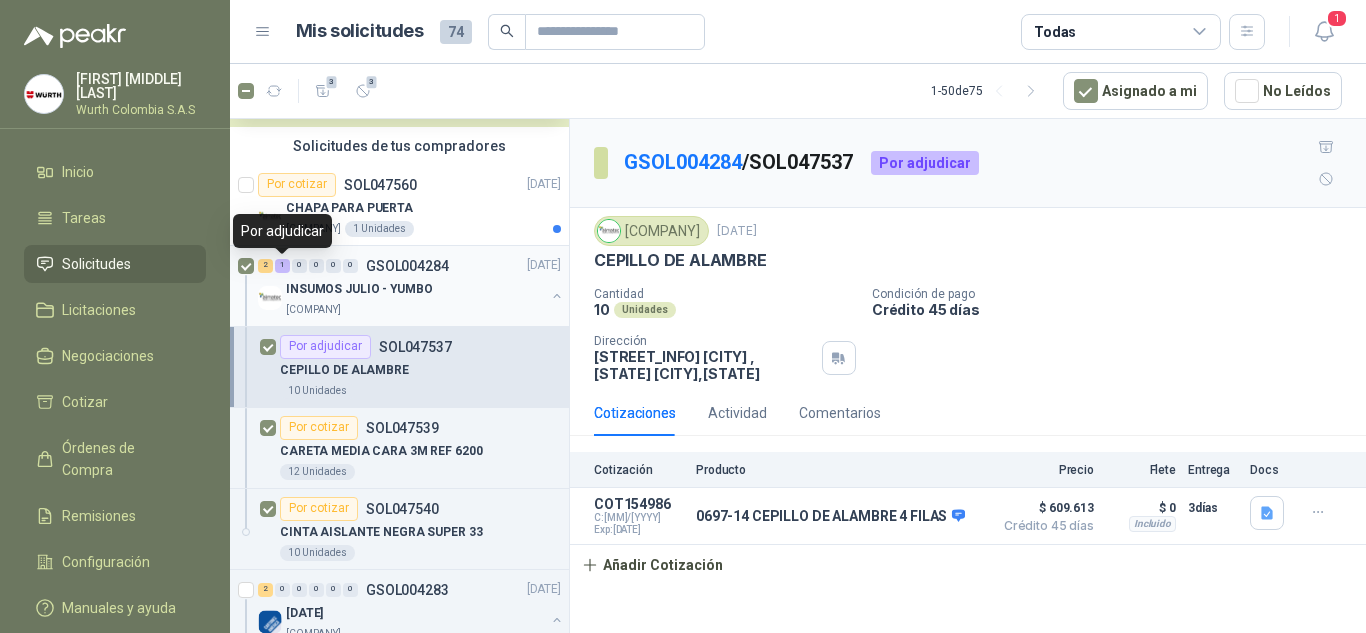 click on "1" at bounding box center (282, 266) 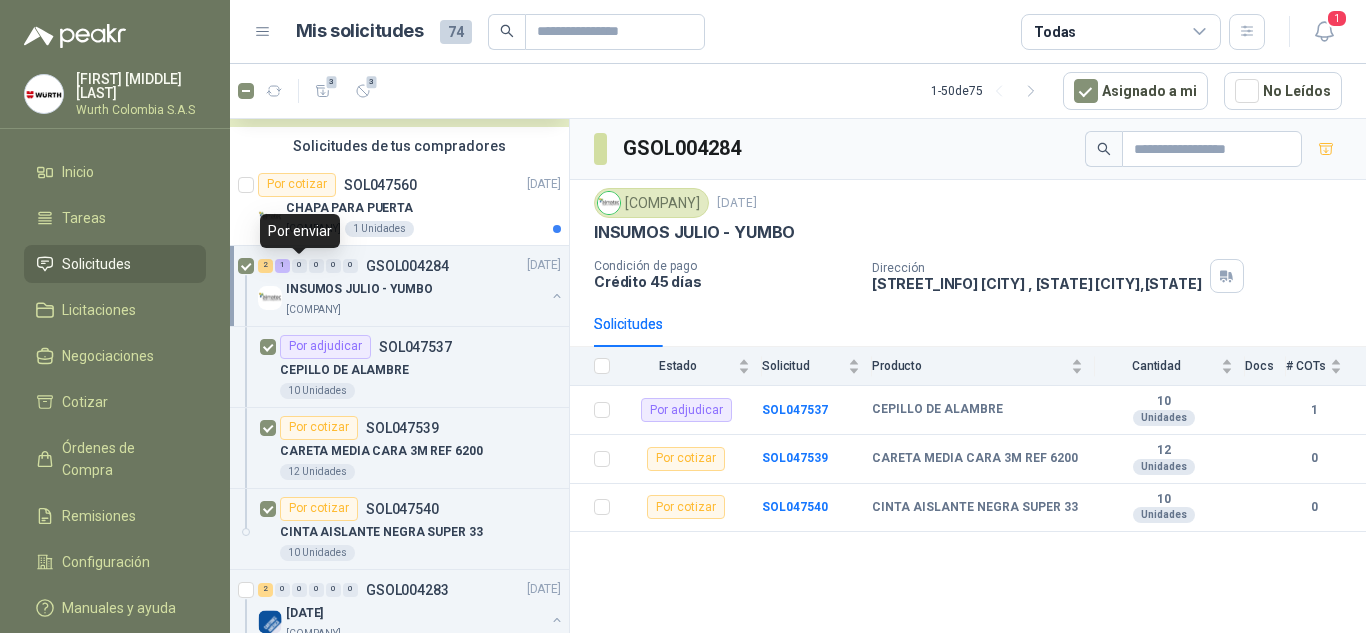 click on "0" at bounding box center [299, 266] 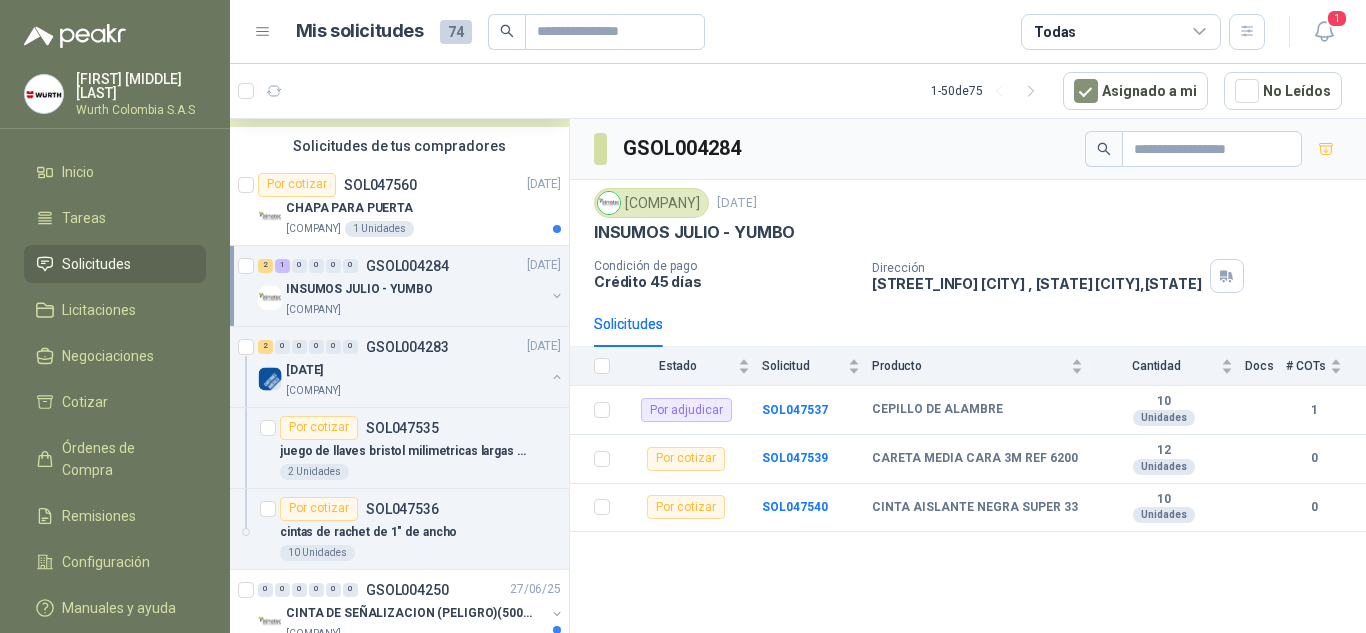 click at bounding box center (557, 296) 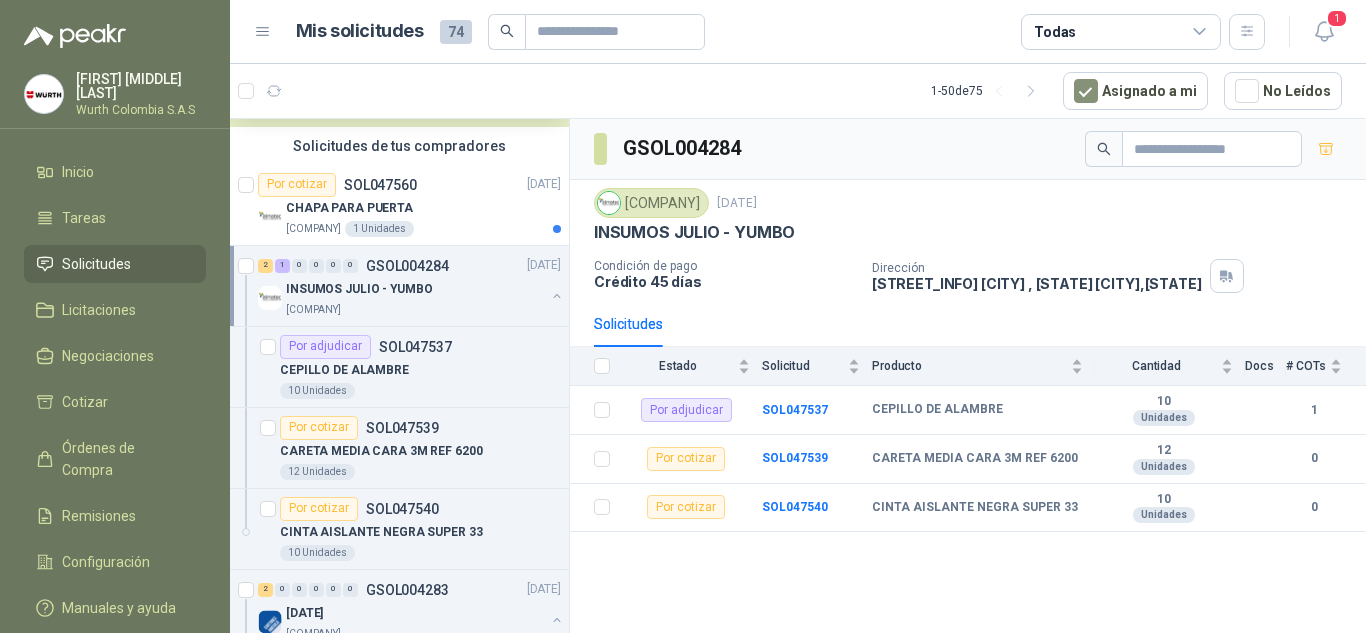 scroll, scrollTop: 924, scrollLeft: 0, axis: vertical 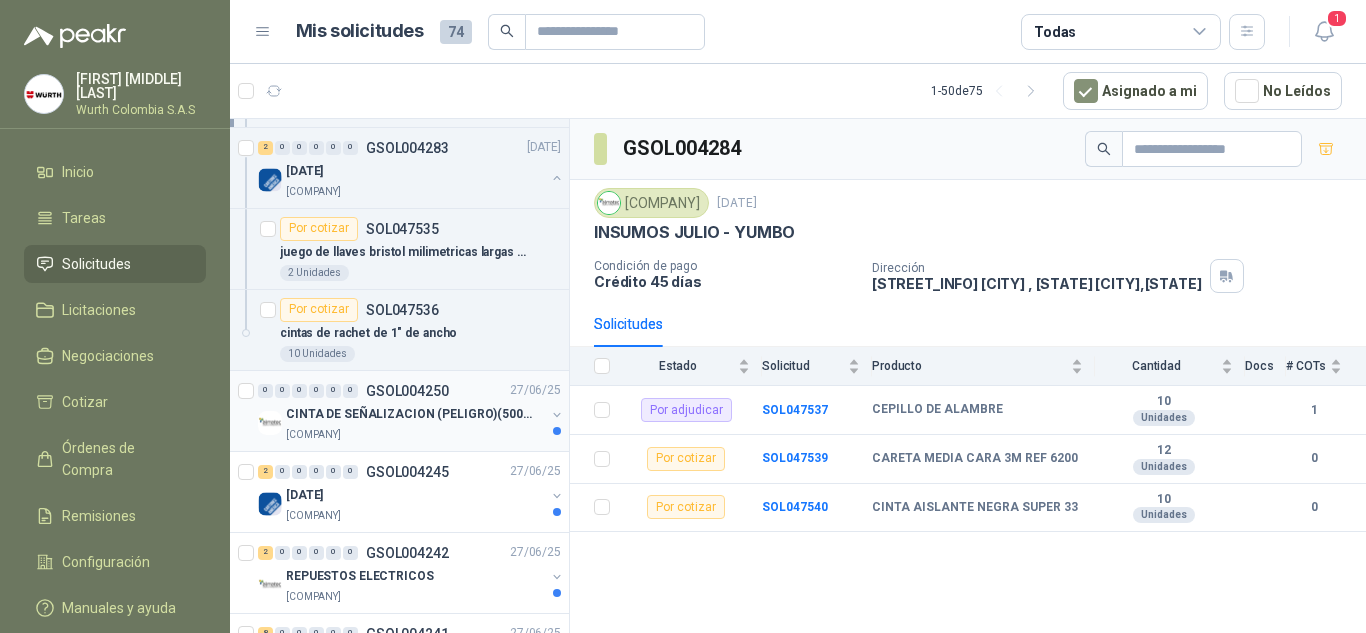 click on "CINTA DE SEÑALIZACION (PELIGRO)(500mts)" at bounding box center [410, 414] 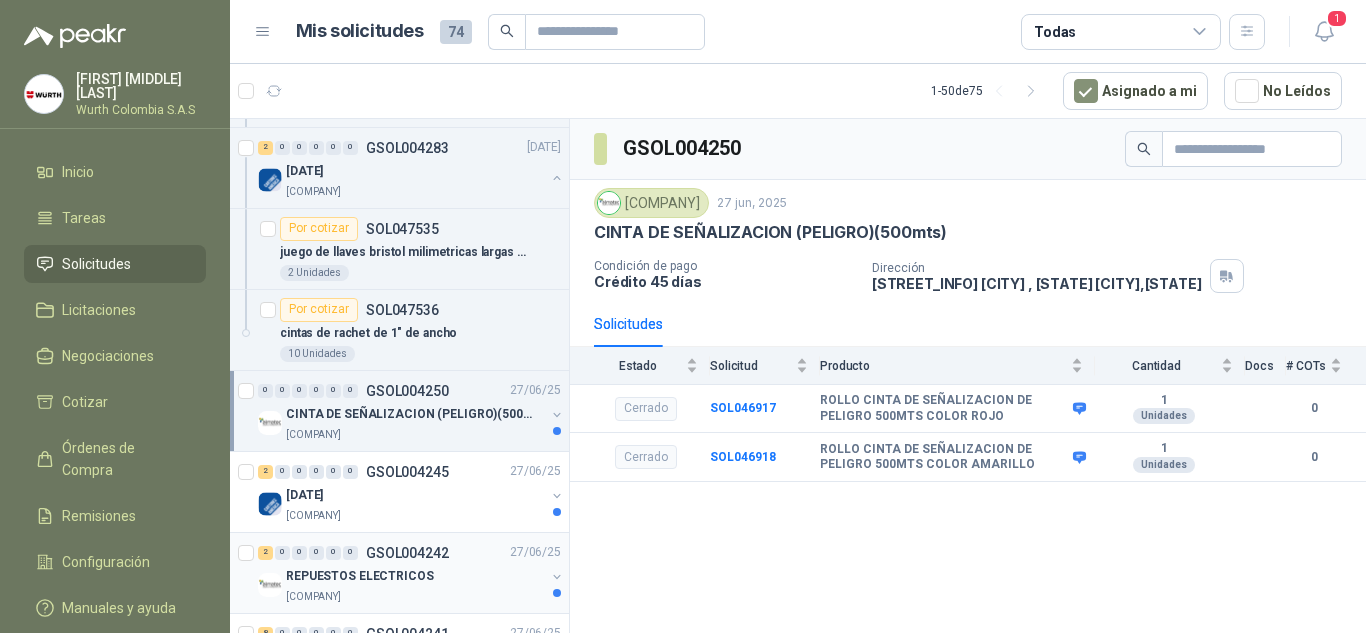 click on "REPUESTOS ELECTRICOS" at bounding box center [415, 577] 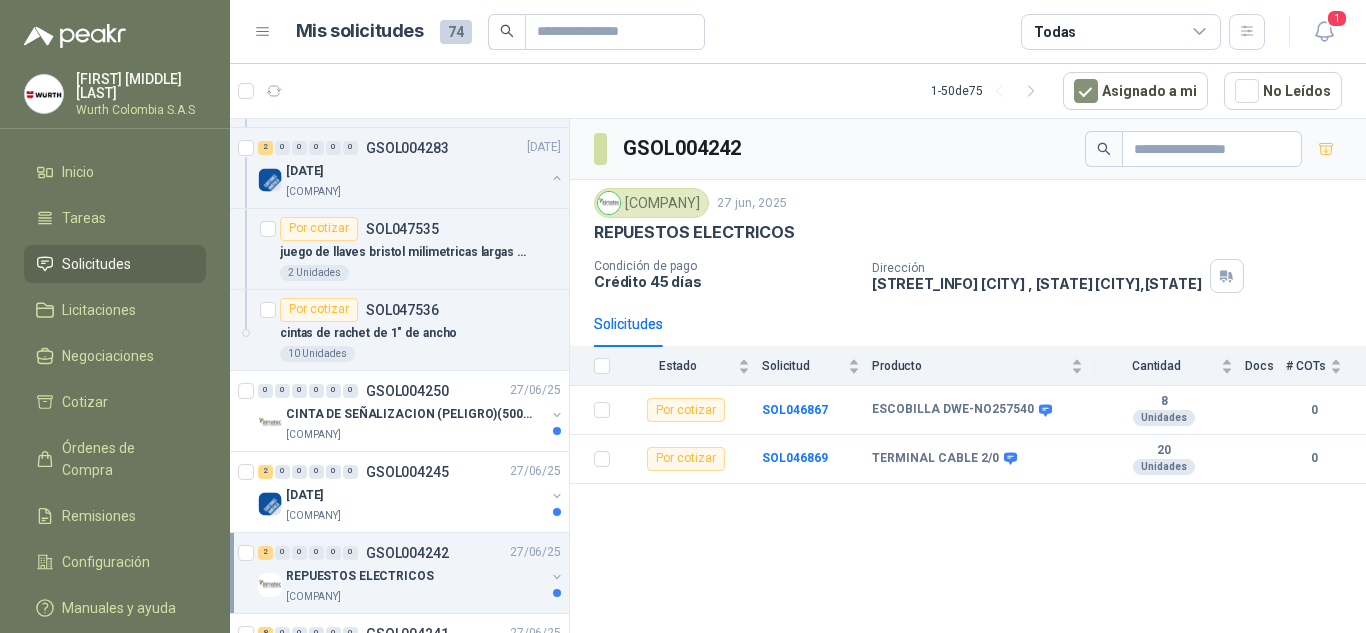 scroll, scrollTop: 1366, scrollLeft: 0, axis: vertical 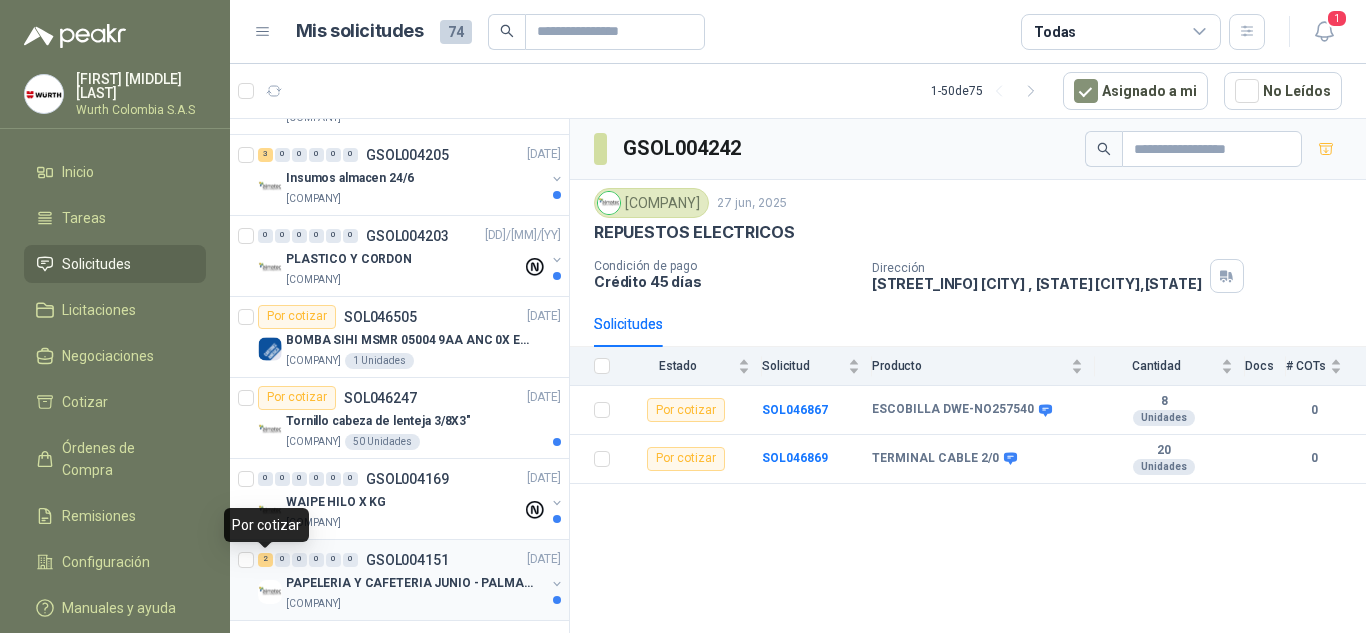 click on "2" at bounding box center [265, 560] 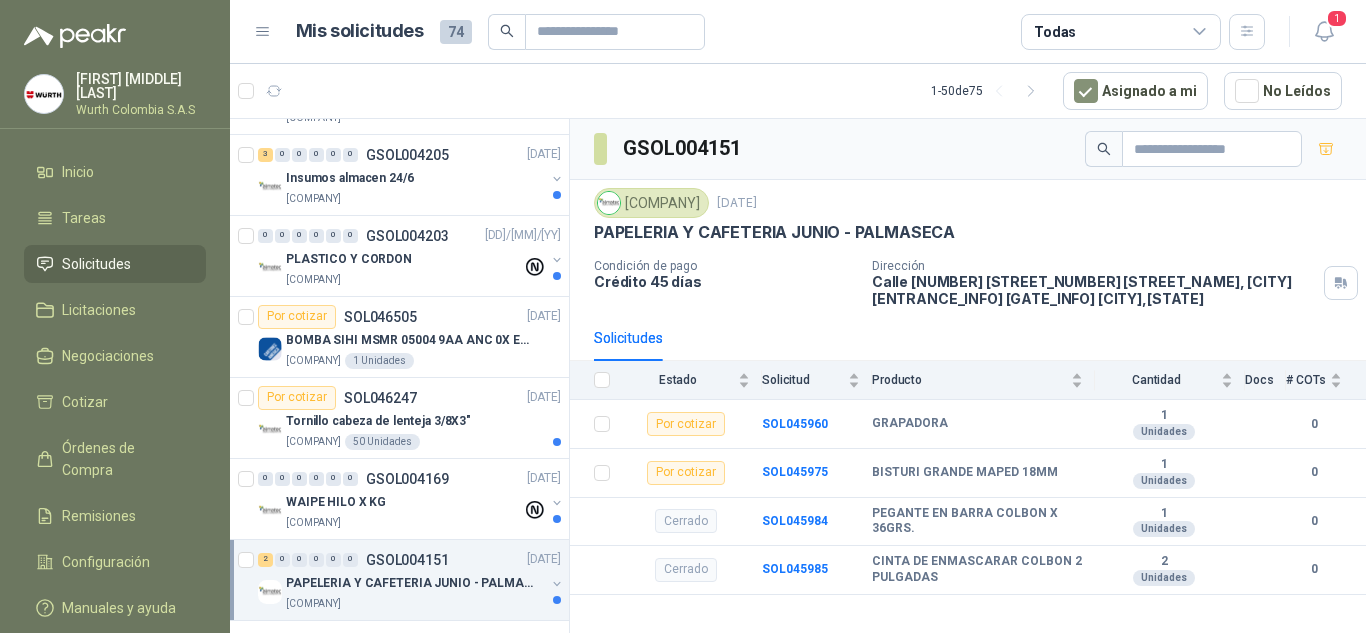 scroll, scrollTop: 2249, scrollLeft: 0, axis: vertical 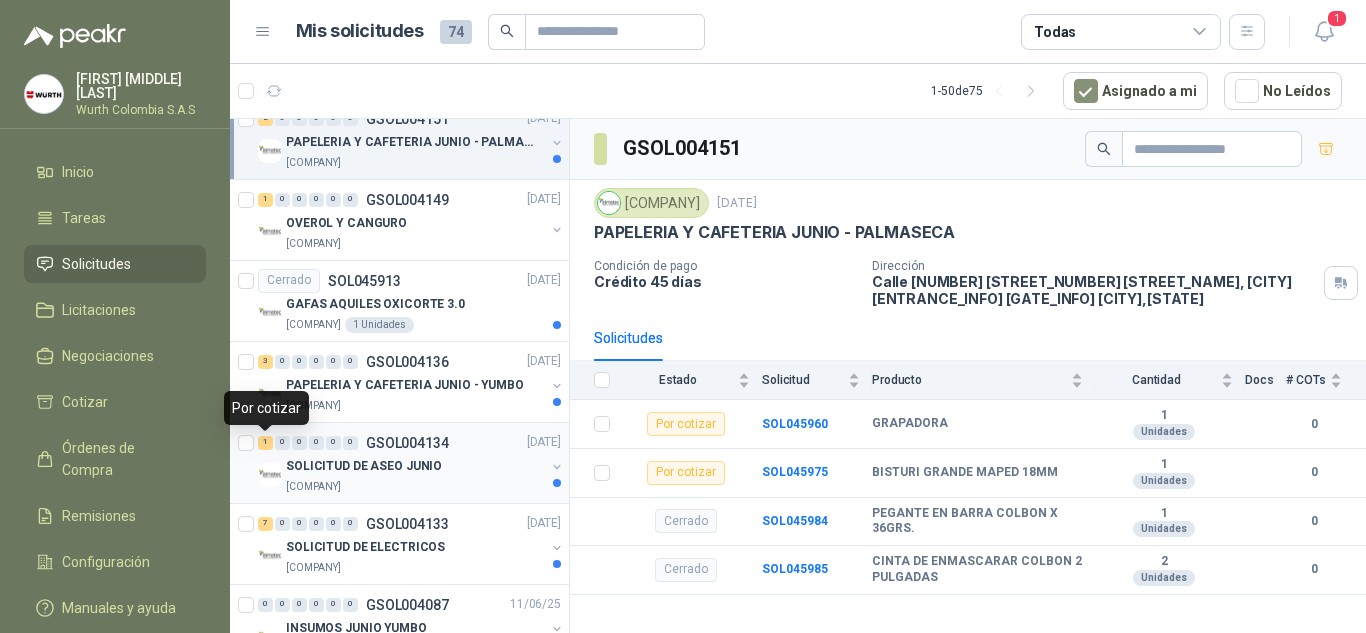 click on "1" at bounding box center (265, 443) 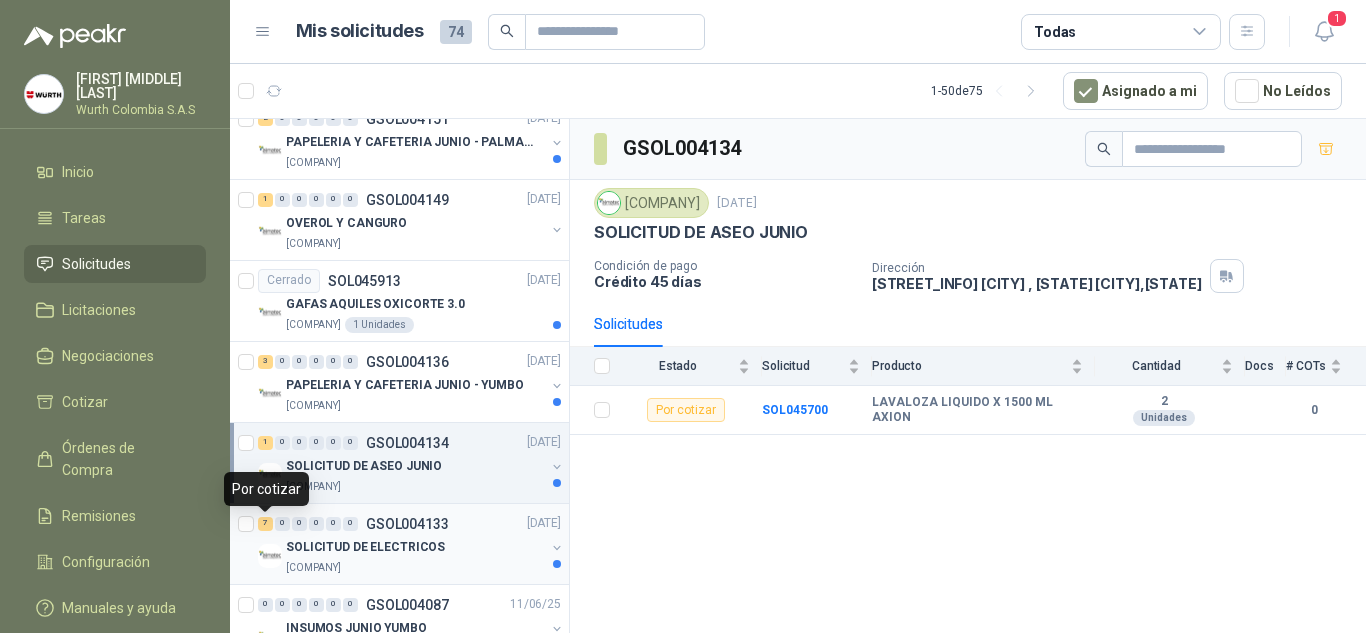 click on "7" at bounding box center (265, 524) 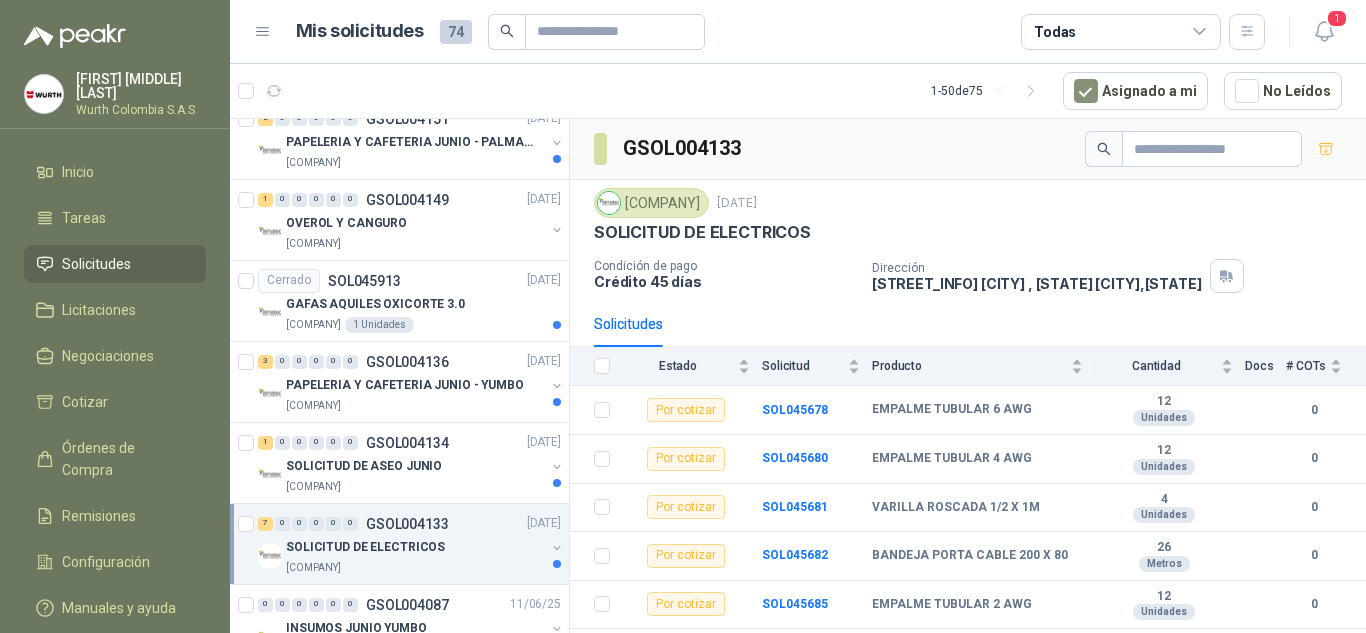 scroll, scrollTop: 2691, scrollLeft: 0, axis: vertical 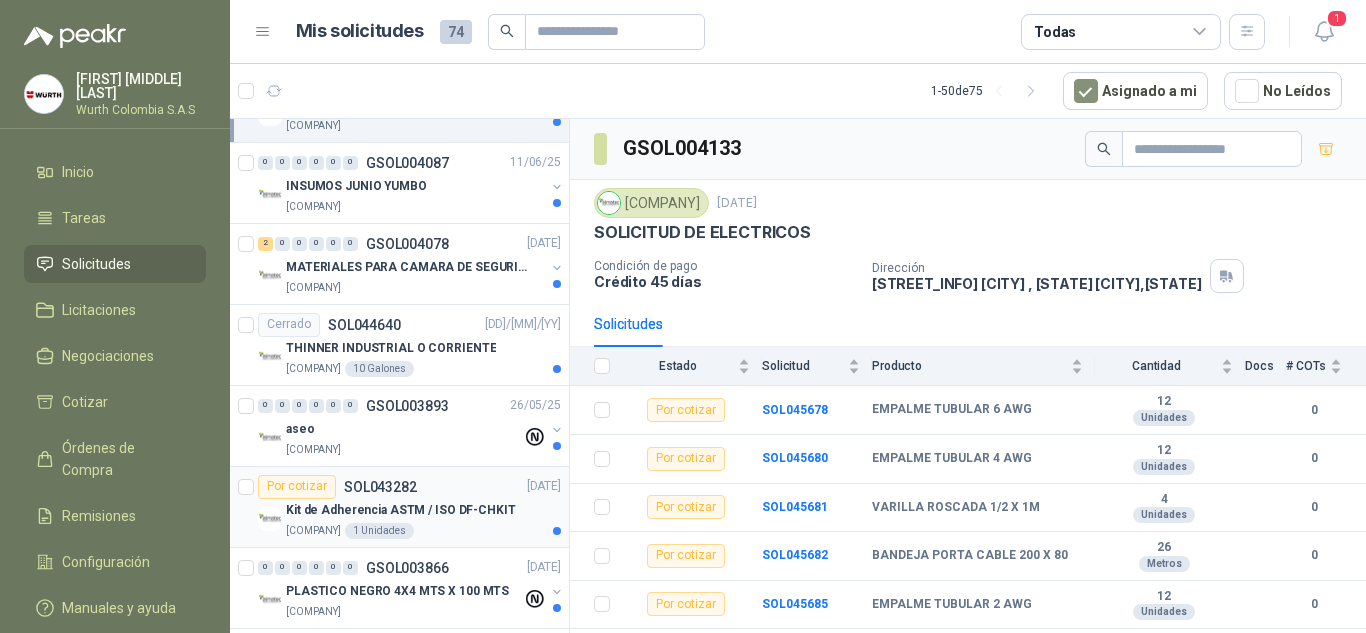 click on "Por cotizar" at bounding box center (297, 487) 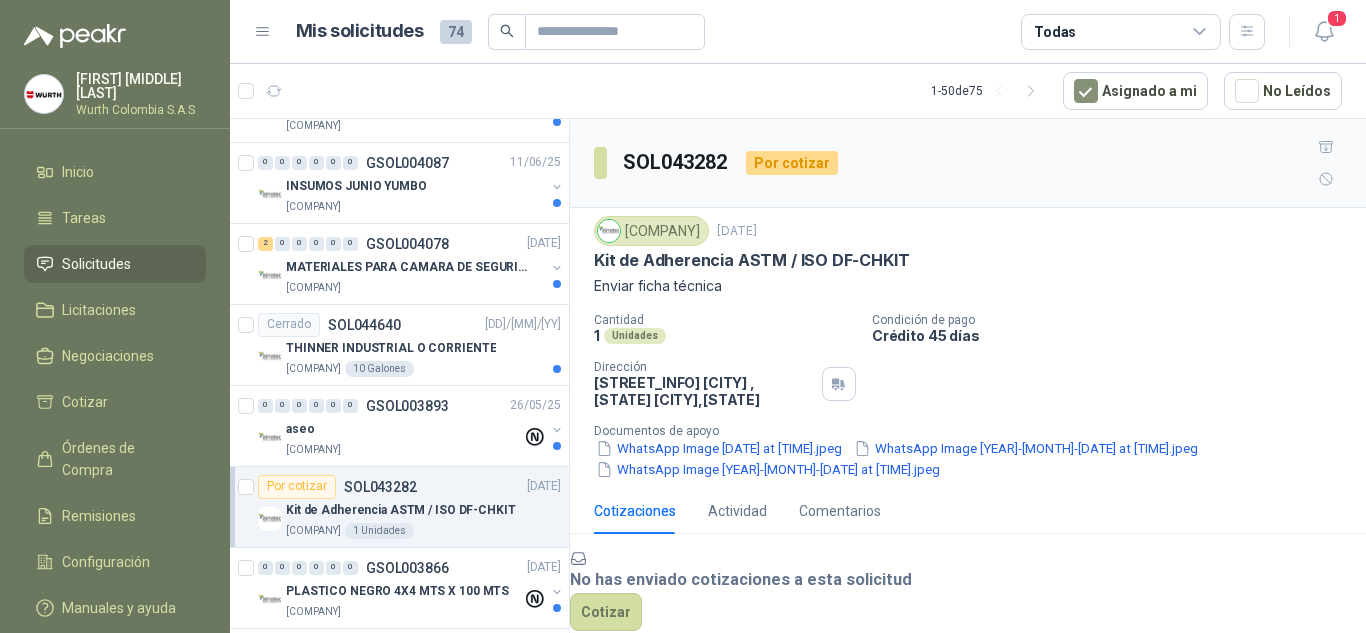 scroll, scrollTop: 3133, scrollLeft: 0, axis: vertical 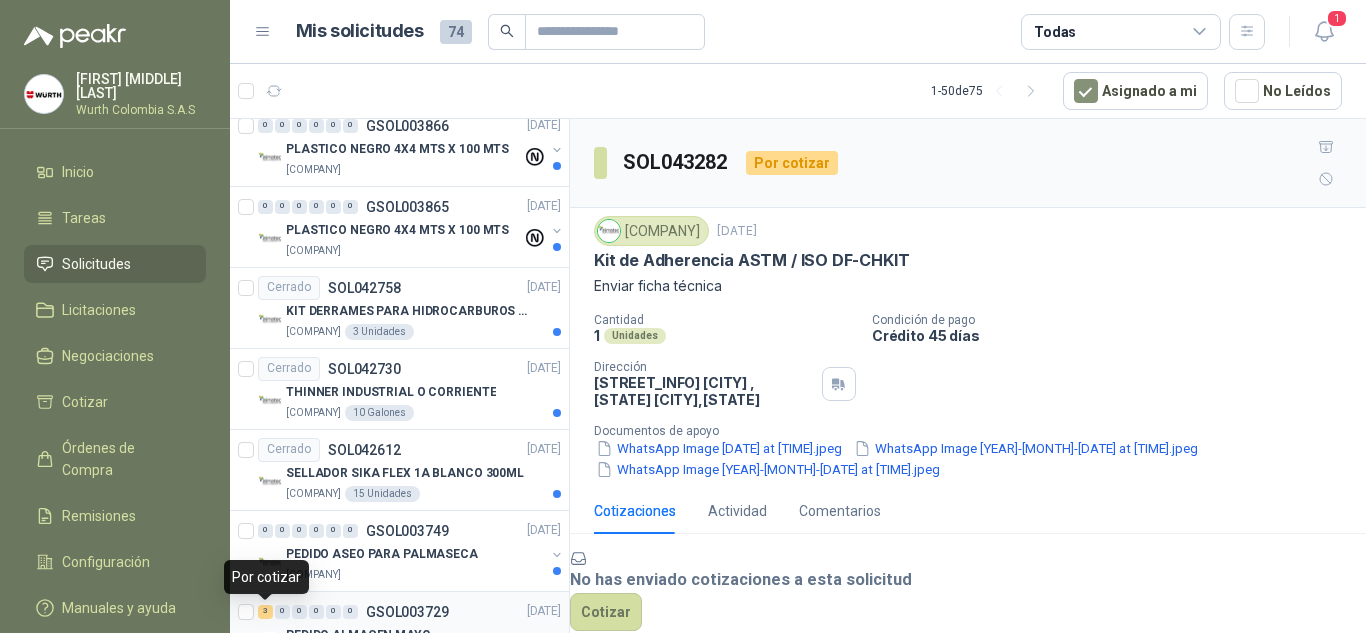 click on "3" at bounding box center [265, 612] 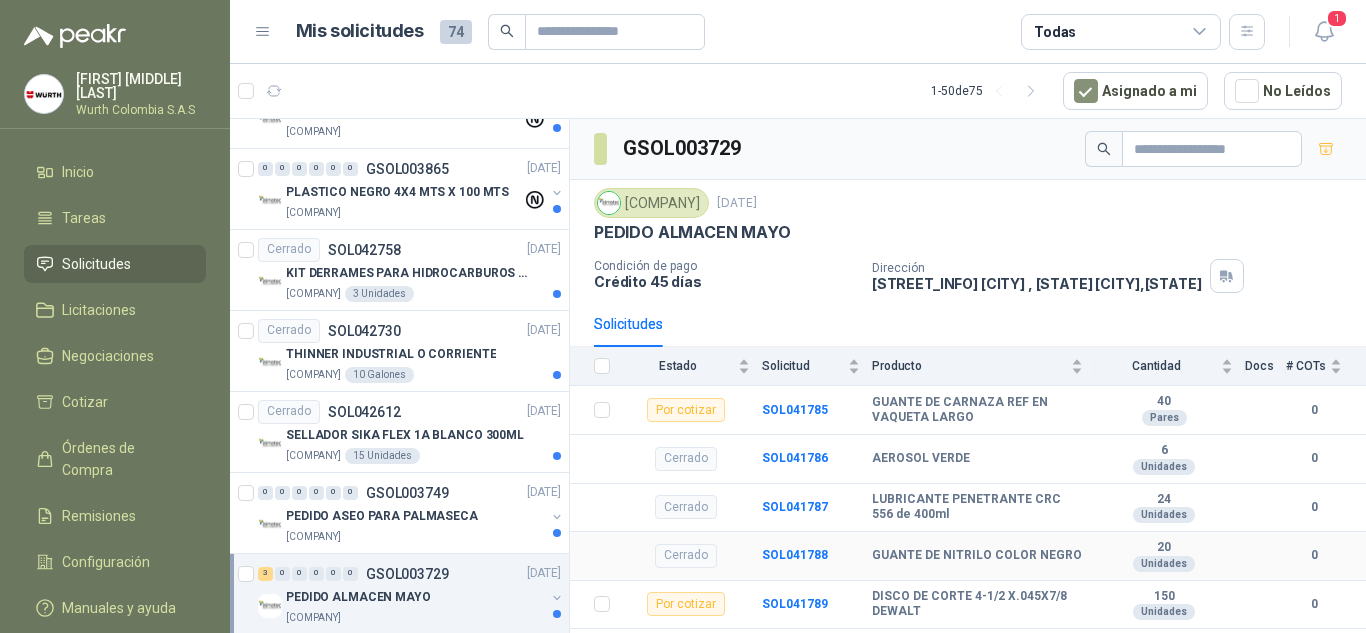 scroll, scrollTop: 3173, scrollLeft: 0, axis: vertical 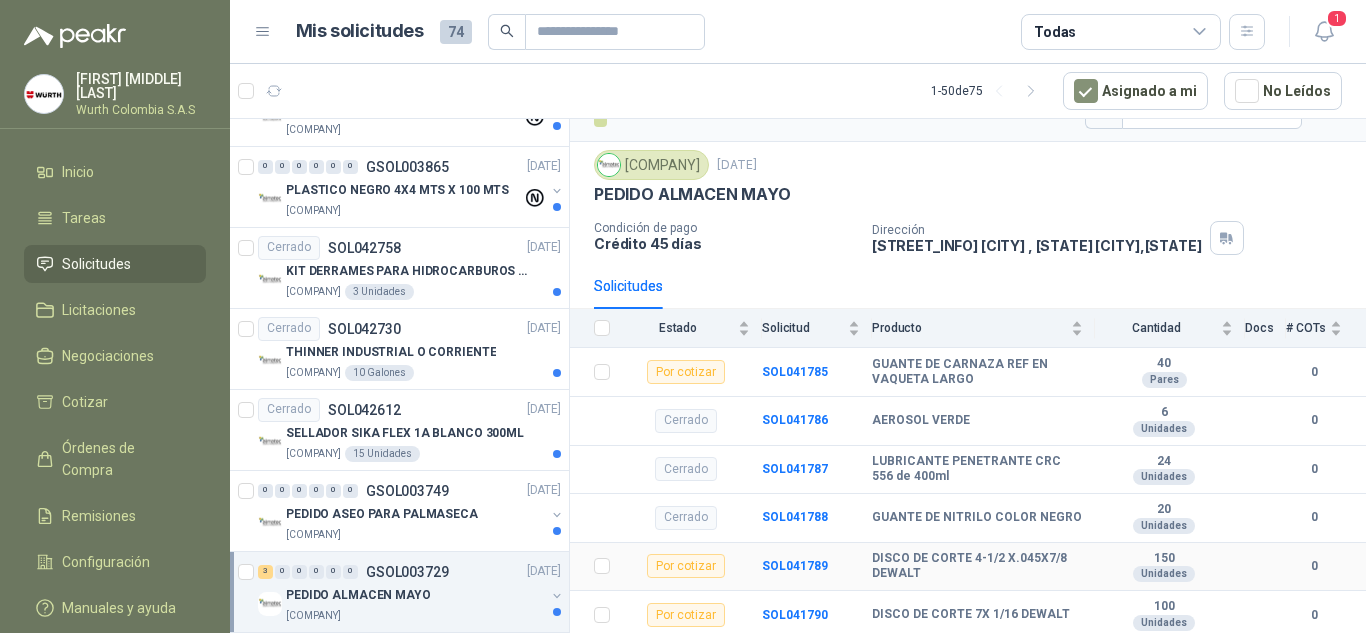 click on "Por cotizar" at bounding box center [686, 566] 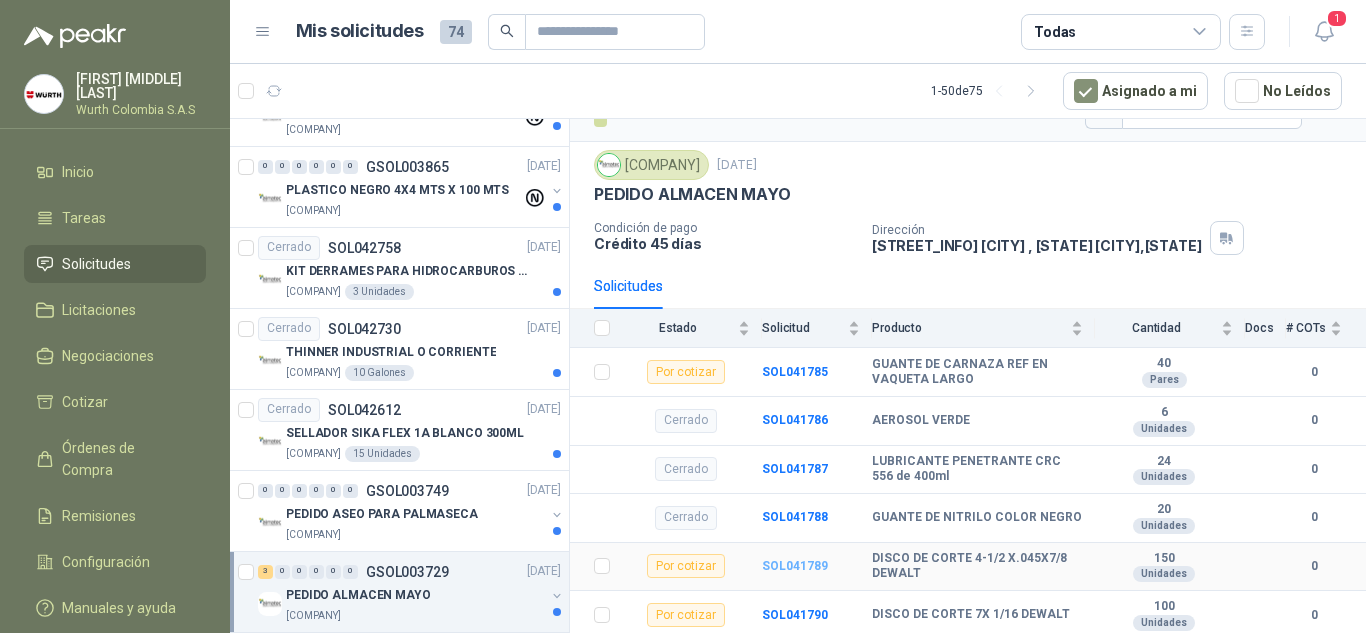 click on "SOL041789" at bounding box center [795, 566] 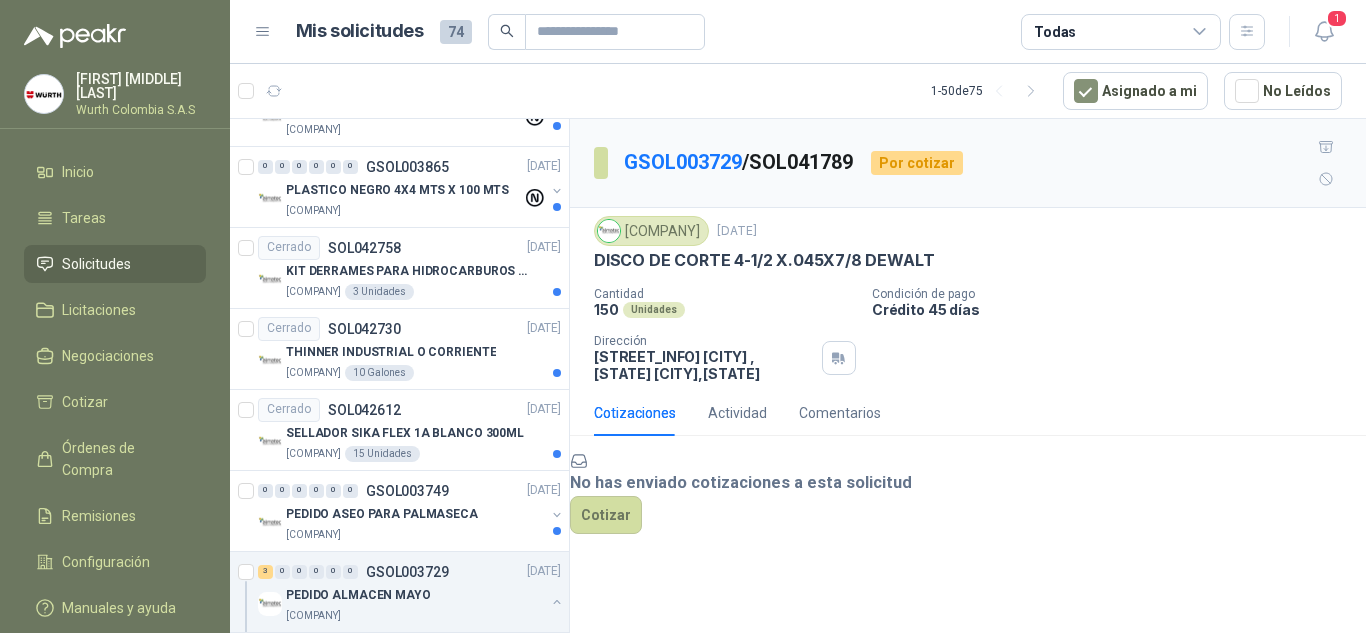 click on "[STREET_INFO] [CITY] , [STATE]" at bounding box center (704, 365) 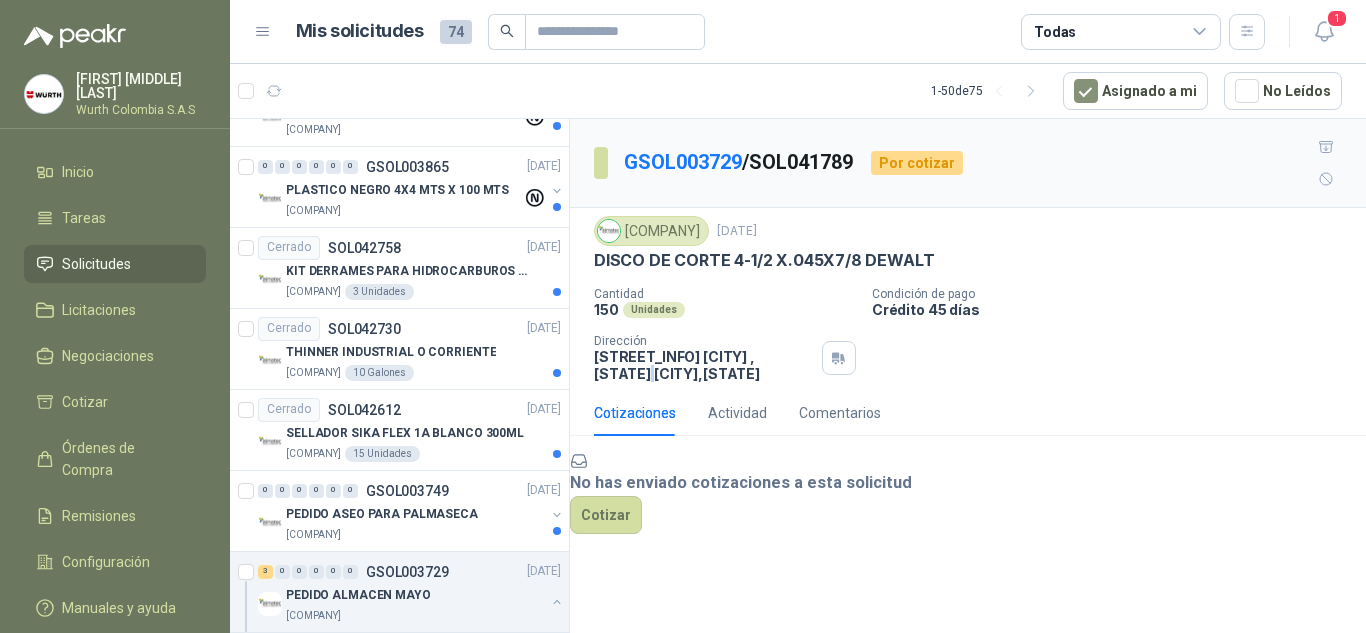 click on "[STREET_INFO] [CITY] , [STATE]" at bounding box center [704, 365] 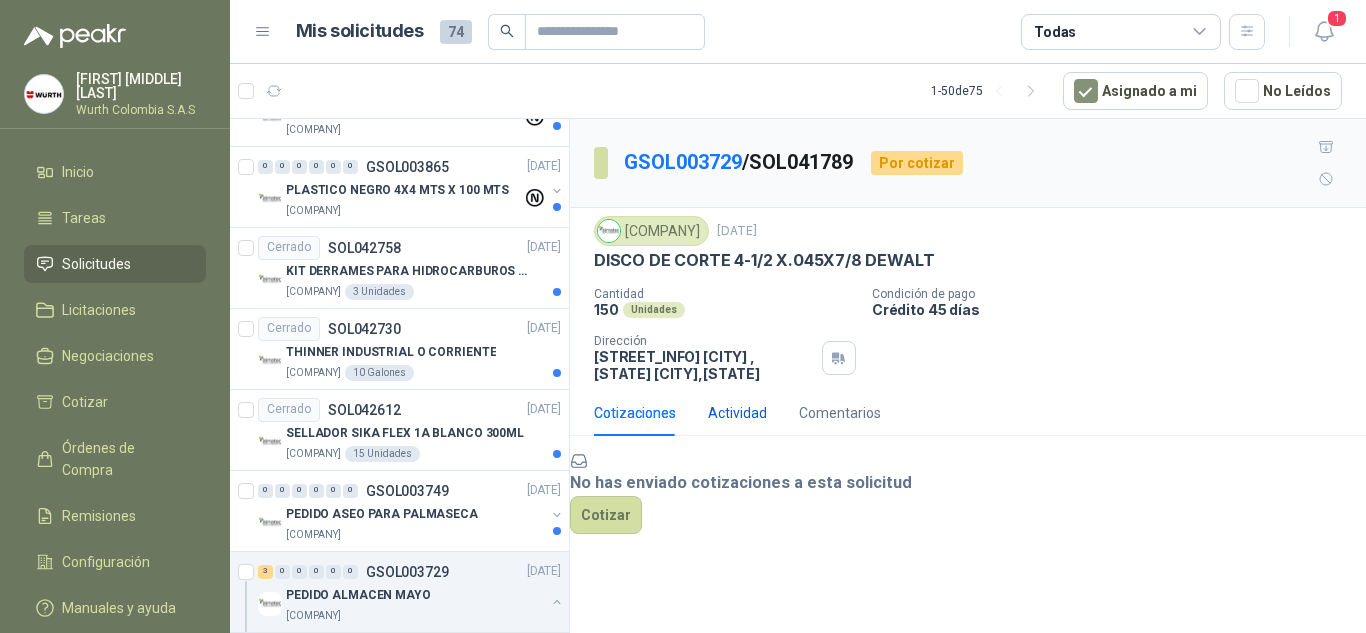 click on "Actividad" at bounding box center [737, 413] 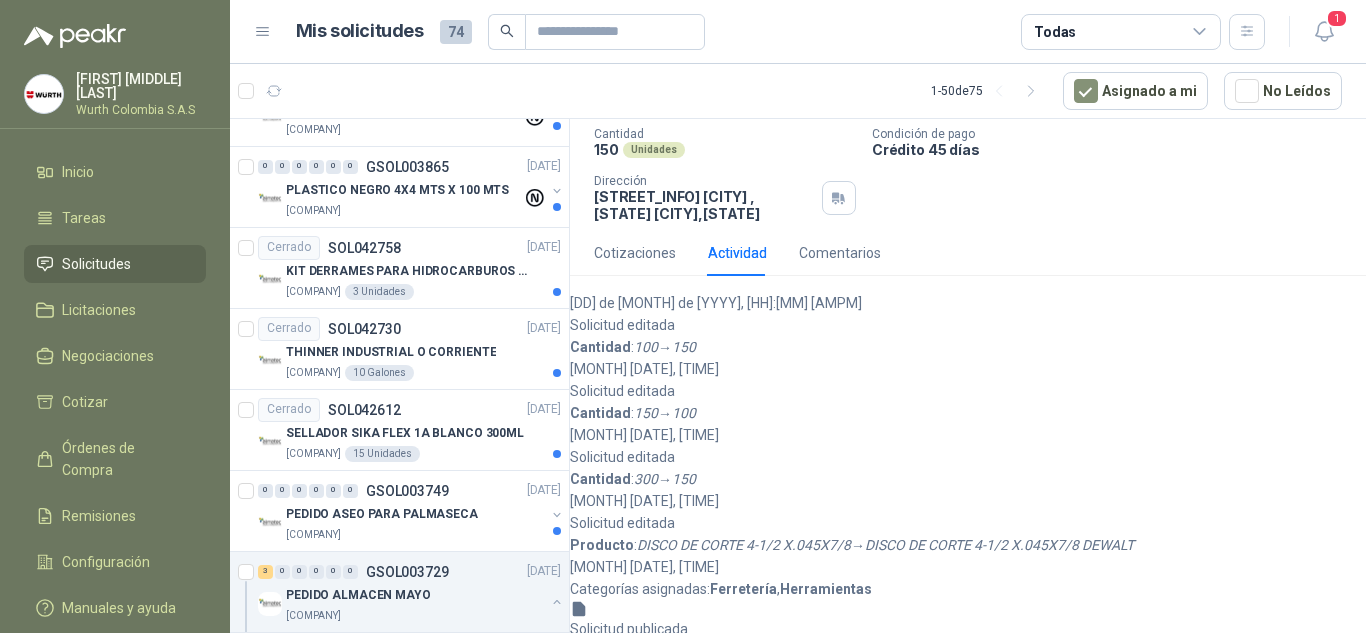 scroll, scrollTop: 205, scrollLeft: 0, axis: vertical 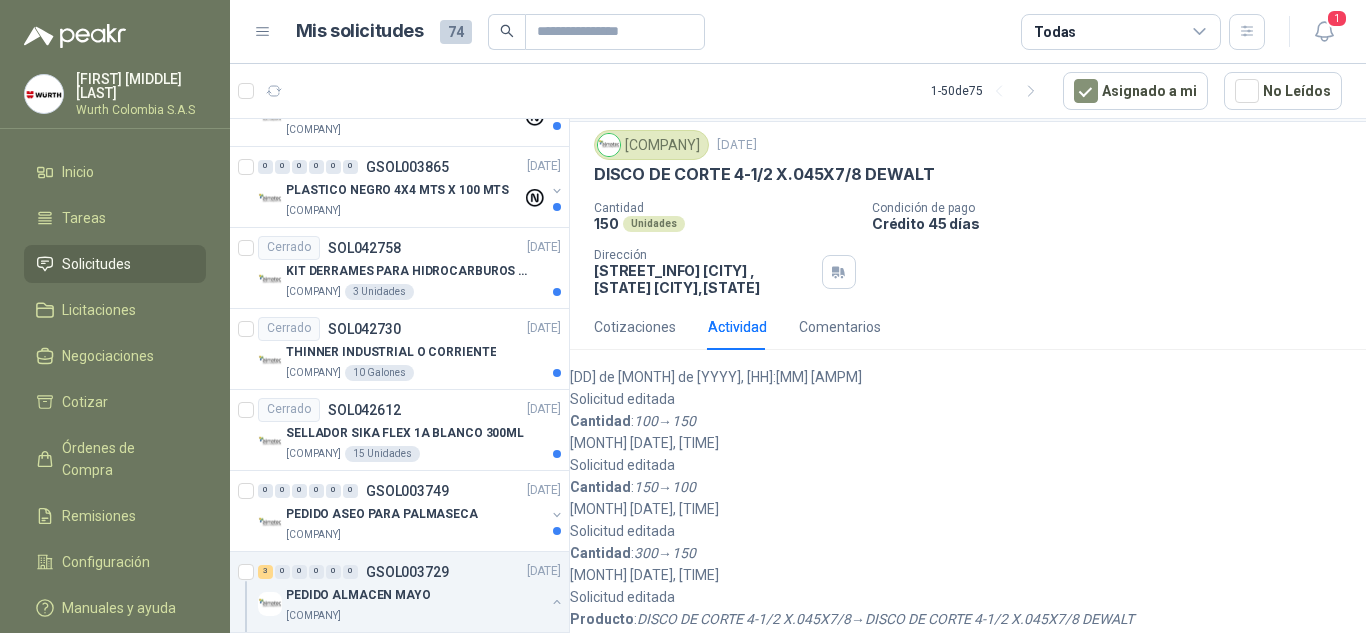 click on "[STREET_INFO] [CITY] , [STATE]" at bounding box center (704, 279) 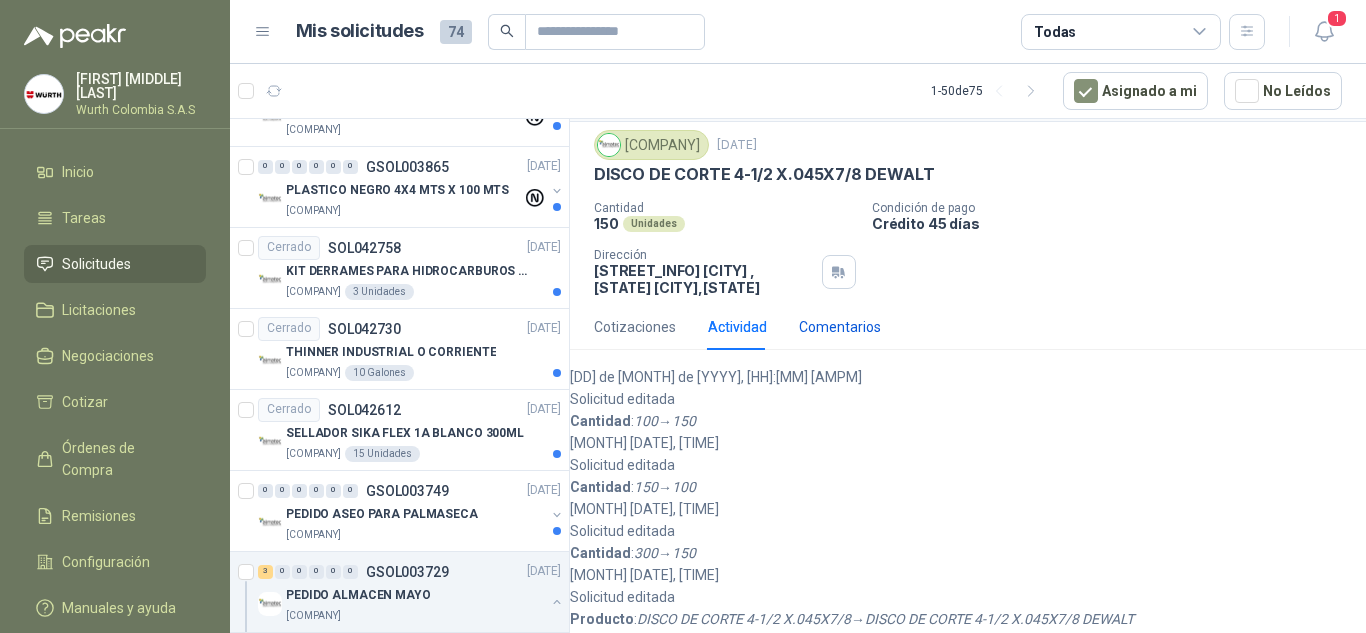 click on "Comentarios" at bounding box center (840, 327) 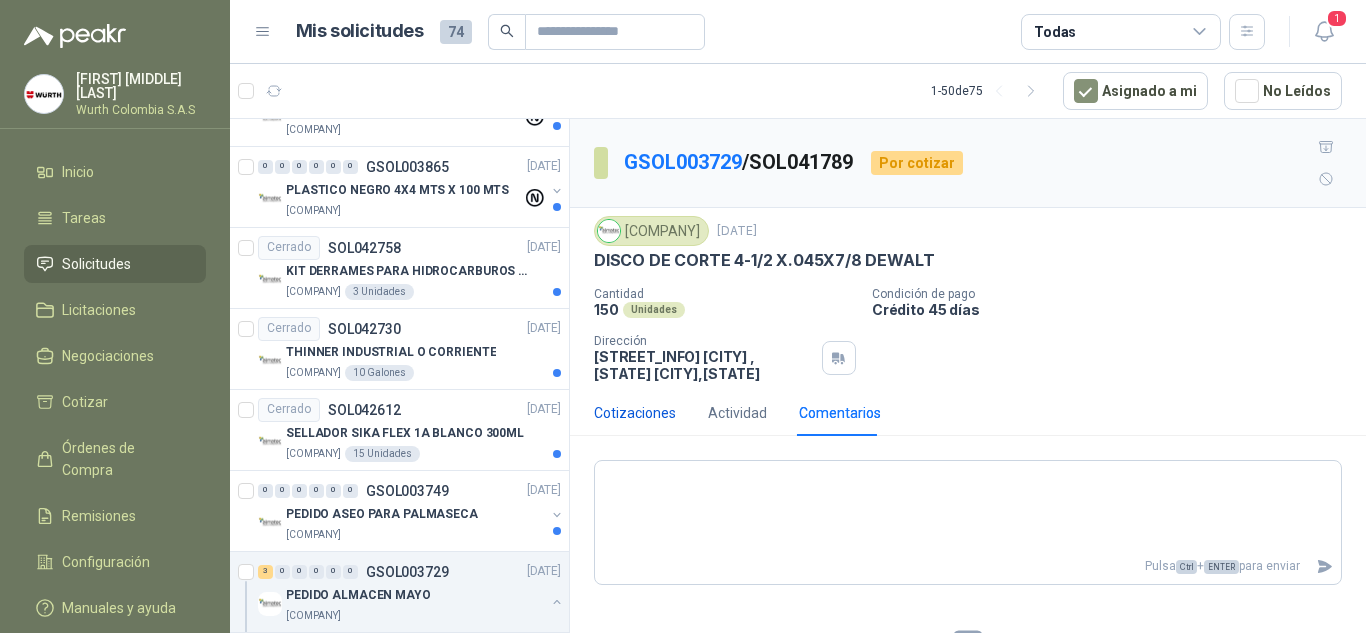 click on "Cotizaciones" at bounding box center [635, 413] 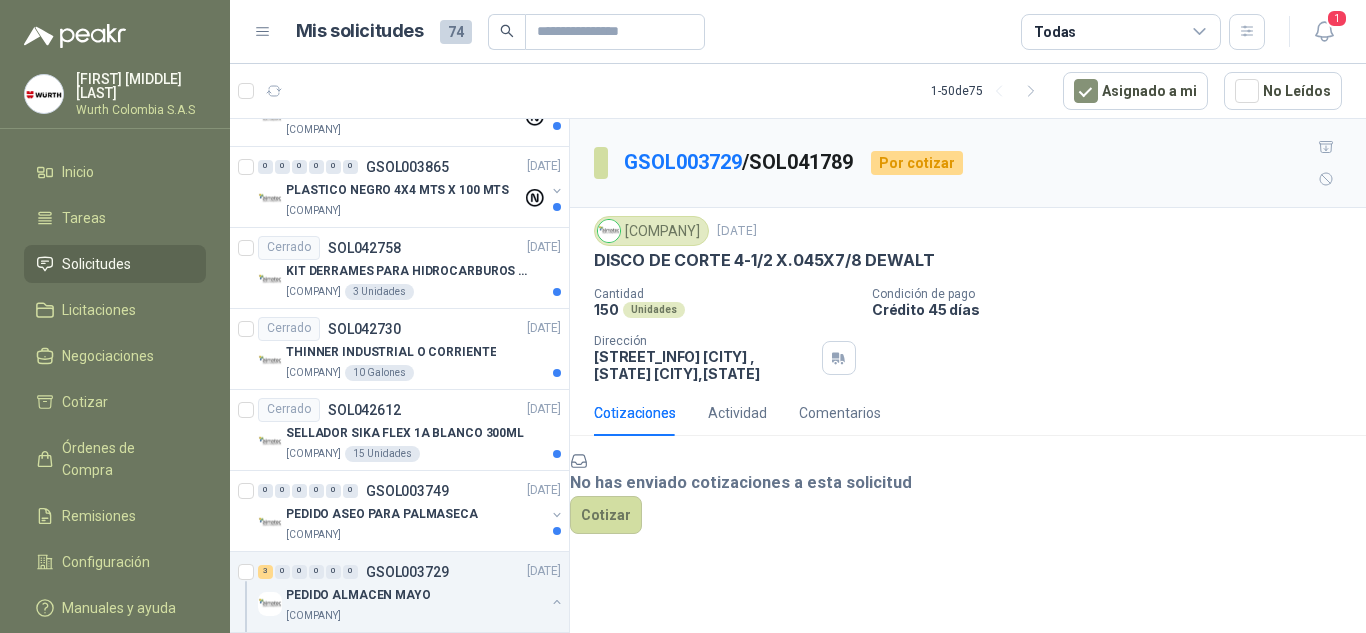 click on "[STREET_INFO] [CITY] , [STATE]" at bounding box center [704, 365] 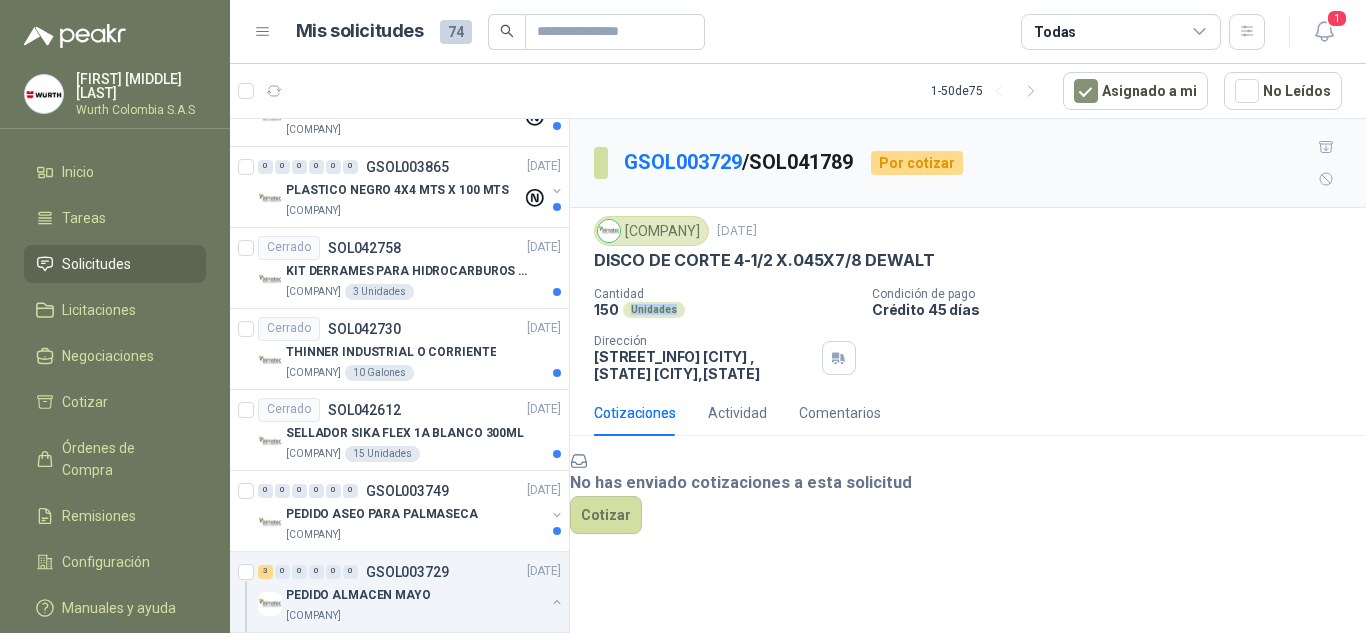 click on "Unidades" at bounding box center [654, 310] 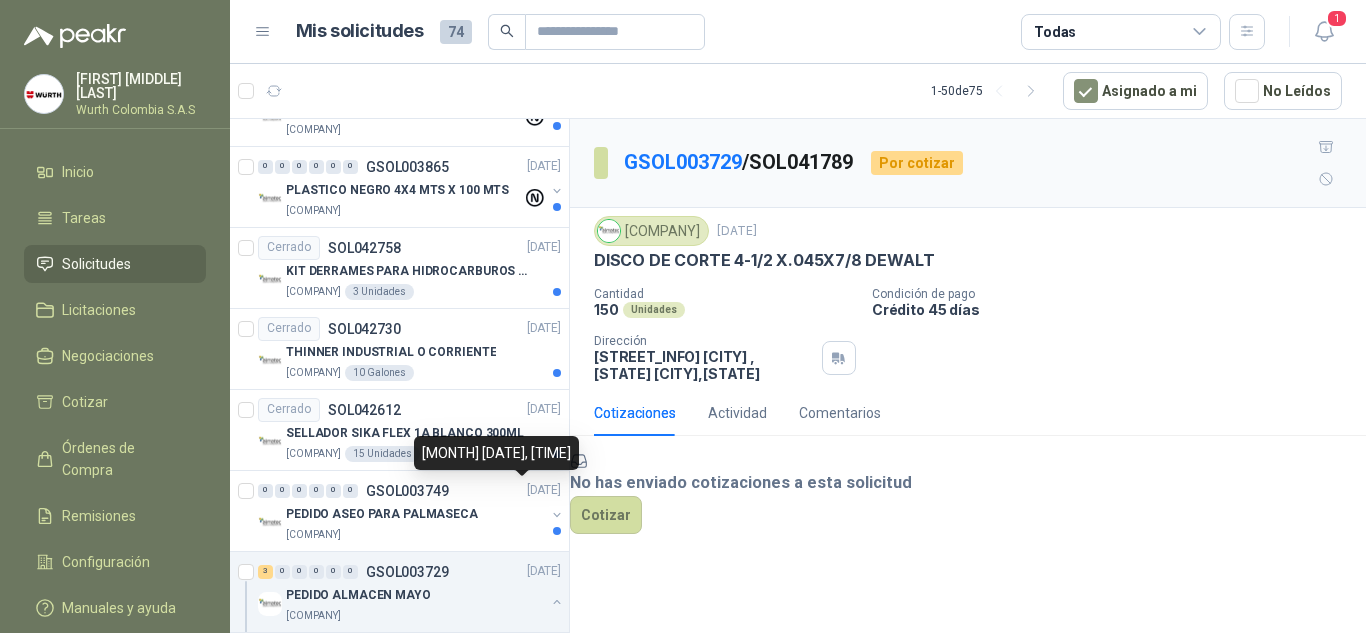 drag, startPoint x: 560, startPoint y: 436, endPoint x: 559, endPoint y: 451, distance: 15.033297 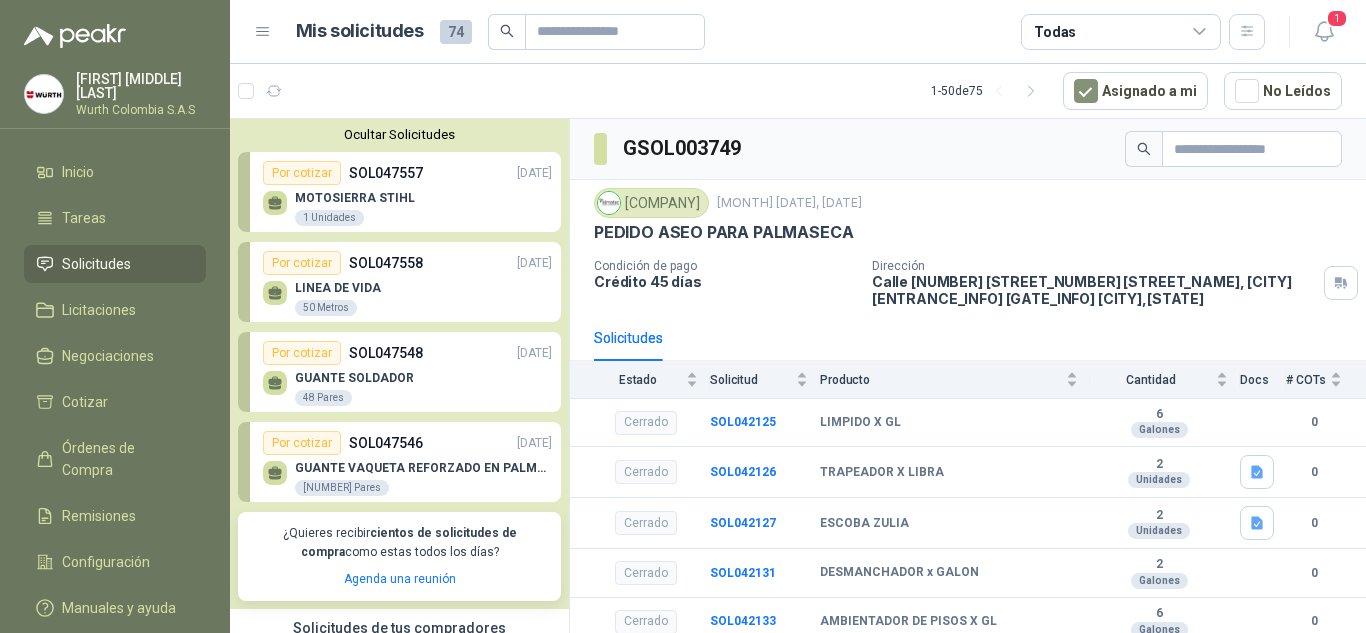 scroll, scrollTop: 442, scrollLeft: 0, axis: vertical 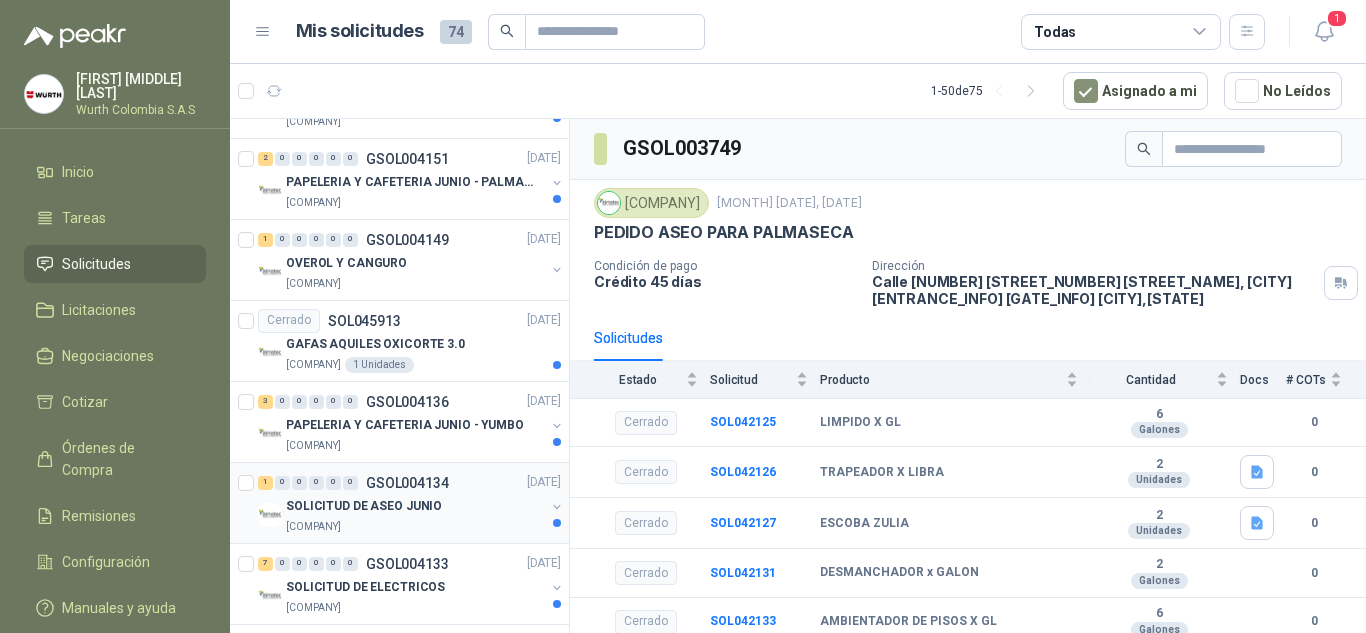 click on "SOLICITUD DE ASEO JUNIO" at bounding box center (415, 507) 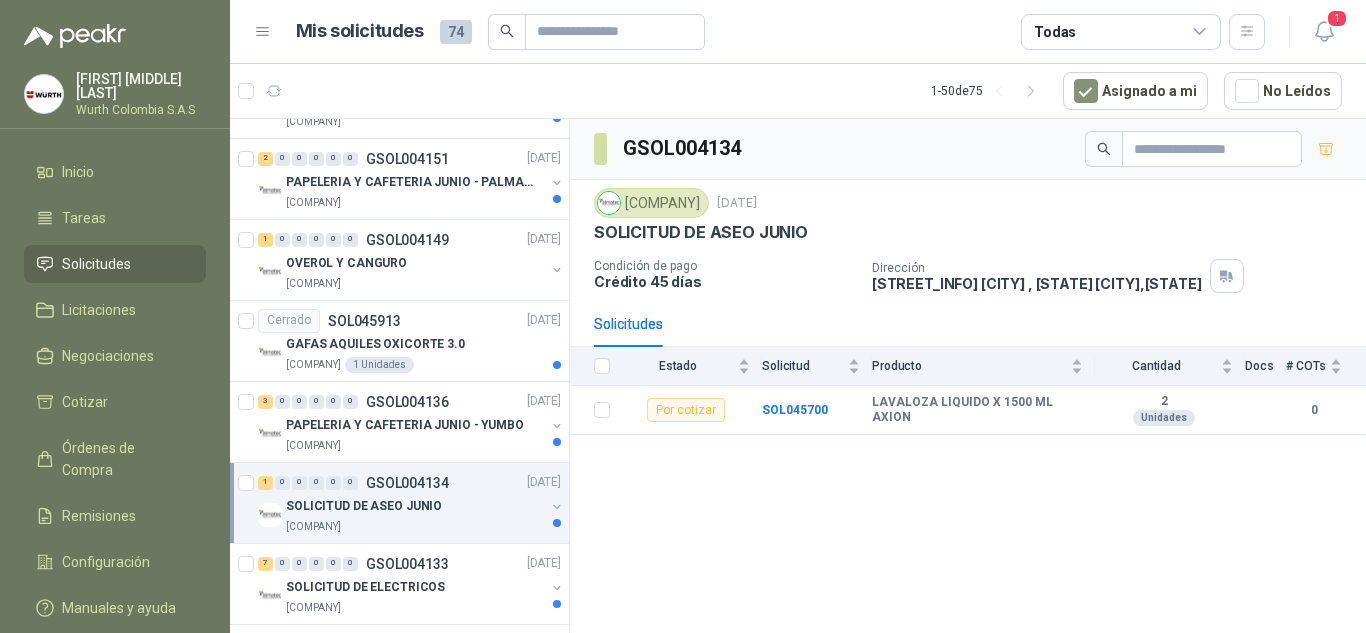 scroll, scrollTop: 2651, scrollLeft: 0, axis: vertical 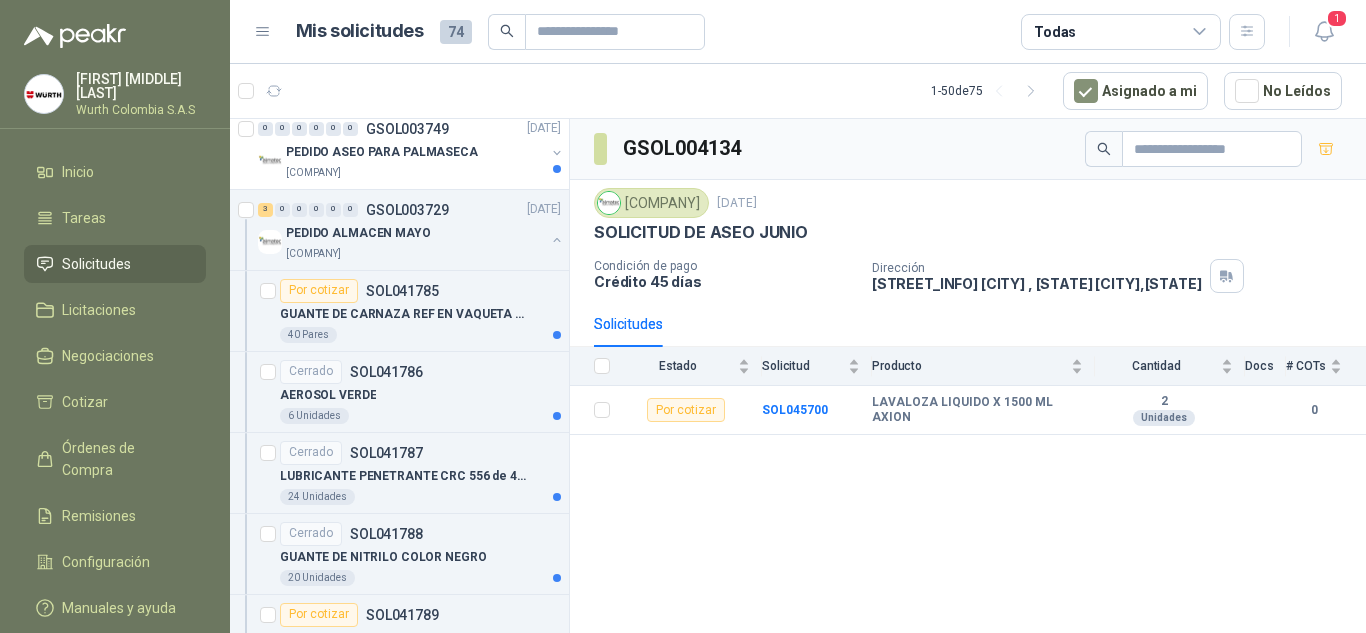 click on "Ocultar Solicitudes Por cotizar SOL047557 [DATE] MOTOSIERRA STIHL 1 Unidades Por cotizar SOL047558 [DATE] LINEA DE VIDA 50 Metros Por cotizar SOL047548 [DATE] GUANTE SOLDADOR 48 Pares Por cotizar SOL047546 [DATE] GUANTE VAQUETA REFORZADO EN PALMA MANGA LARGA 168 Pares ¿Quieres recibir cientos de solicitudes de compra como estas todos los días? Agenda una reunión Solicitudes de tus compradores Por cotizar SOL047560 [DATE] CHAPA PARA PUERTA Almatec 1 Unidades 2 1 0 0 0 0 GSOL004284 [DATE] INSUMOS JULIO - YUMBO Almatec Por adjudicar SOL047537 CEPILLO DE ALAMBRE 10 Unidades Por cotizar SOL047539 CARETA MEDIA CARA 3M REF 6200 12 Unidades Por cotizar SOL047540 CINTA AISLANTE NEGRA SUPER 33 10 Unidades 2 0 0 0 0 0 GSOL004283 [DATE] [DATE] Cartones America Por cotizar SOL047535 juego de llaves bristol milimetricas largas marca wurt 2 Unidades Por cotizar SOL047536 cintas de rachet de 1" de ancho 10 Unidades 0 0 0 0 0 0" at bounding box center (400, 379) 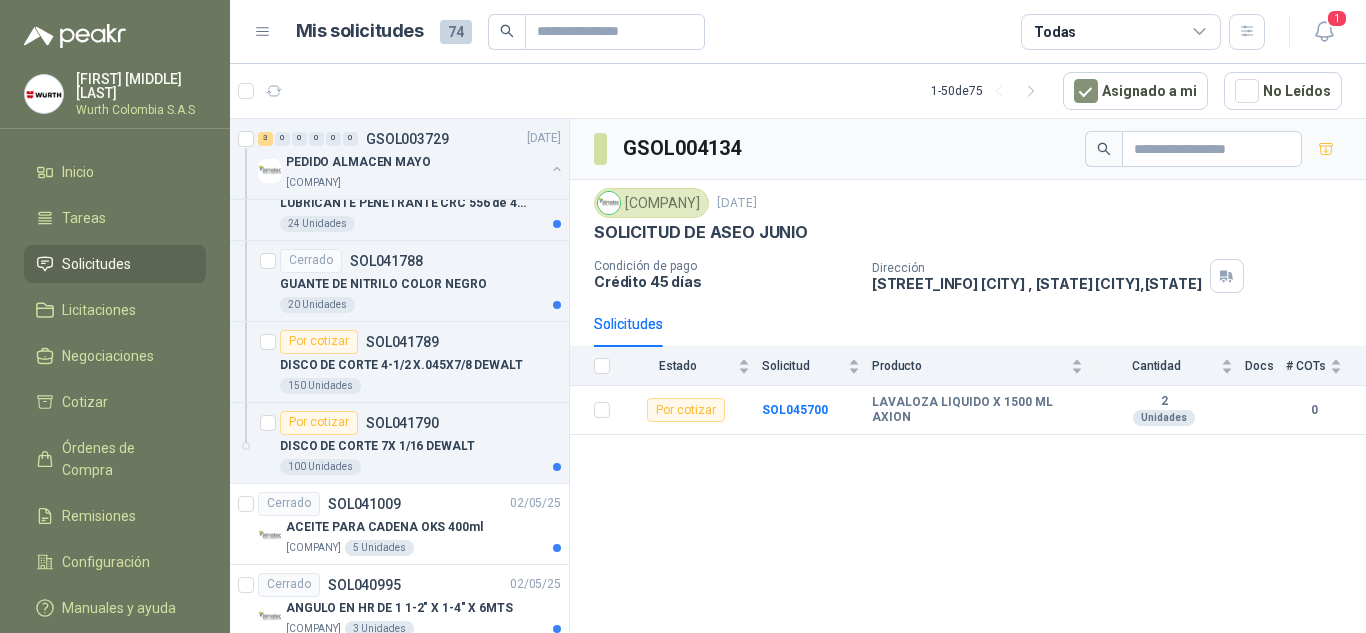 scroll, scrollTop: 3796, scrollLeft: 0, axis: vertical 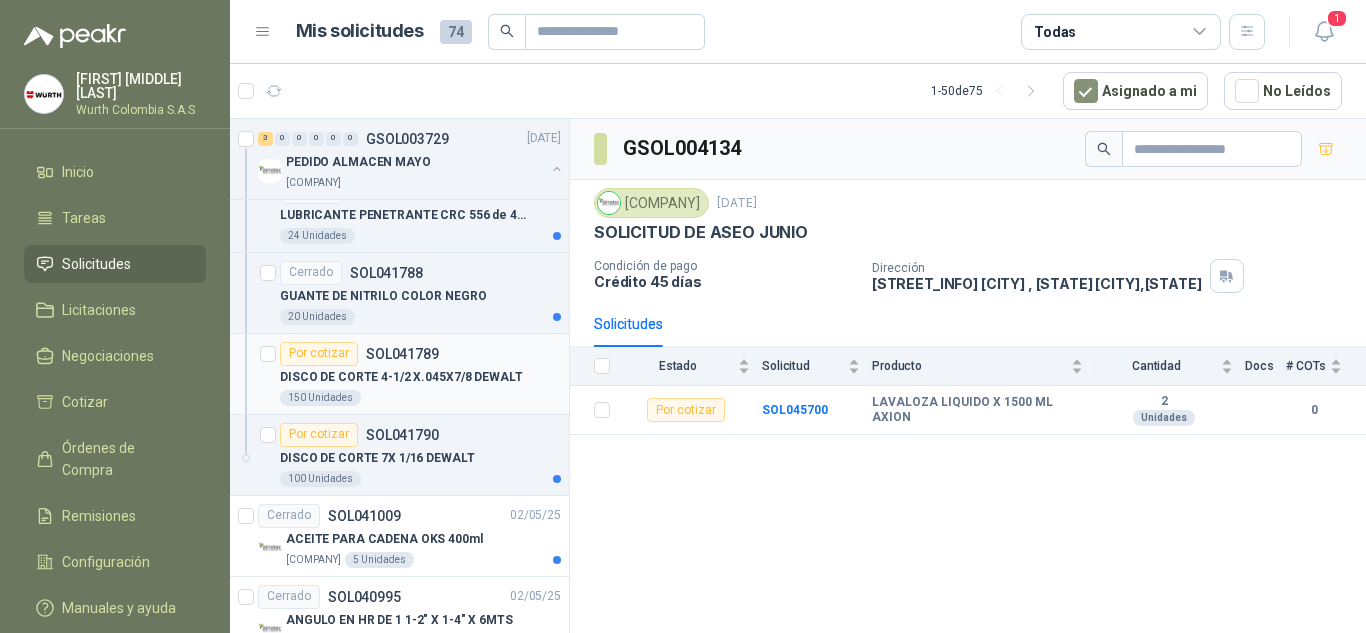 click on "DISCO DE CORTE 4-1/2 X.045X7/8 DEWALT" at bounding box center [420, 378] 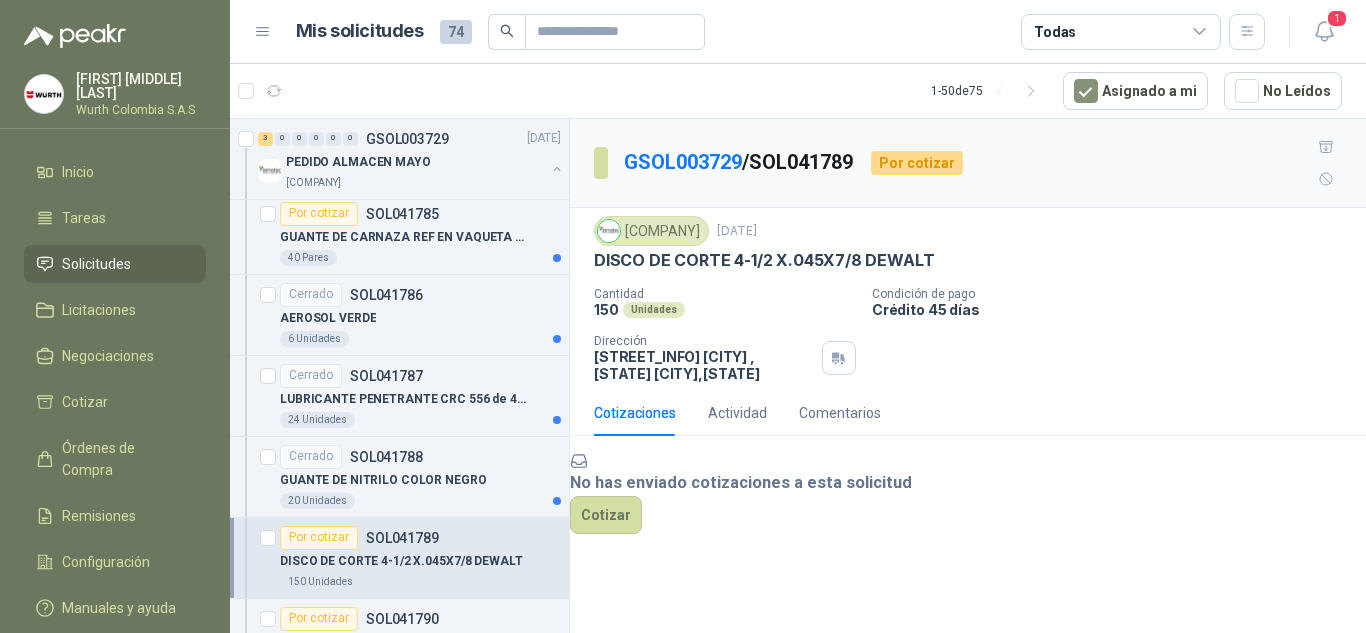 scroll, scrollTop: 3600, scrollLeft: 0, axis: vertical 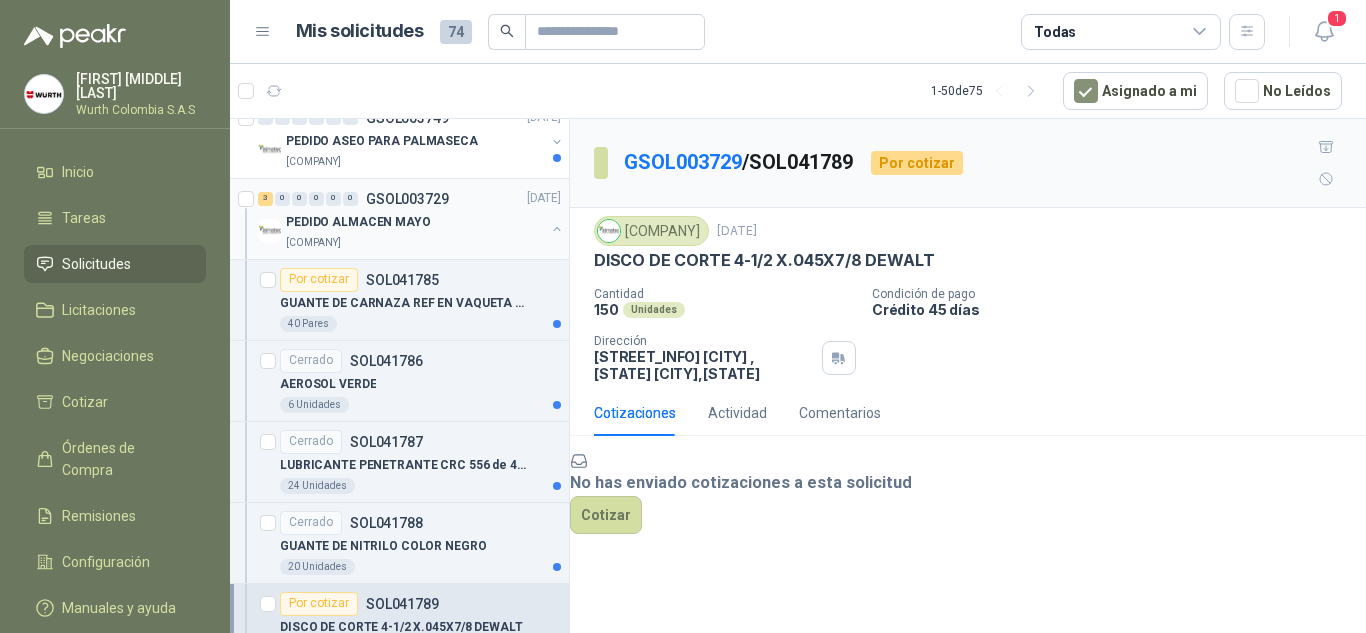 click on "[COMPANY]" at bounding box center [415, 243] 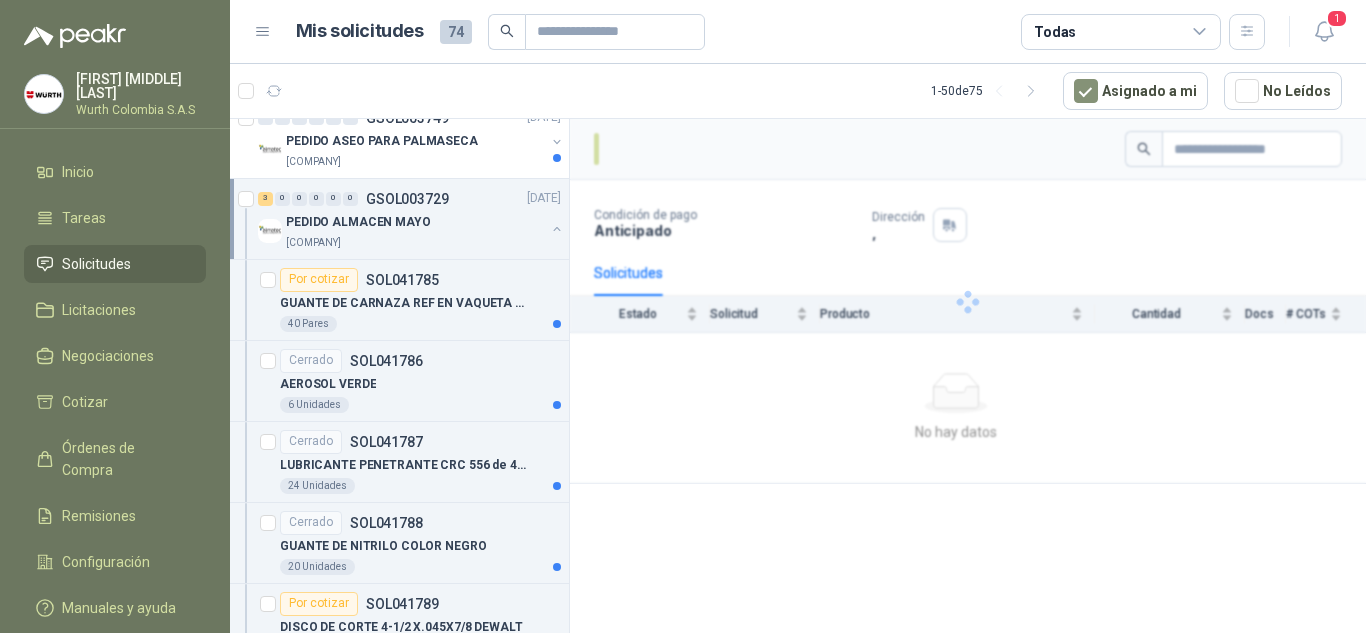 click on "[COMPANY]" at bounding box center [415, 243] 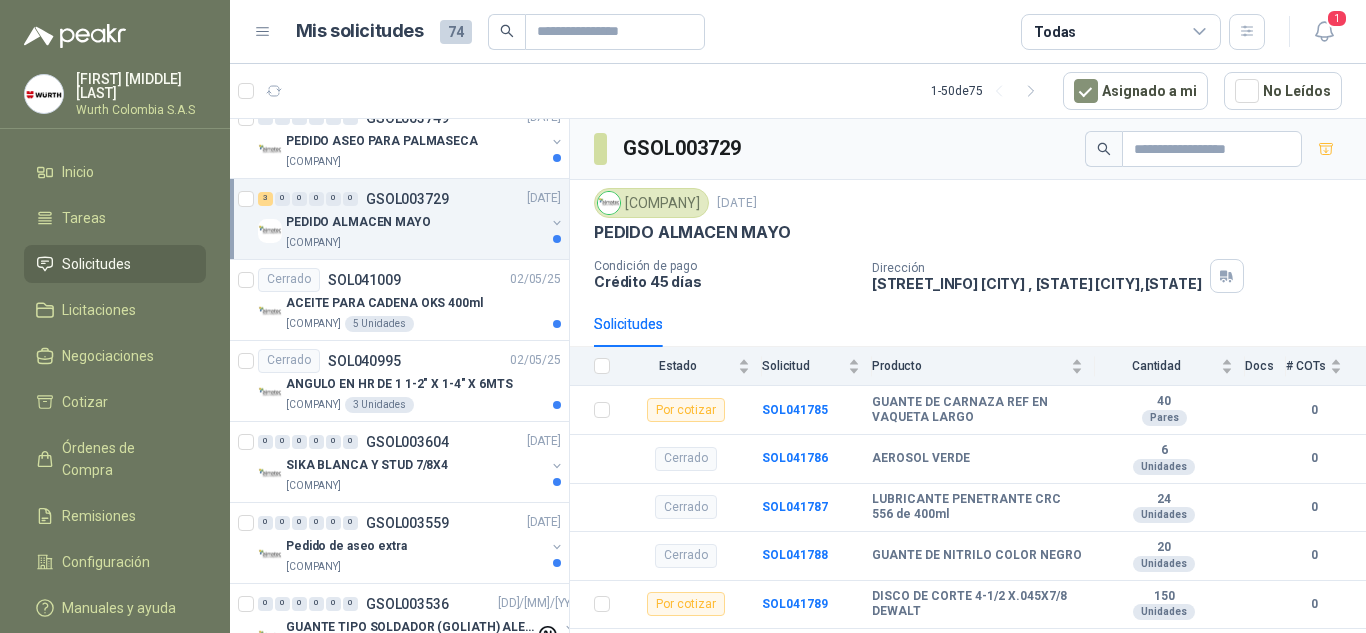 scroll, scrollTop: 7, scrollLeft: 0, axis: vertical 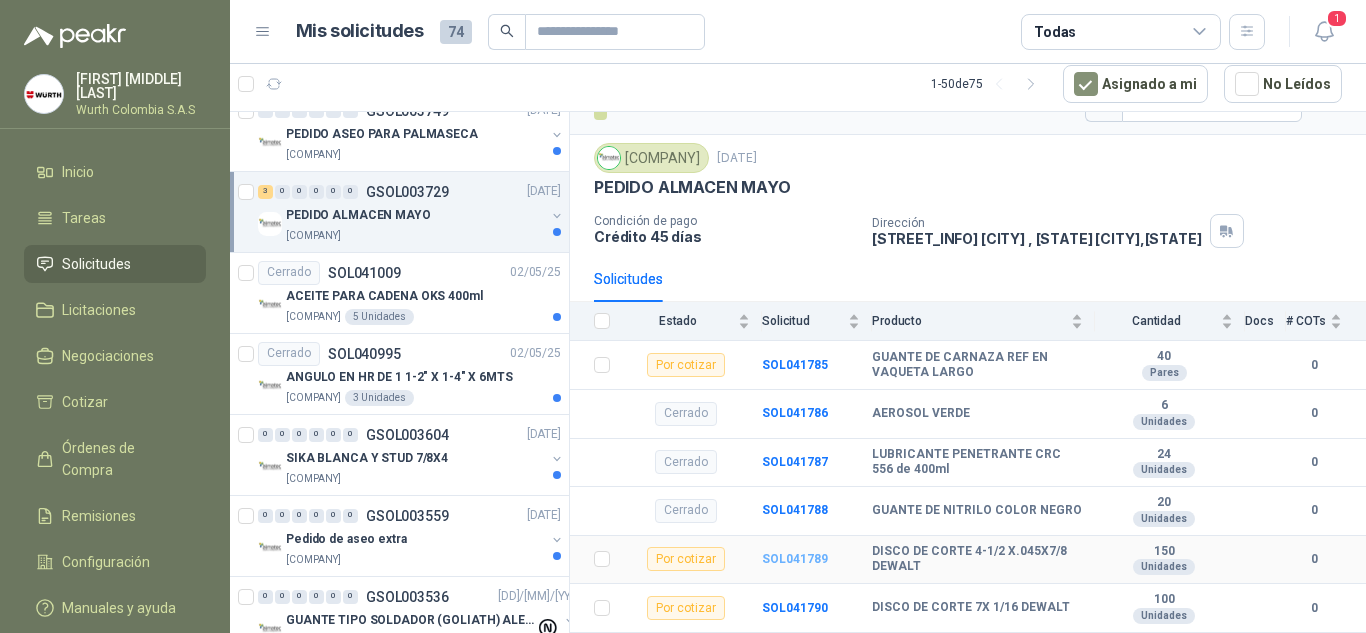 click on "SOL041789" at bounding box center (795, 559) 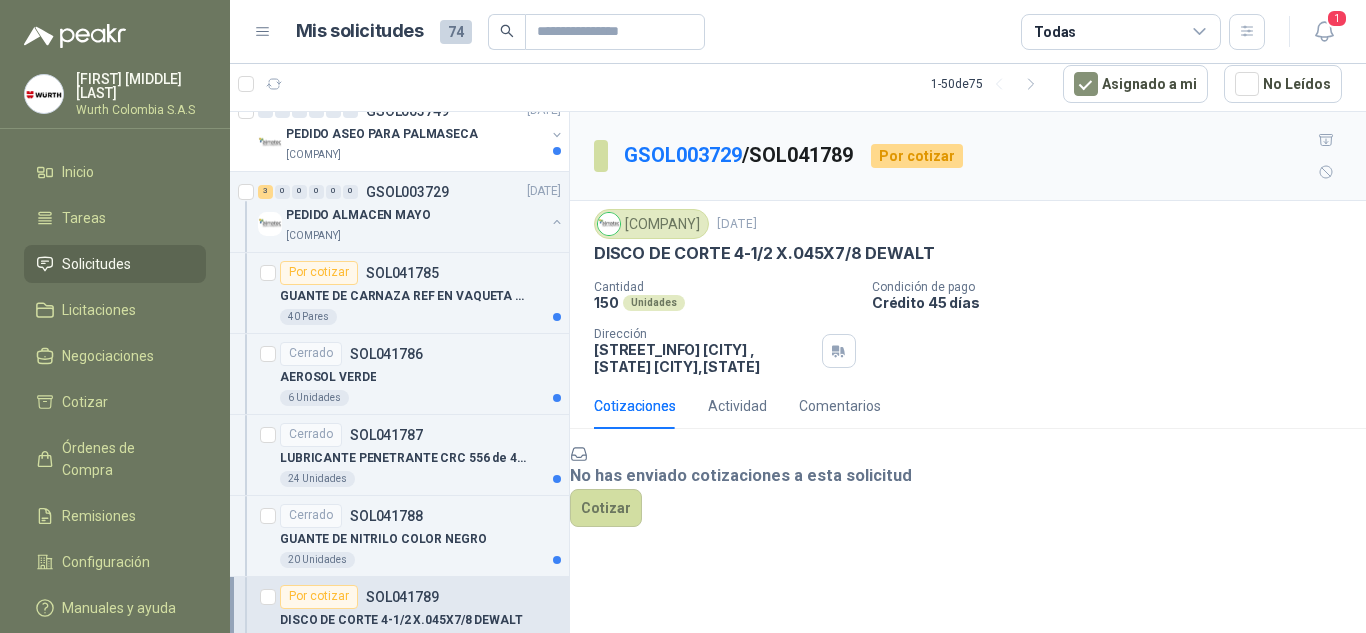 click at bounding box center [579, 454] 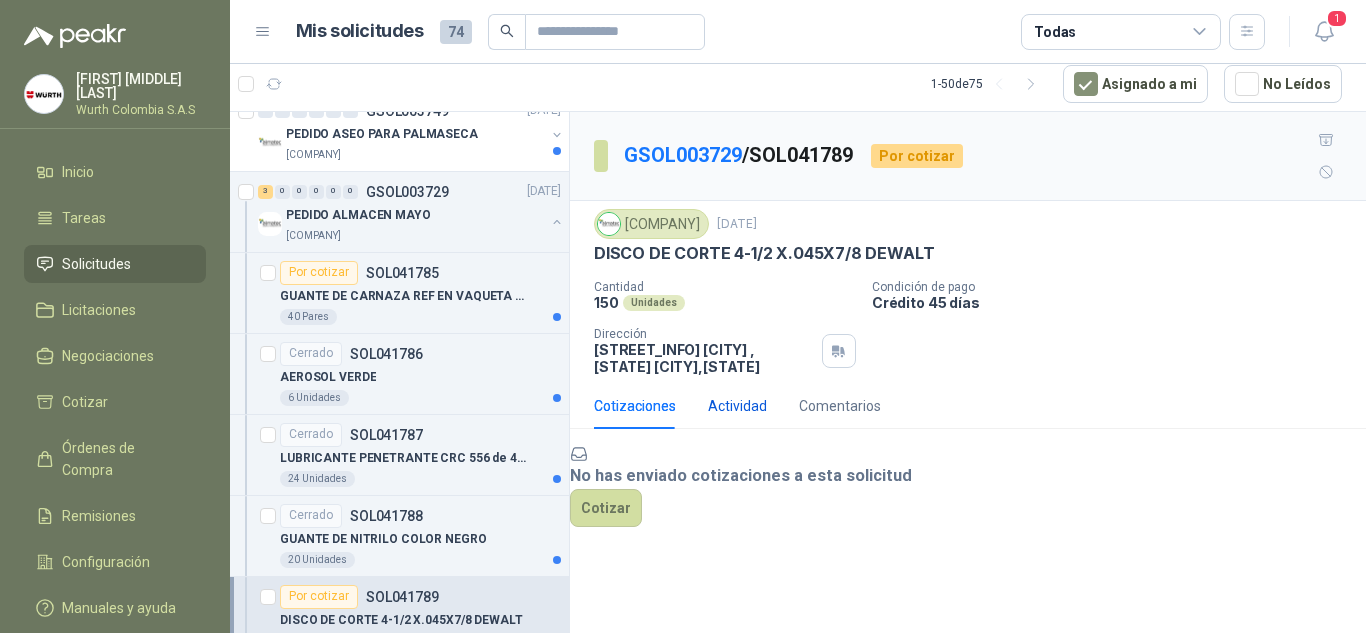 click on "Actividad" at bounding box center [737, 406] 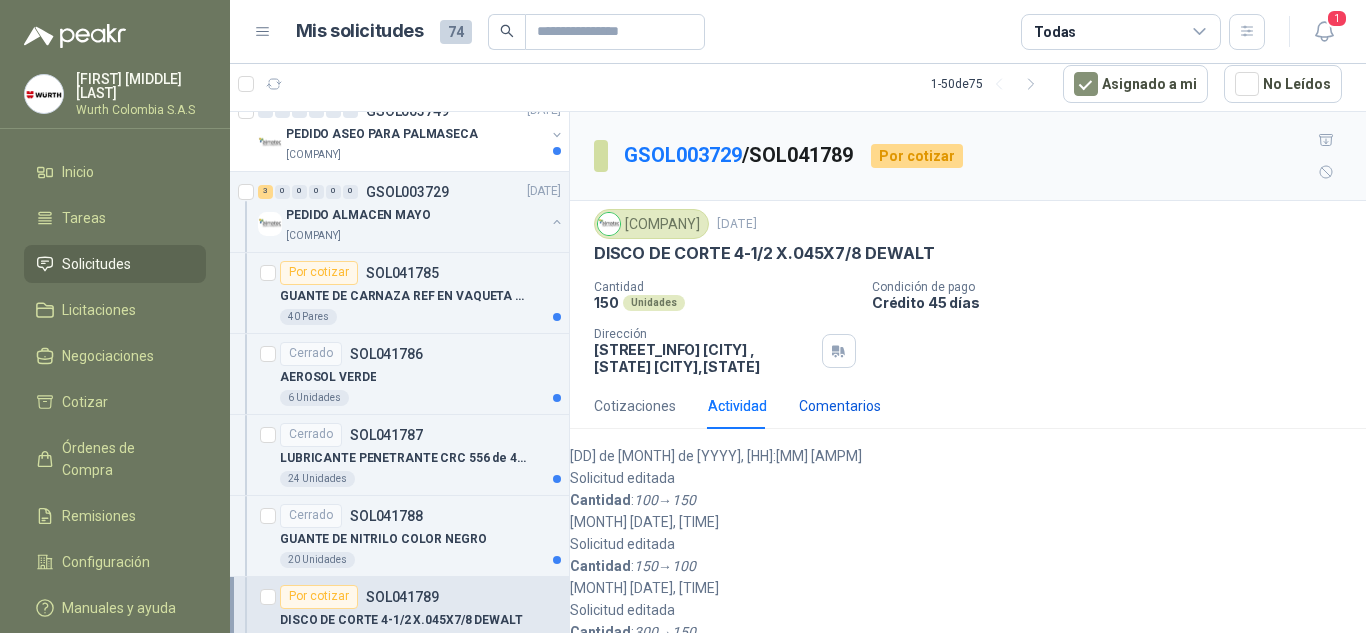 click on "Comentarios" at bounding box center (840, 406) 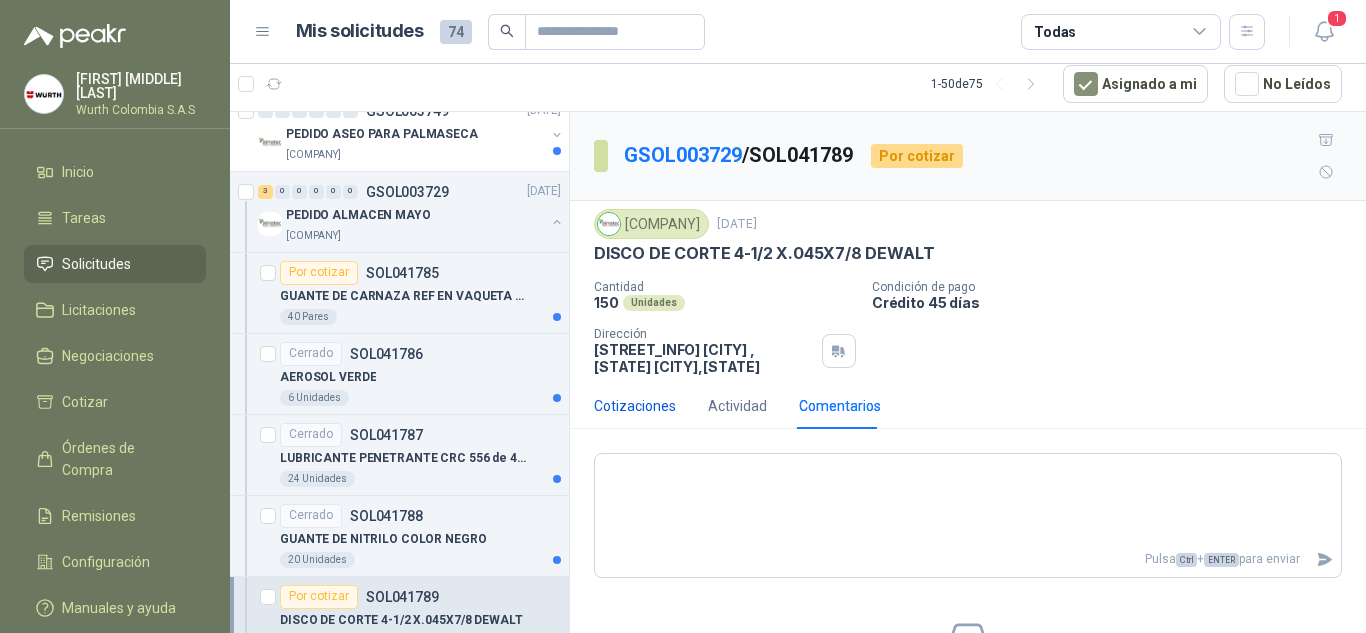 click on "Cotizaciones" at bounding box center (635, 406) 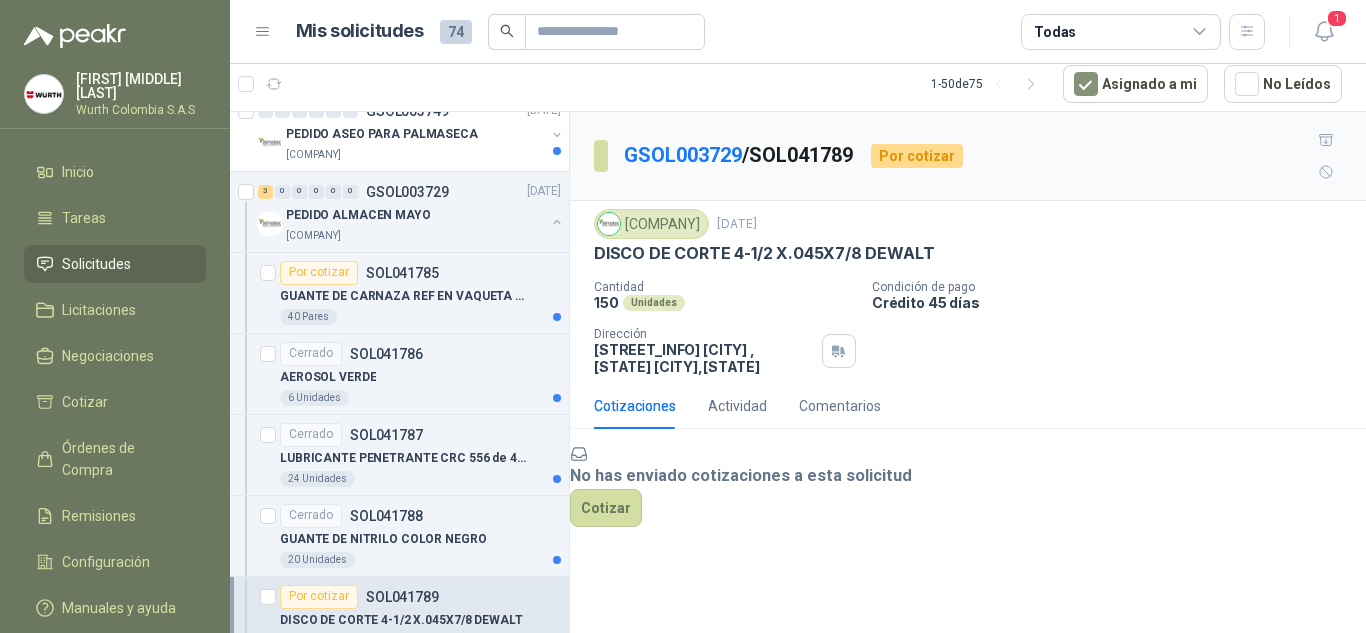 scroll, scrollTop: 53, scrollLeft: 0, axis: vertical 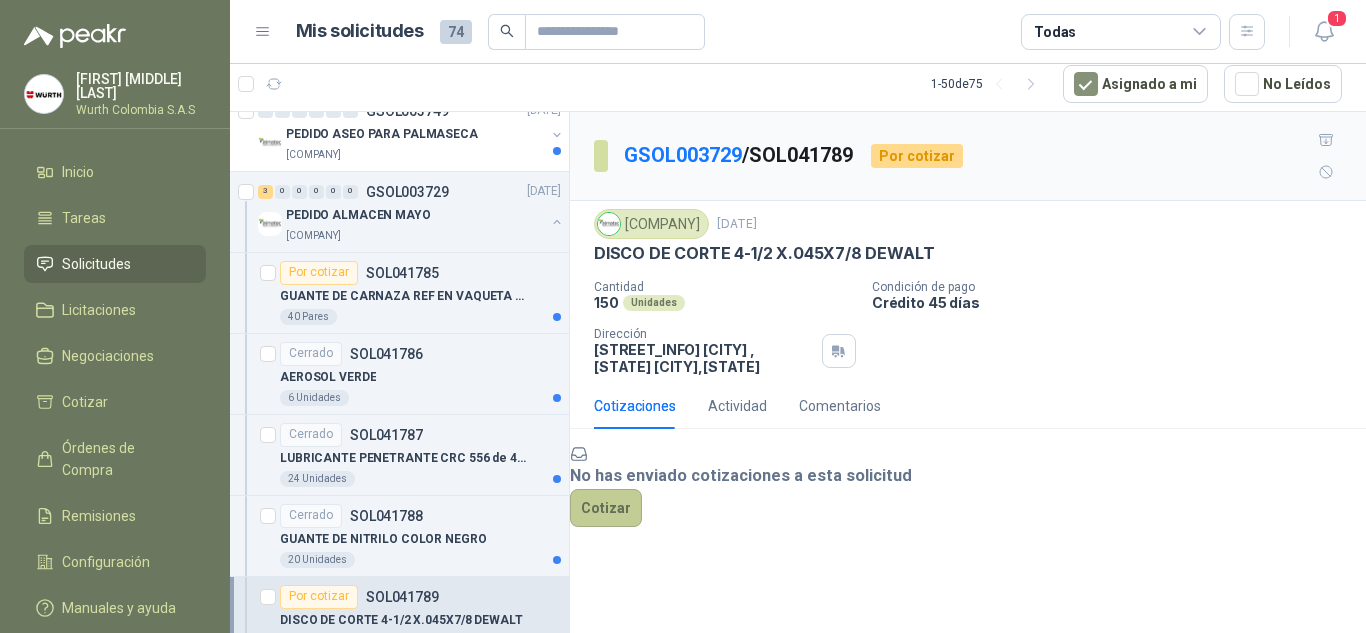 click on "Cotizar" at bounding box center [606, 508] 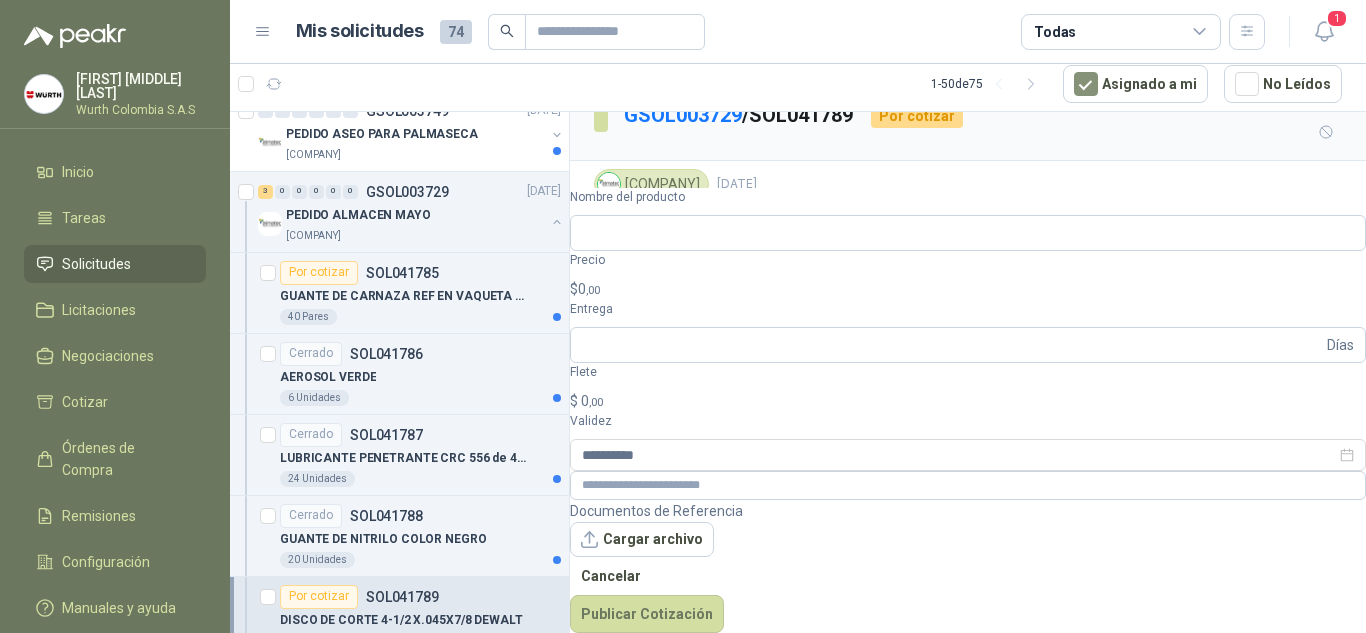 scroll, scrollTop: 39, scrollLeft: 0, axis: vertical 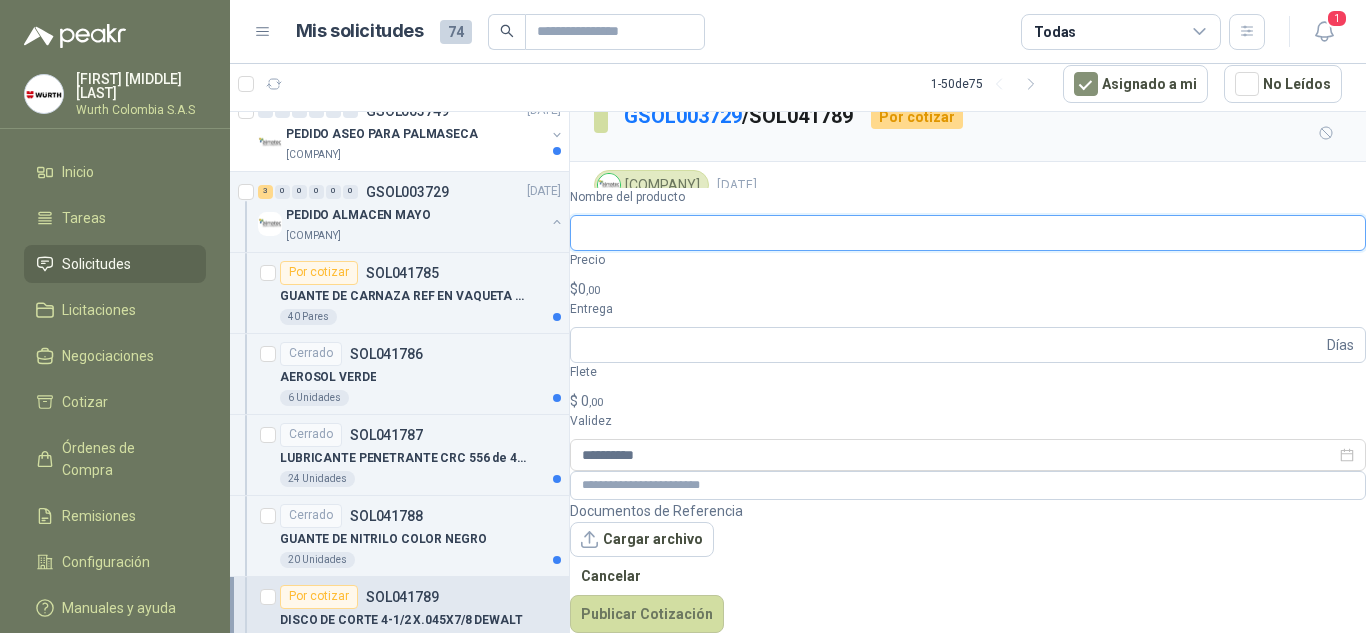 paste on "**********" 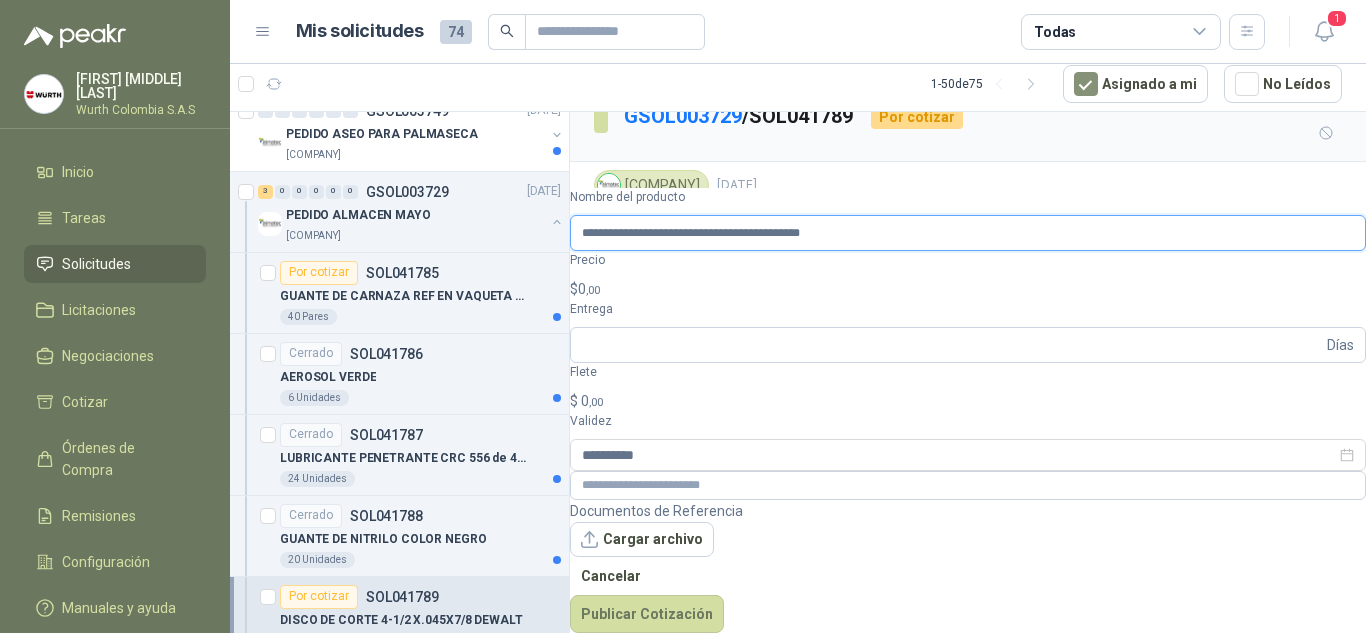 type on "**********" 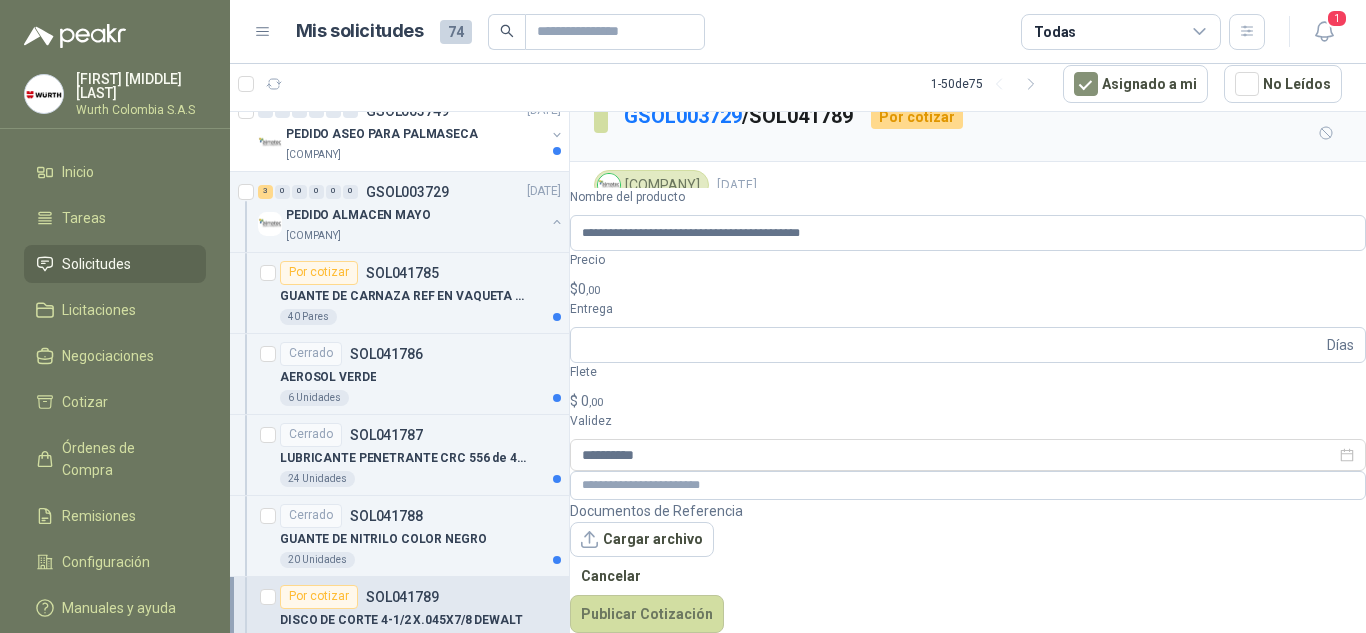 click on "$  0 ,00" at bounding box center [968, 289] 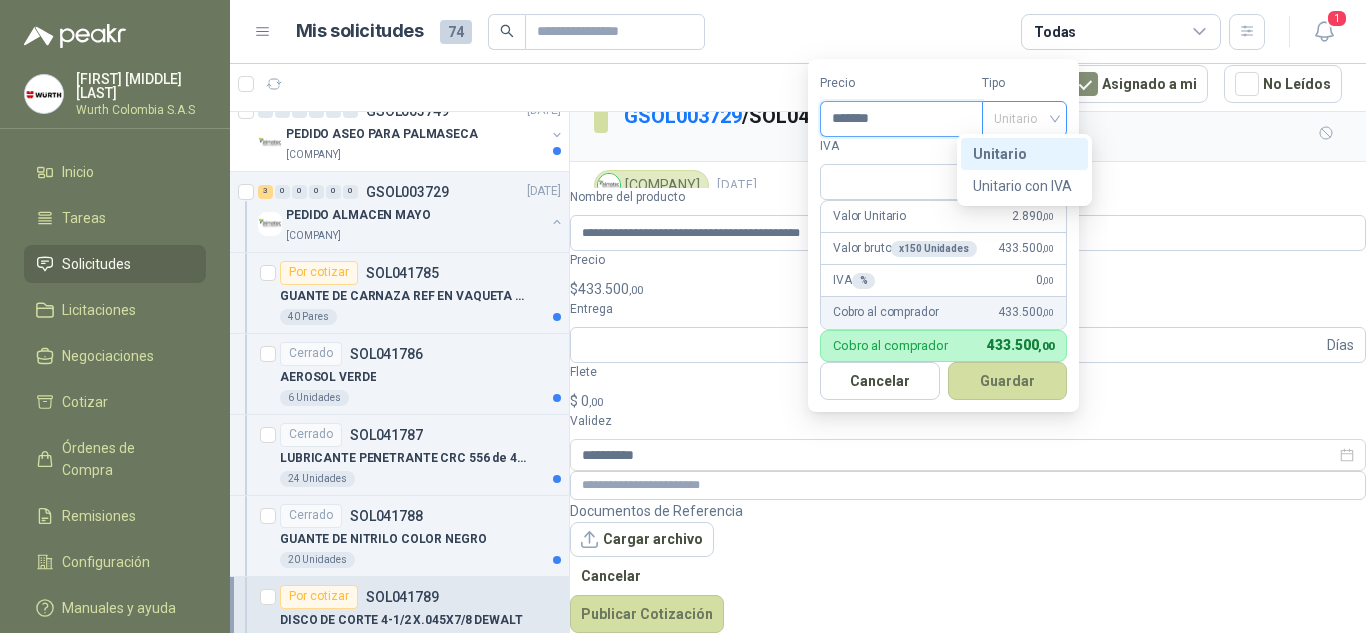 click on "Unitario" at bounding box center [1024, 119] 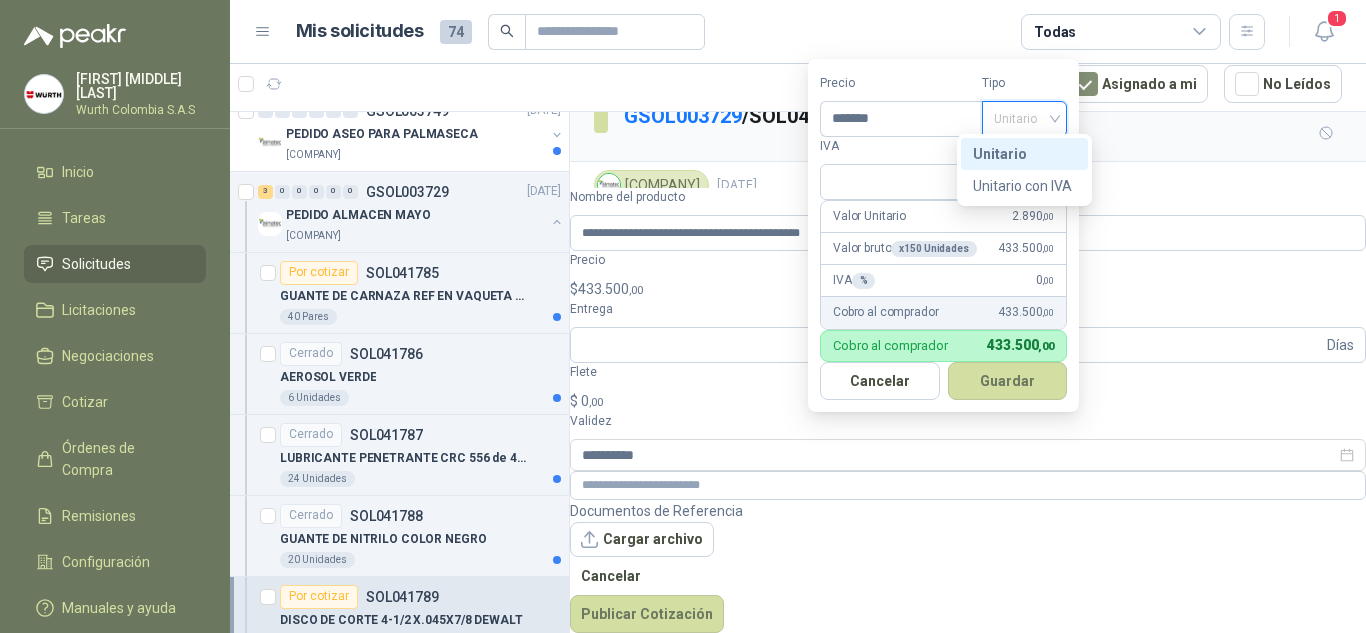 click on "Unitario" at bounding box center [1024, 154] 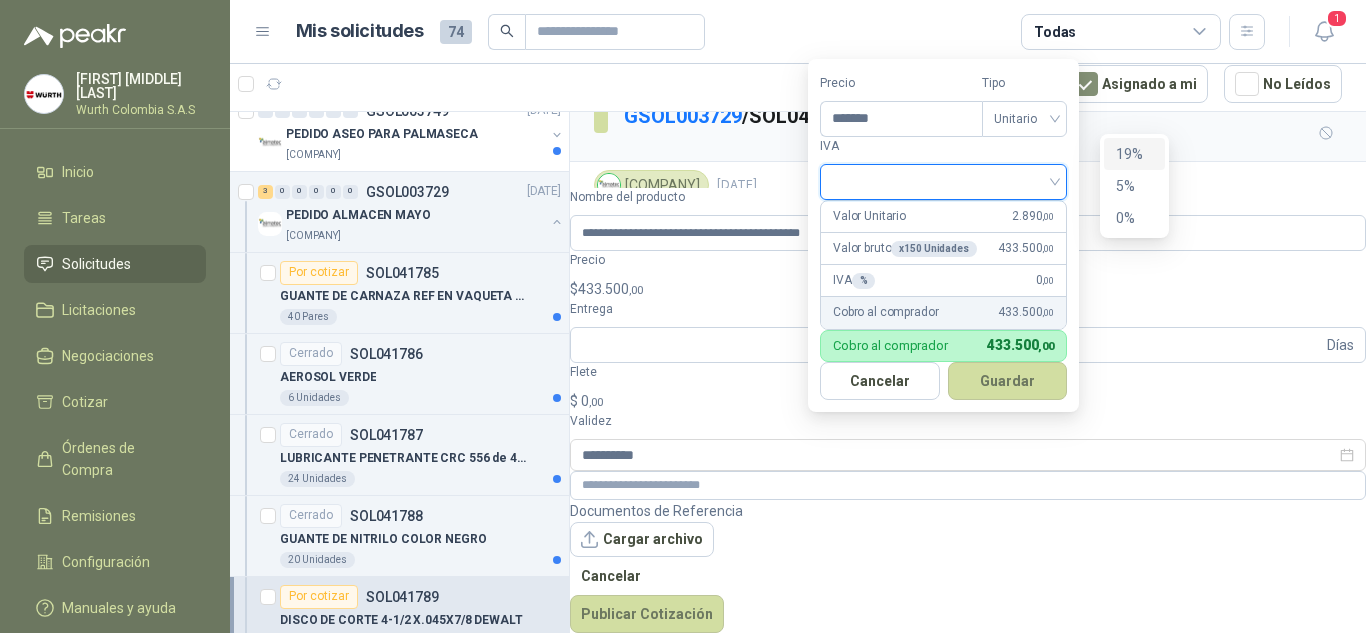 click at bounding box center [943, 180] 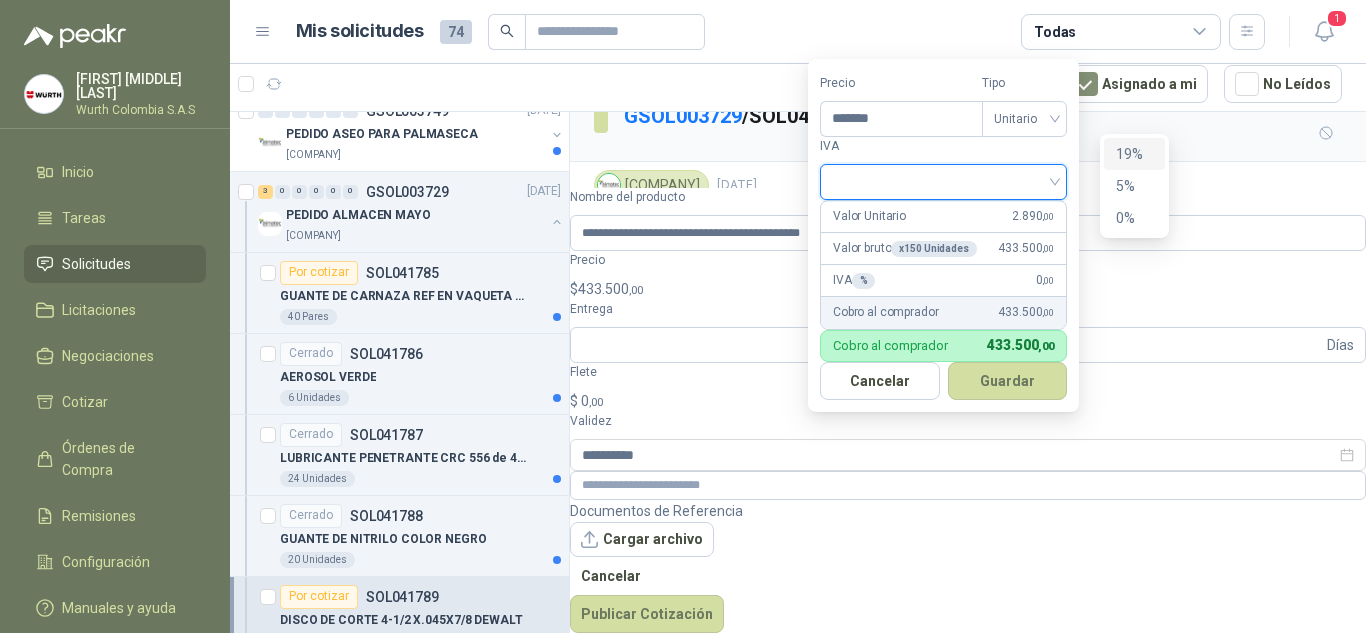 click on "19%" at bounding box center [0, 0] 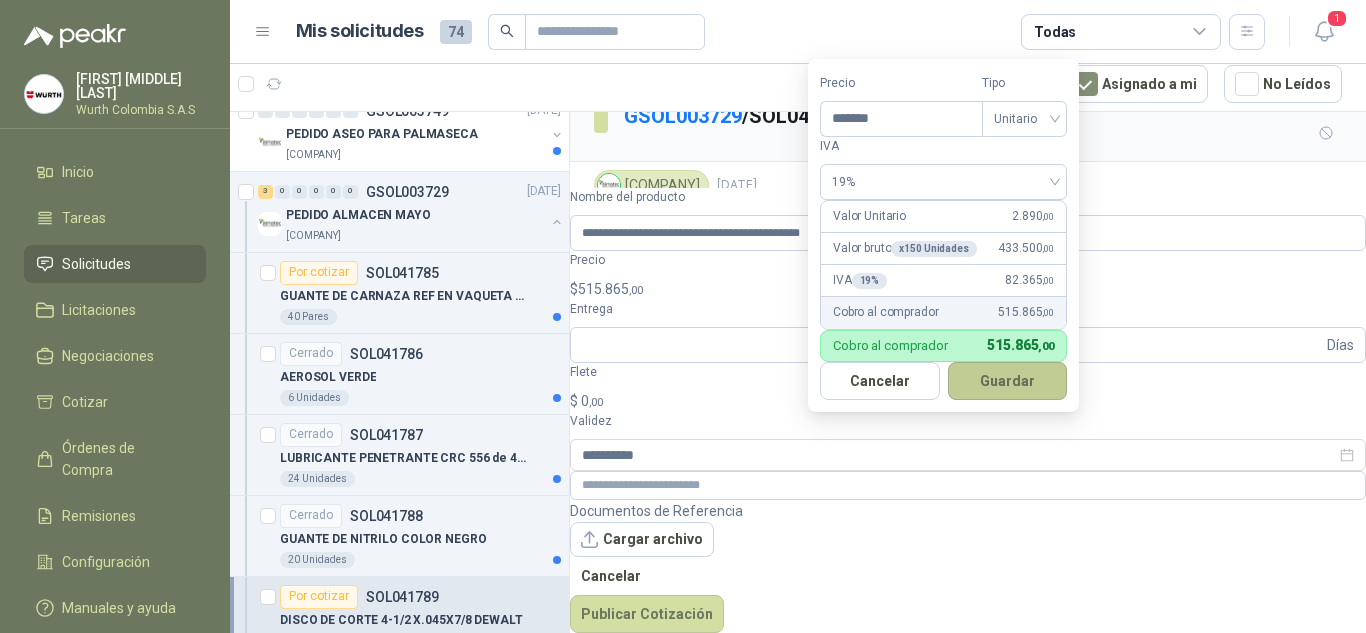 click on "Guardar" at bounding box center [1008, 381] 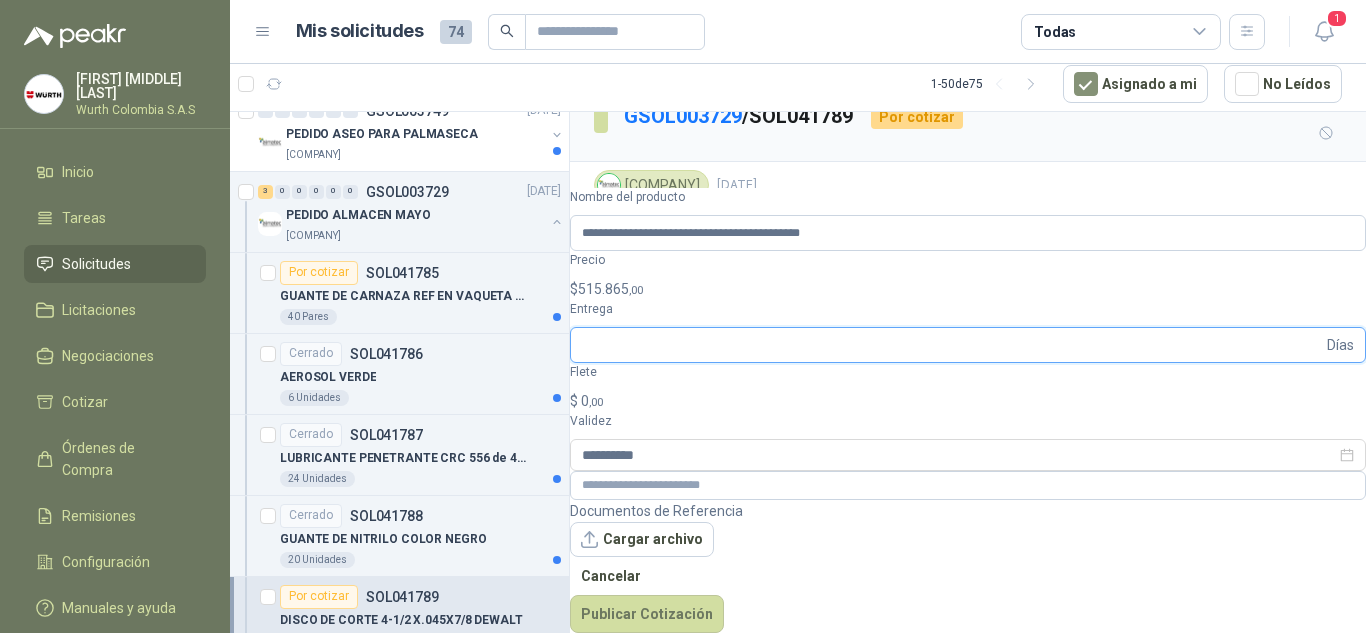 type on "*" 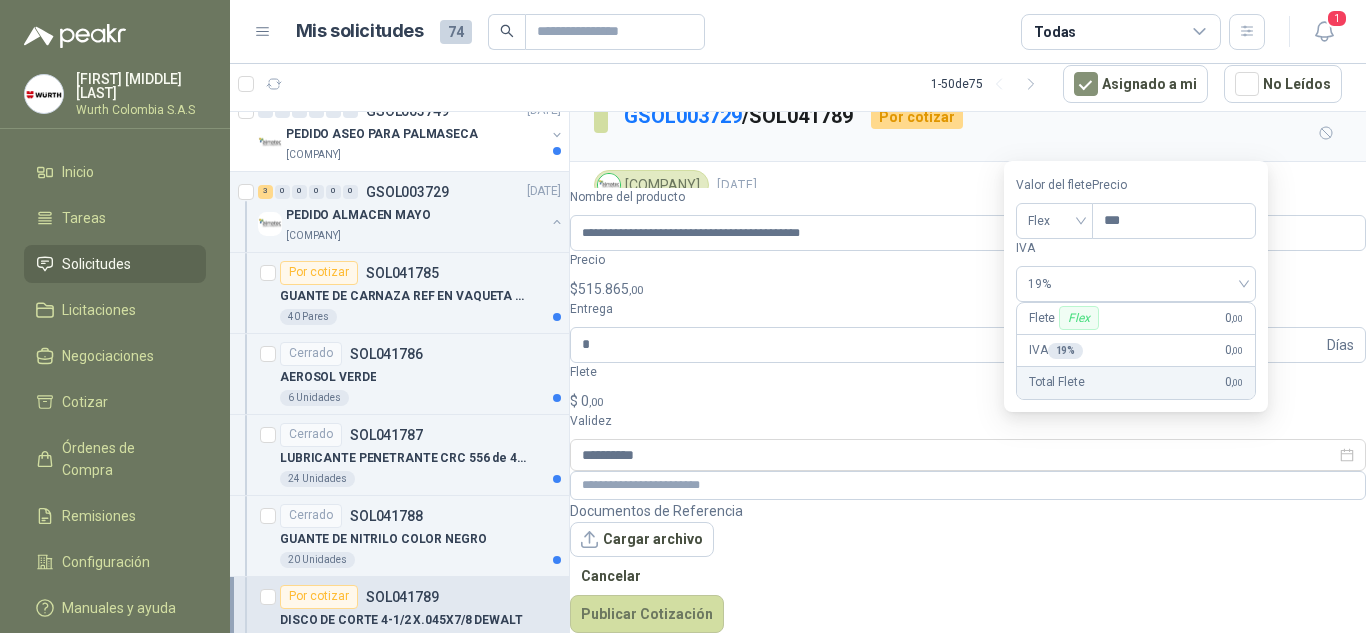 click on "$    0 ,00" at bounding box center [968, 401] 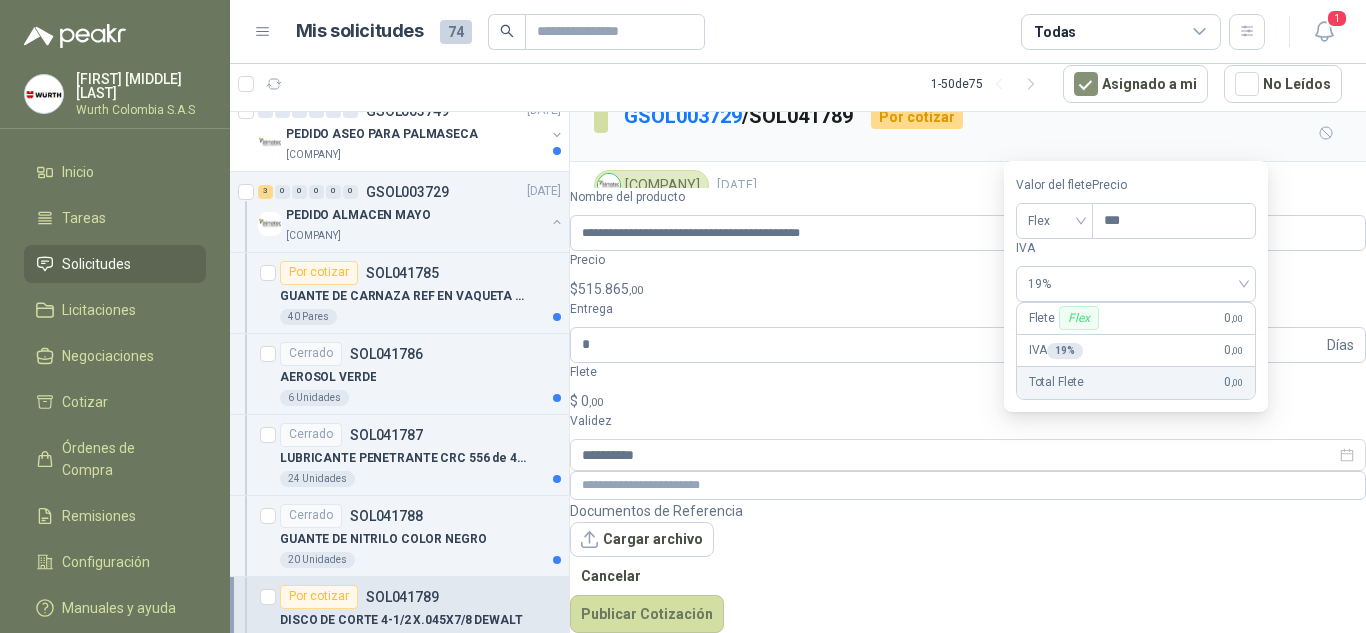 click on "$    0 ,00" at bounding box center [968, 401] 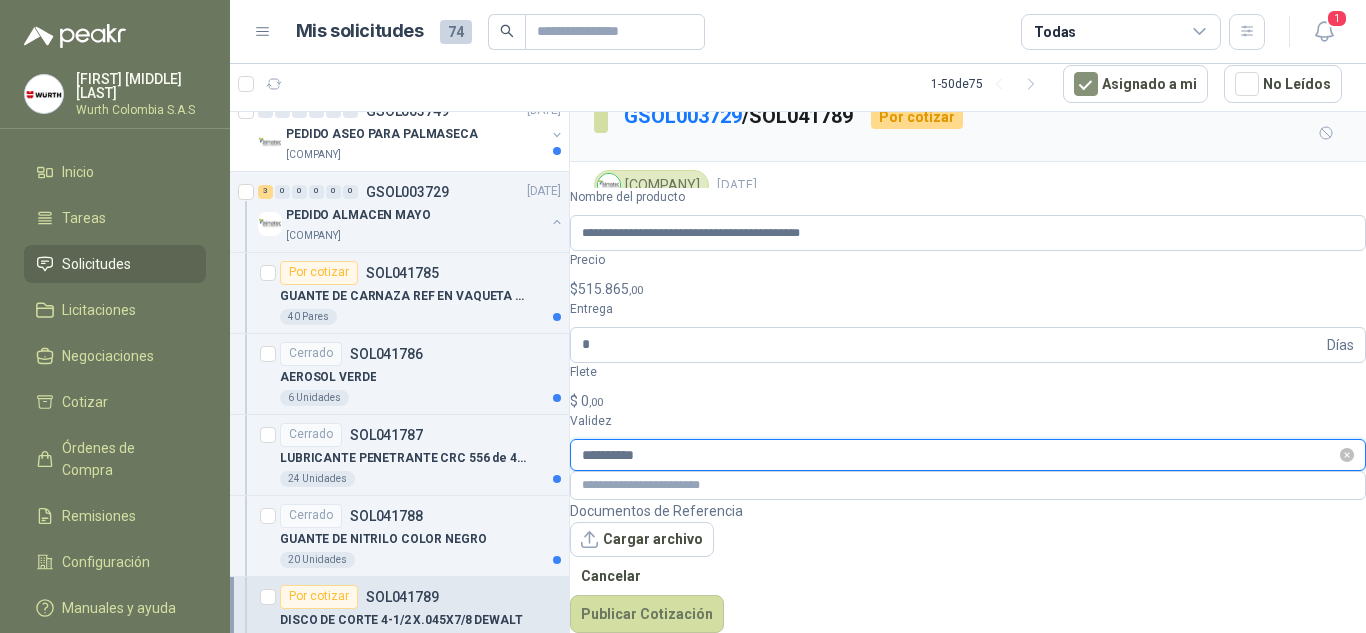 click on "**********" at bounding box center (959, 455) 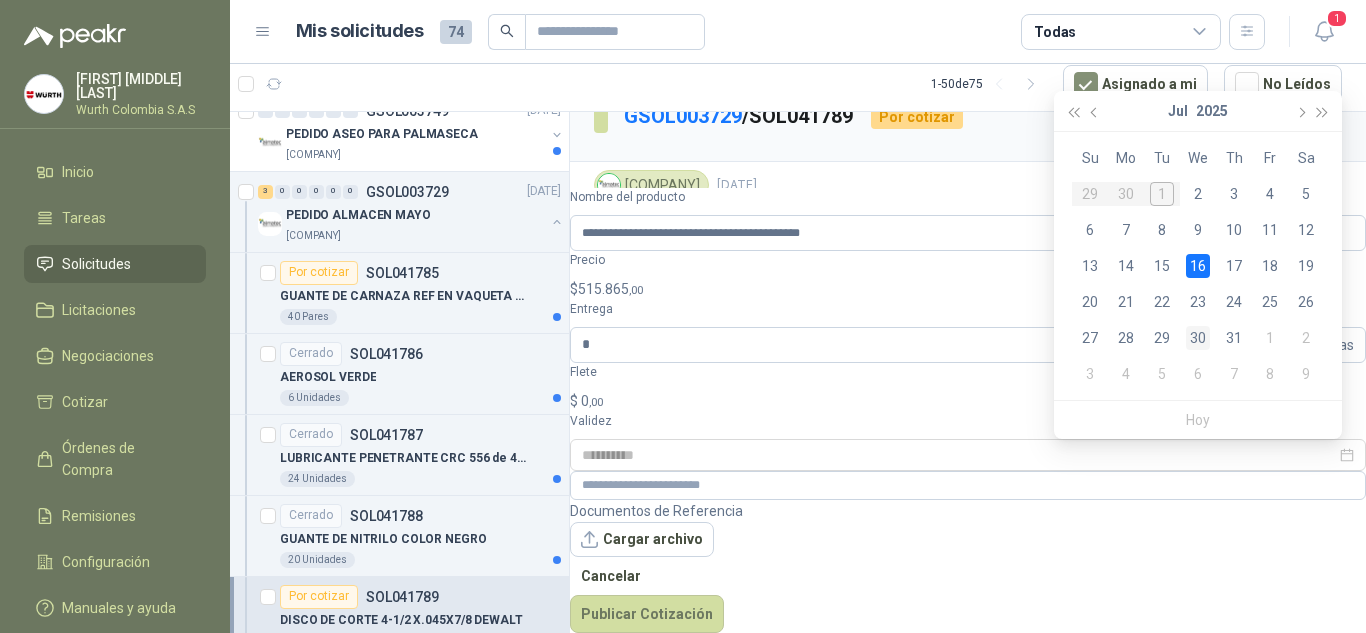 click on "30" at bounding box center (1198, 338) 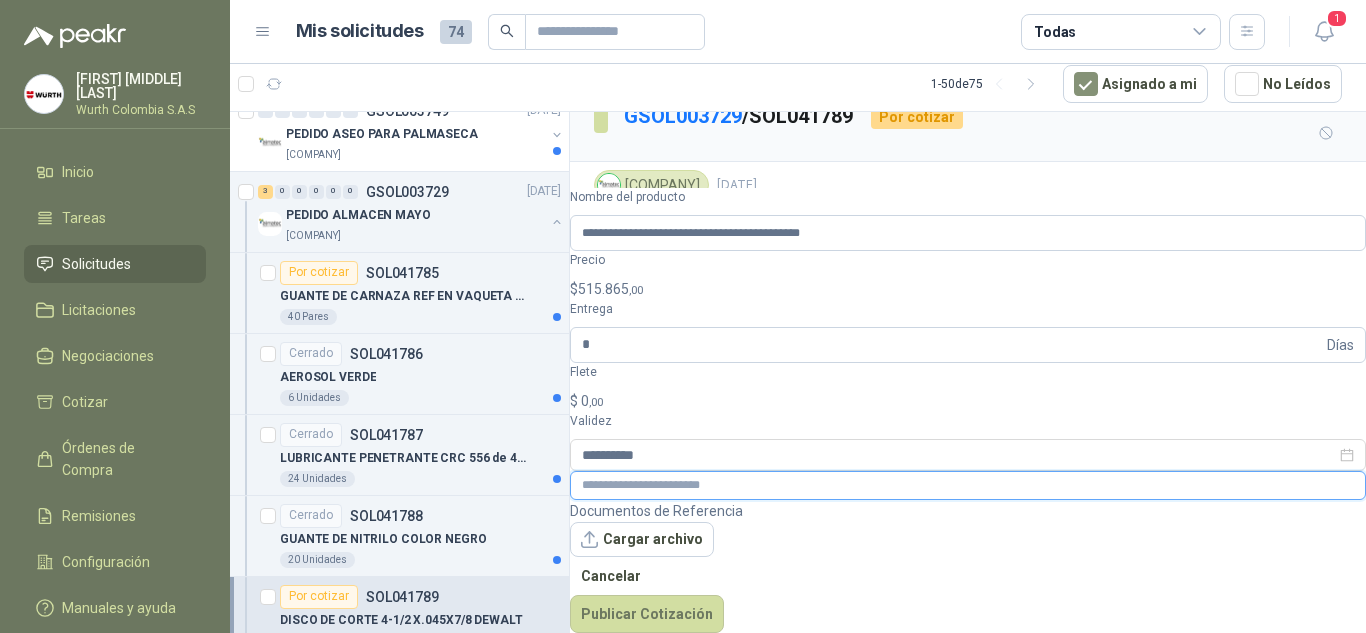 paste on "**********" 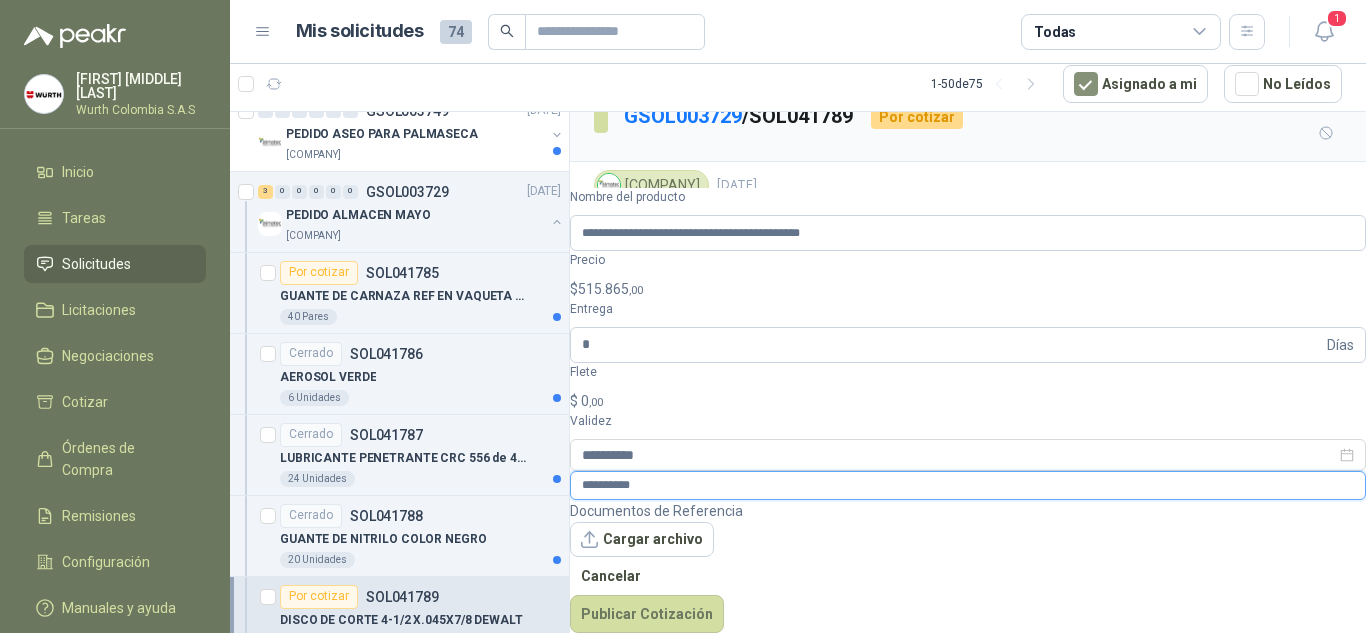 scroll, scrollTop: 53, scrollLeft: 0, axis: vertical 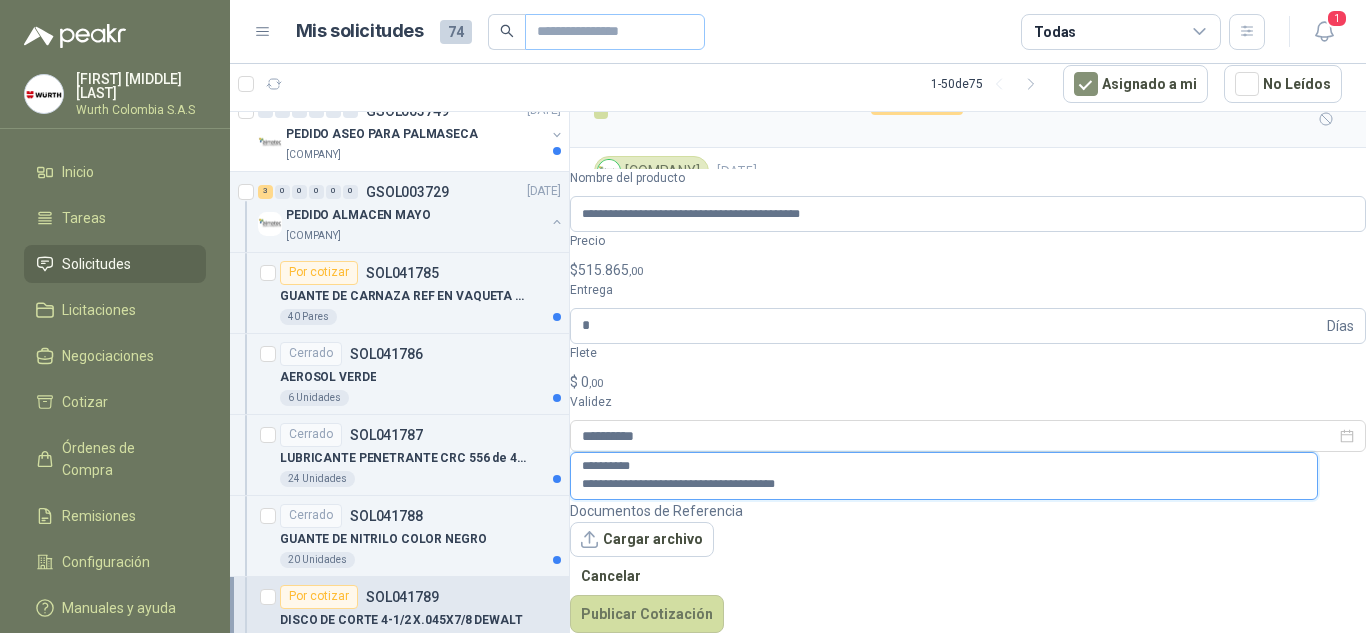 type on "**********" 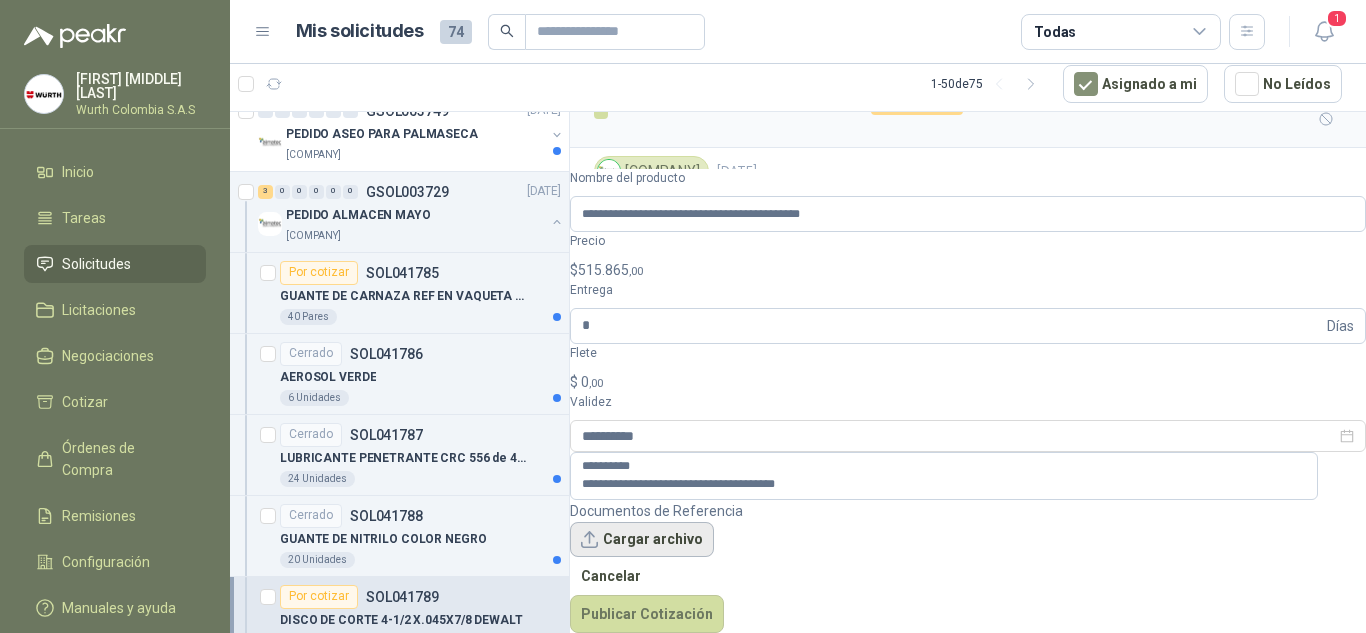 click on "Cargar archivo" at bounding box center (642, 540) 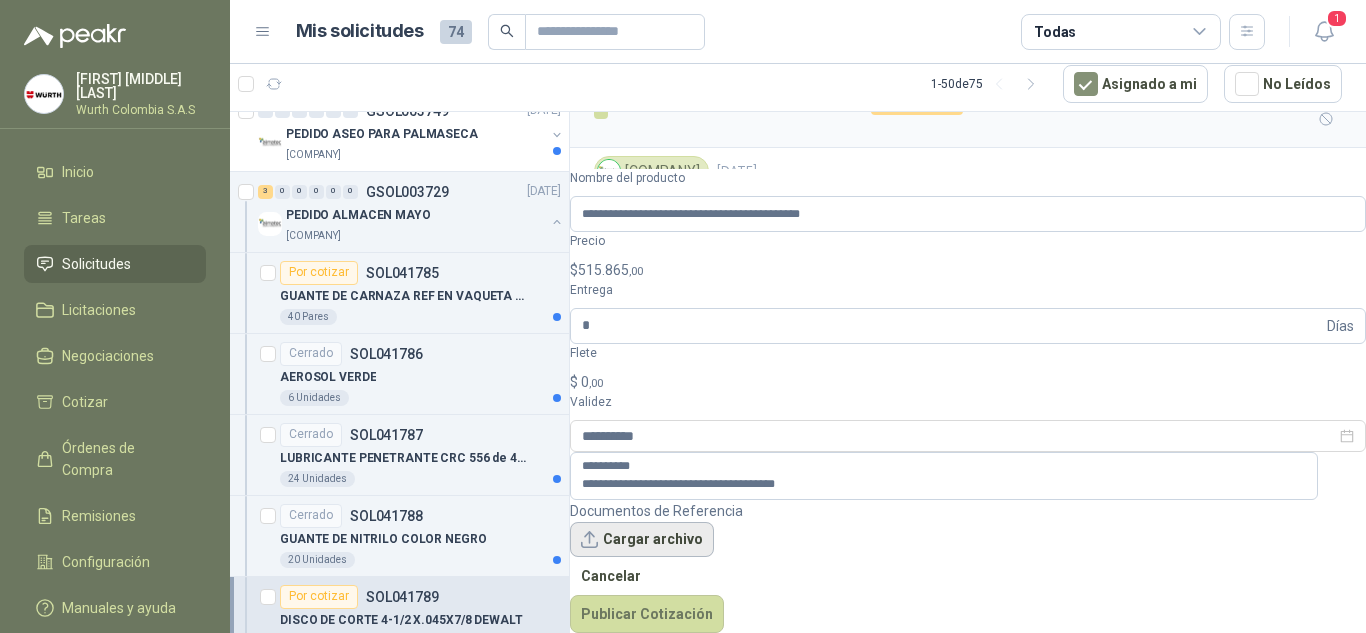 click on "Cargar archivo" at bounding box center (642, 540) 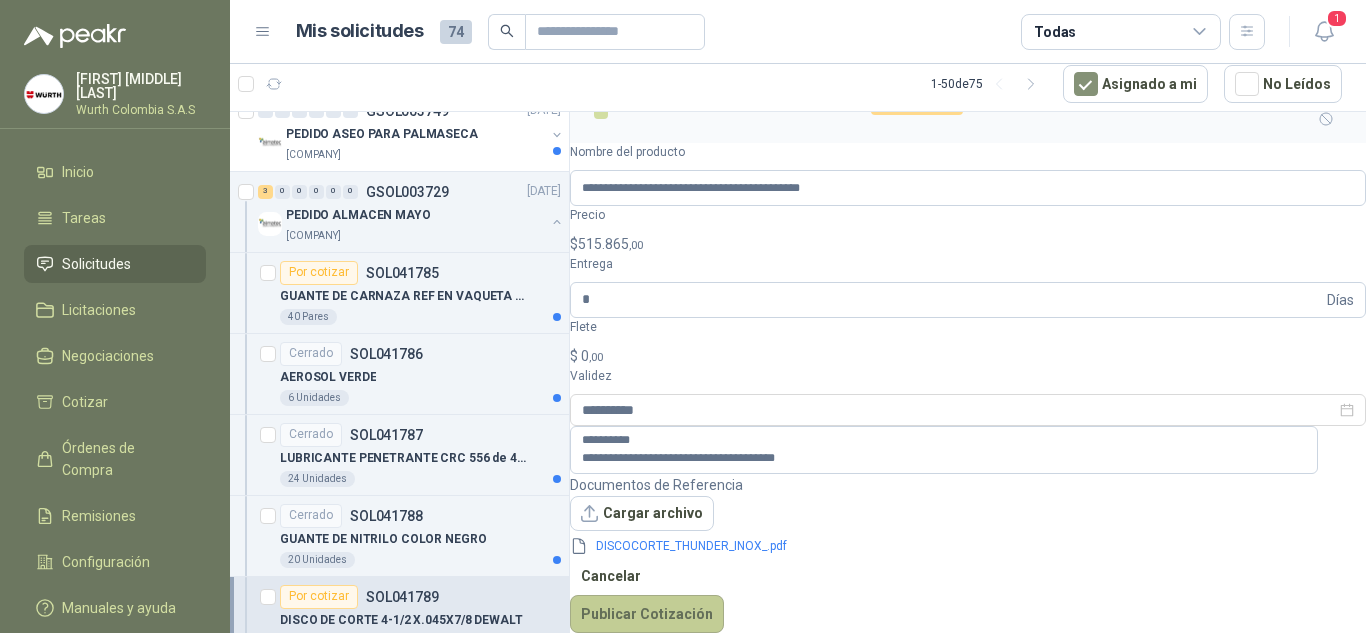 click on "Publicar Cotización" at bounding box center (647, 614) 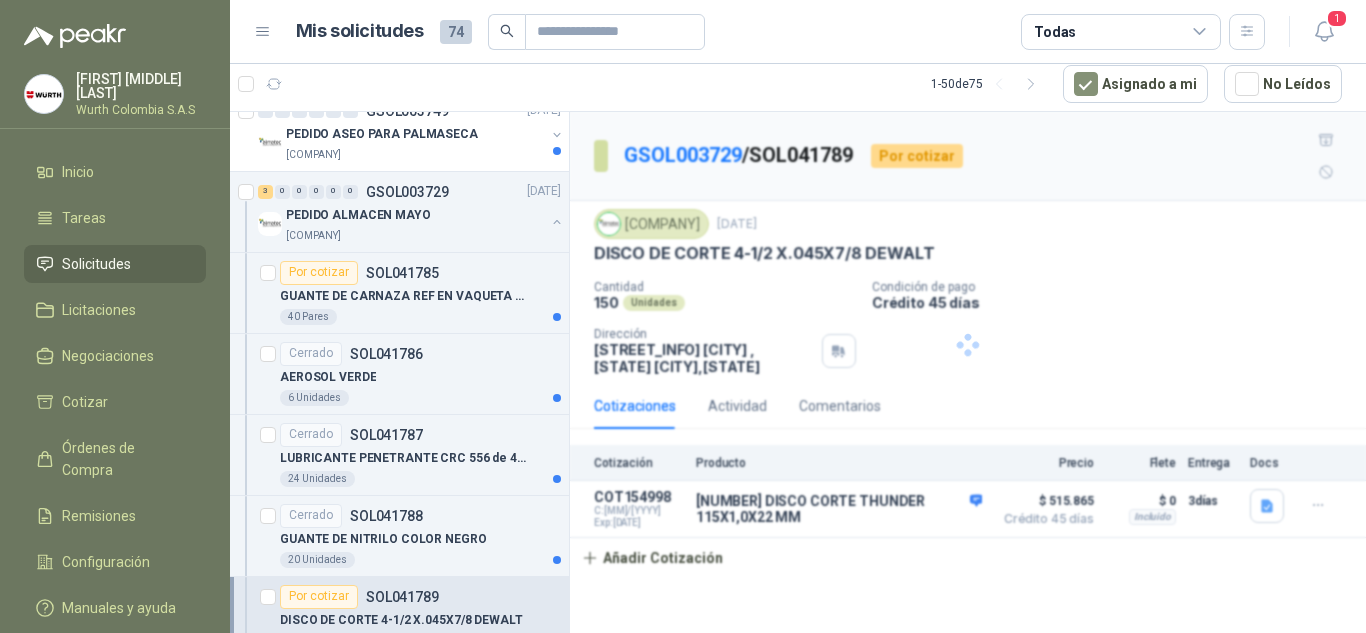scroll, scrollTop: 0, scrollLeft: 0, axis: both 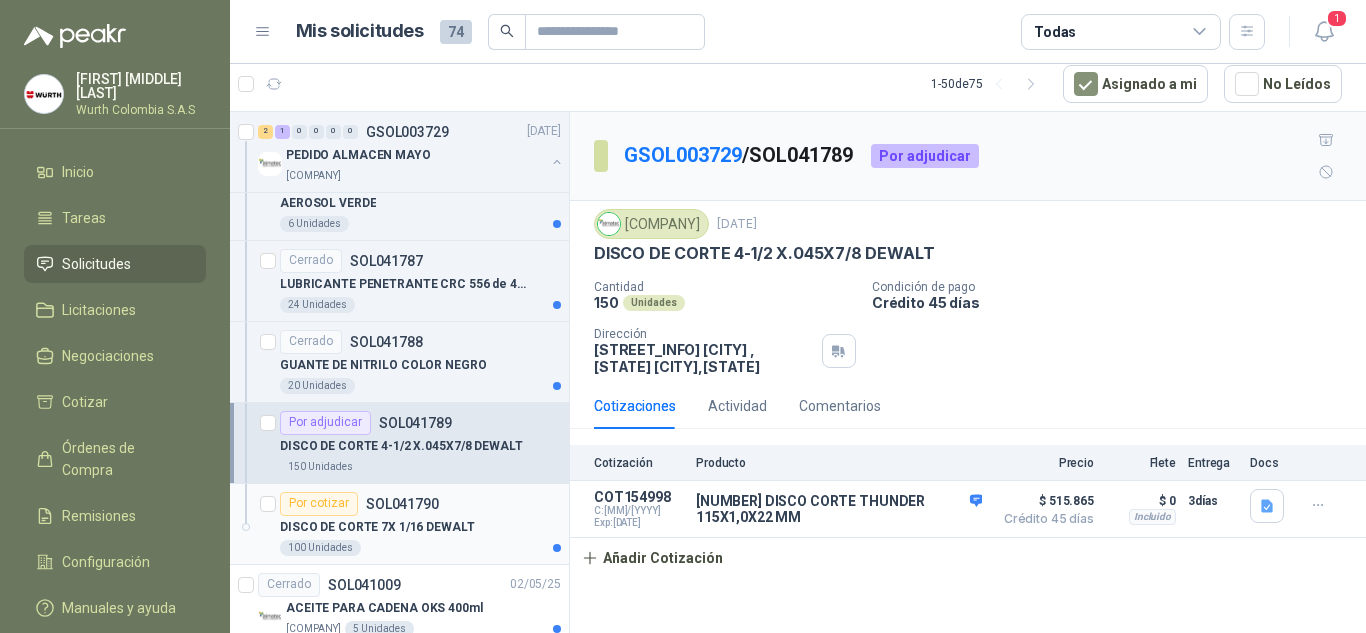 click on "Por cotizar" at bounding box center [319, 504] 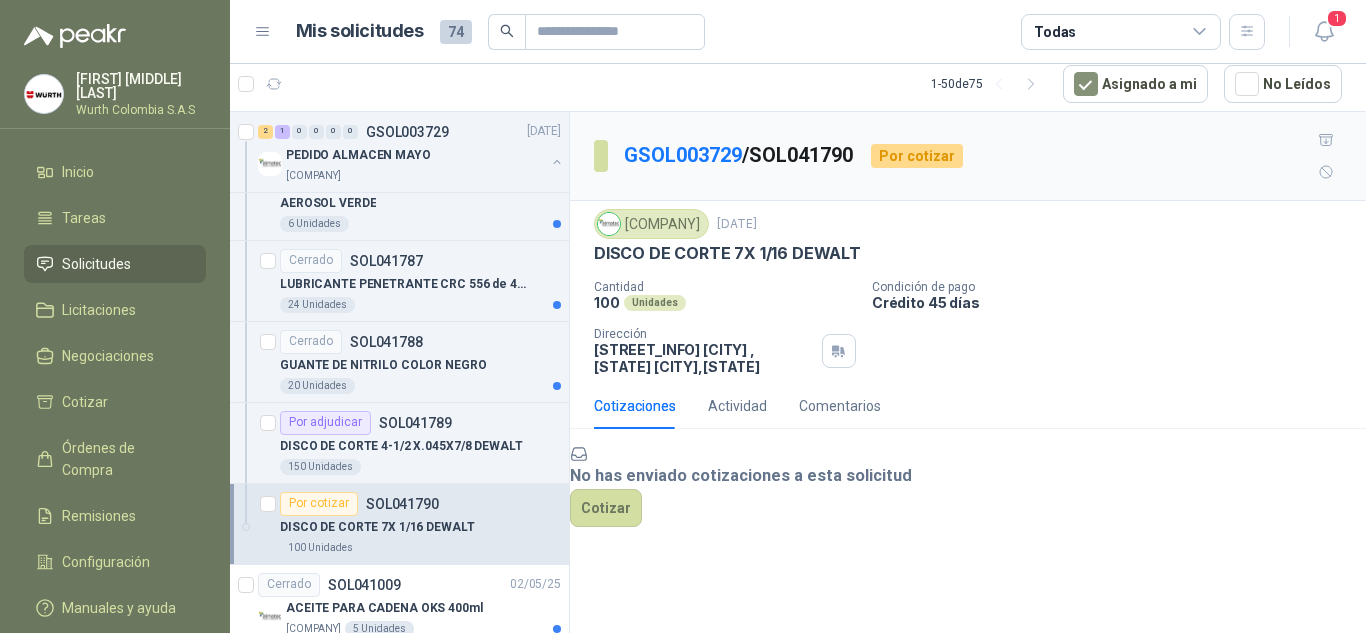 scroll, scrollTop: 53, scrollLeft: 0, axis: vertical 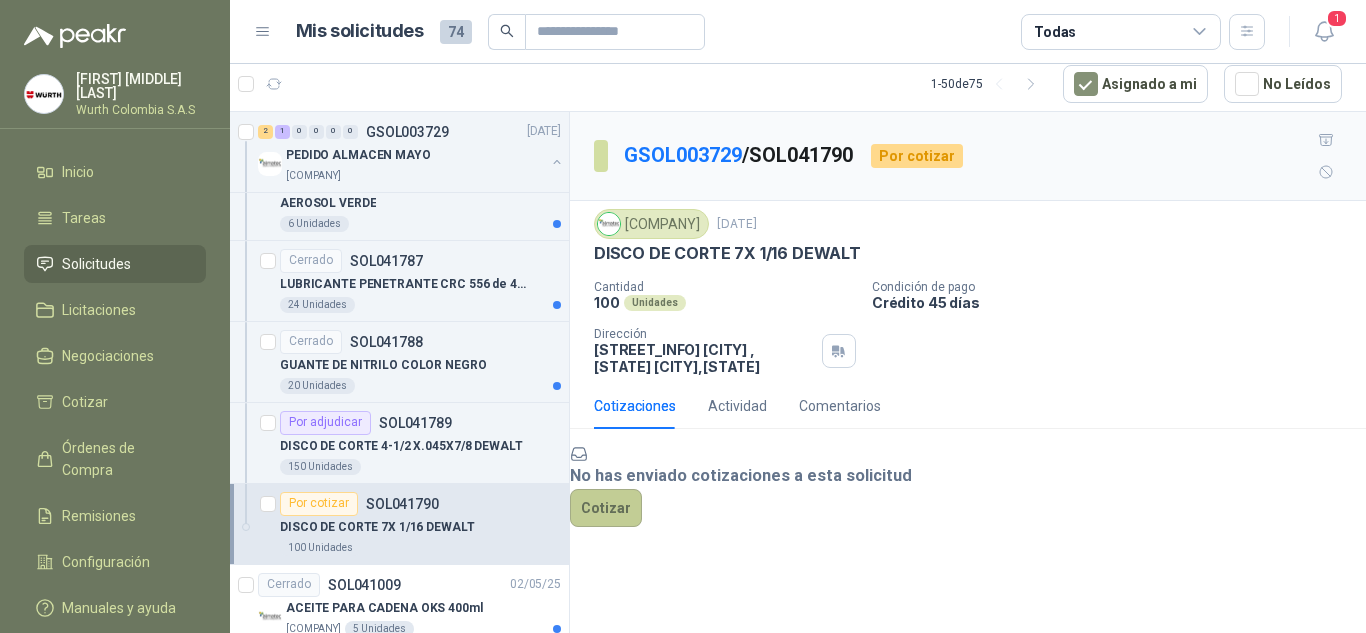 click on "Cotizar" at bounding box center [606, 508] 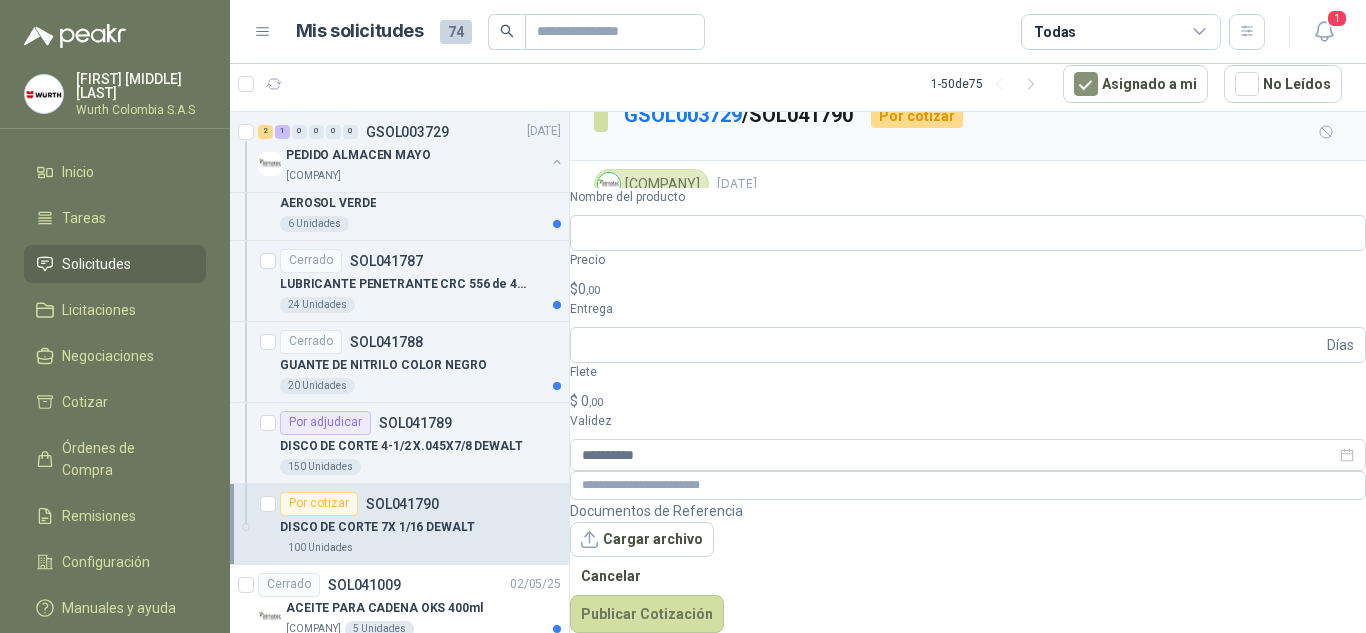 scroll, scrollTop: 39, scrollLeft: 0, axis: vertical 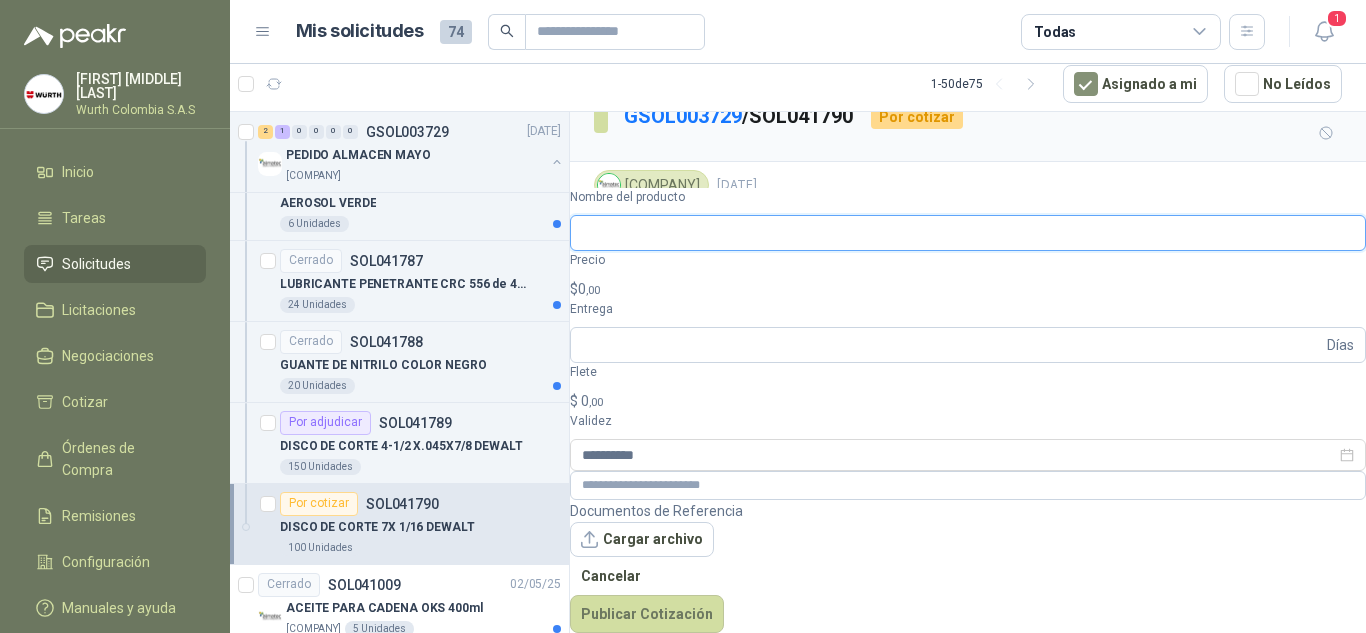 paste on "**********" 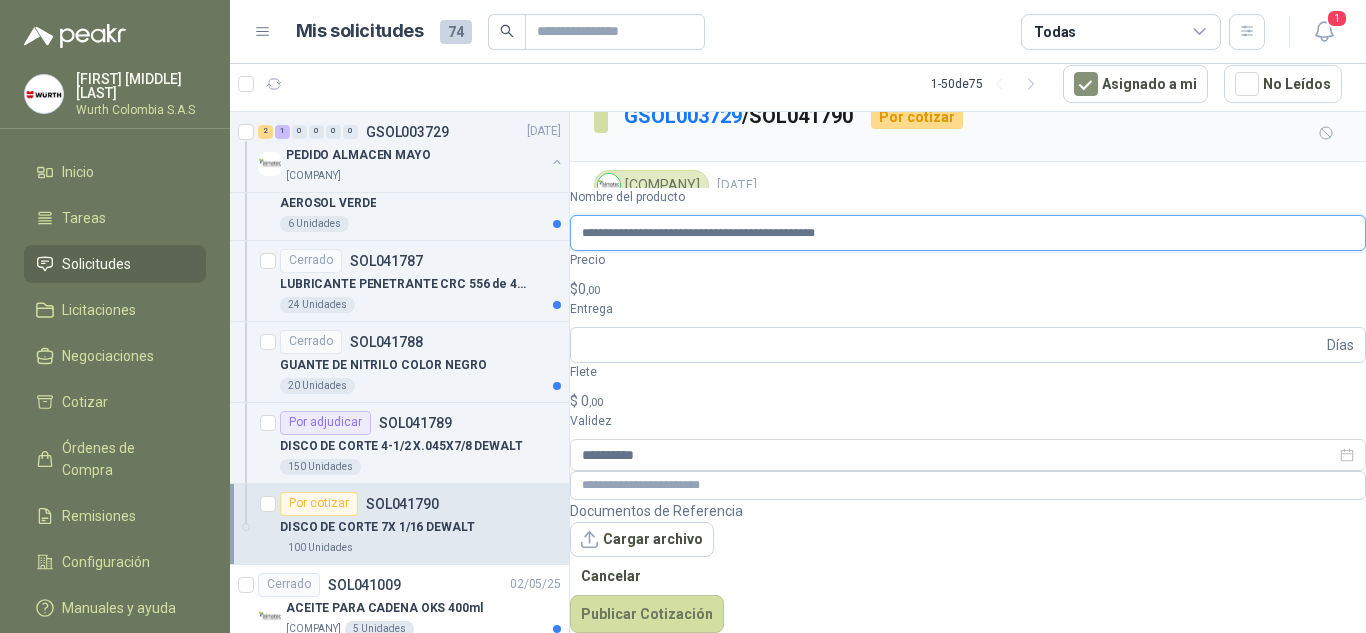 type on "**********" 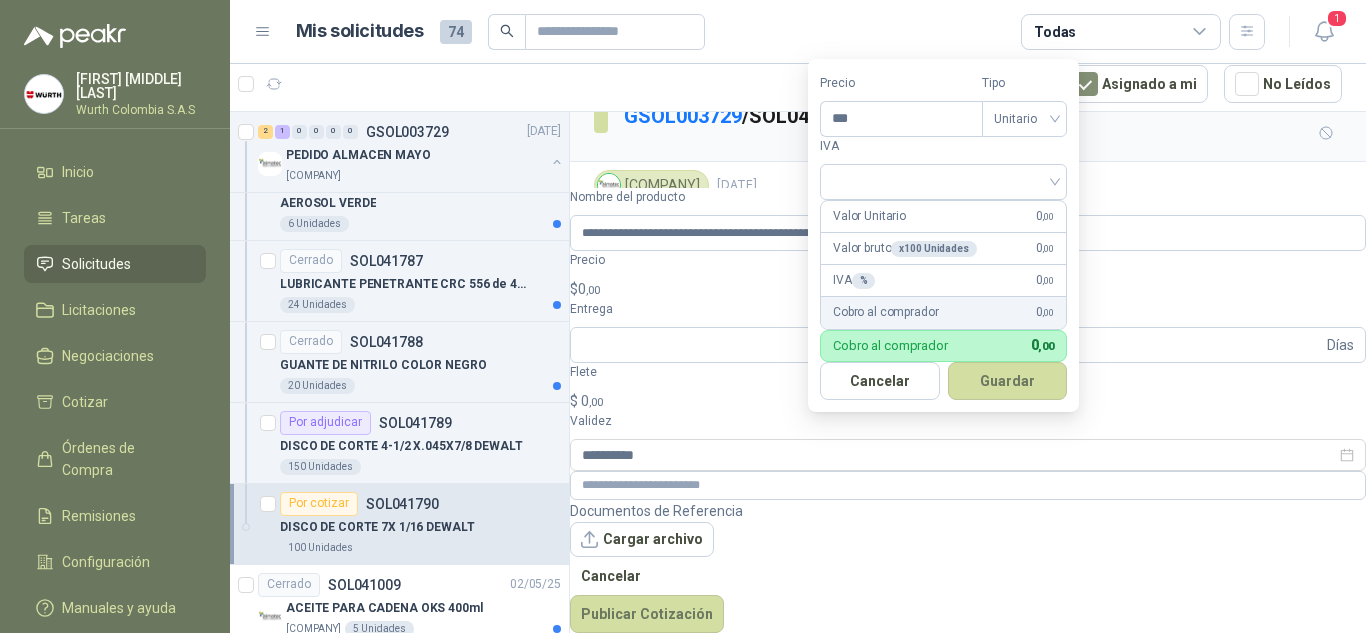click on "$  0 ,00" at bounding box center (968, 289) 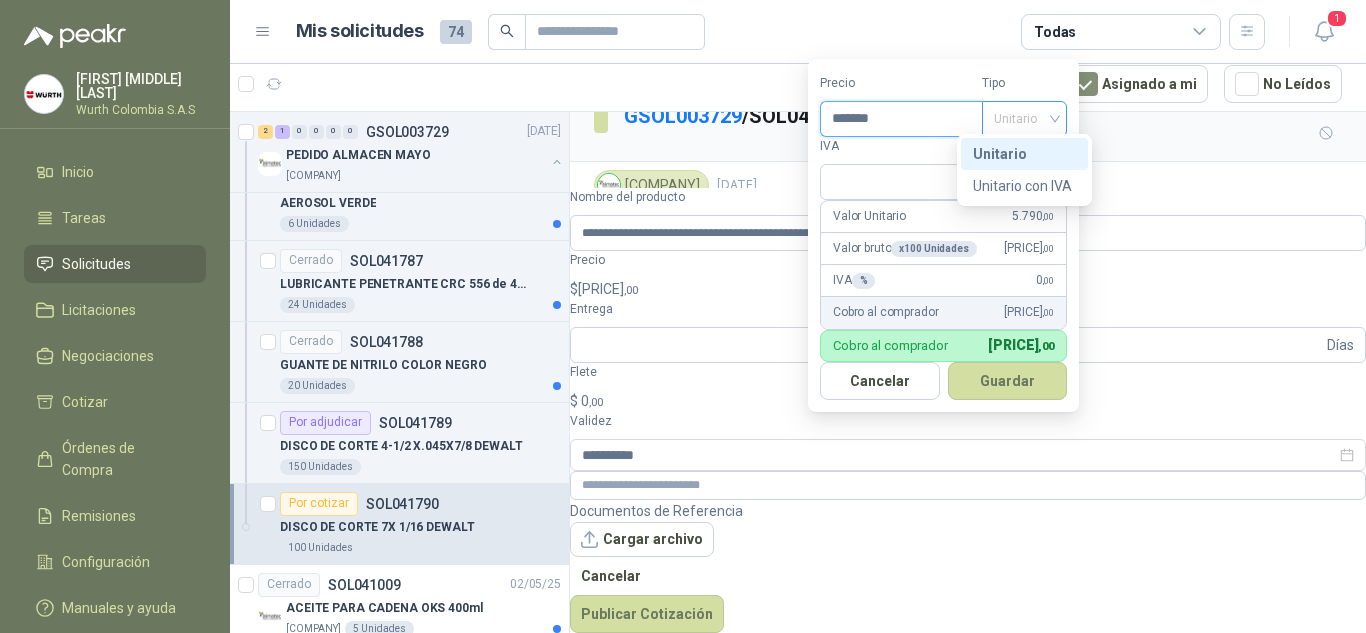 click on "Unitario" at bounding box center (1024, 119) 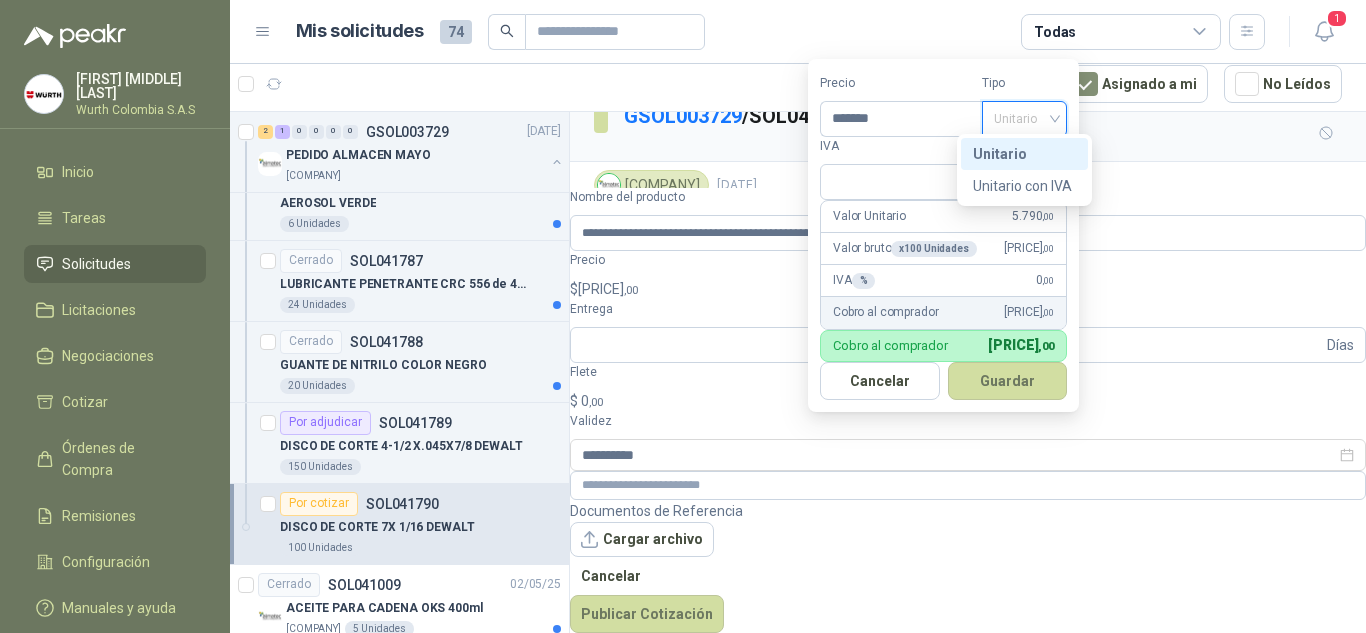 click on "Unitario" at bounding box center (1024, 154) 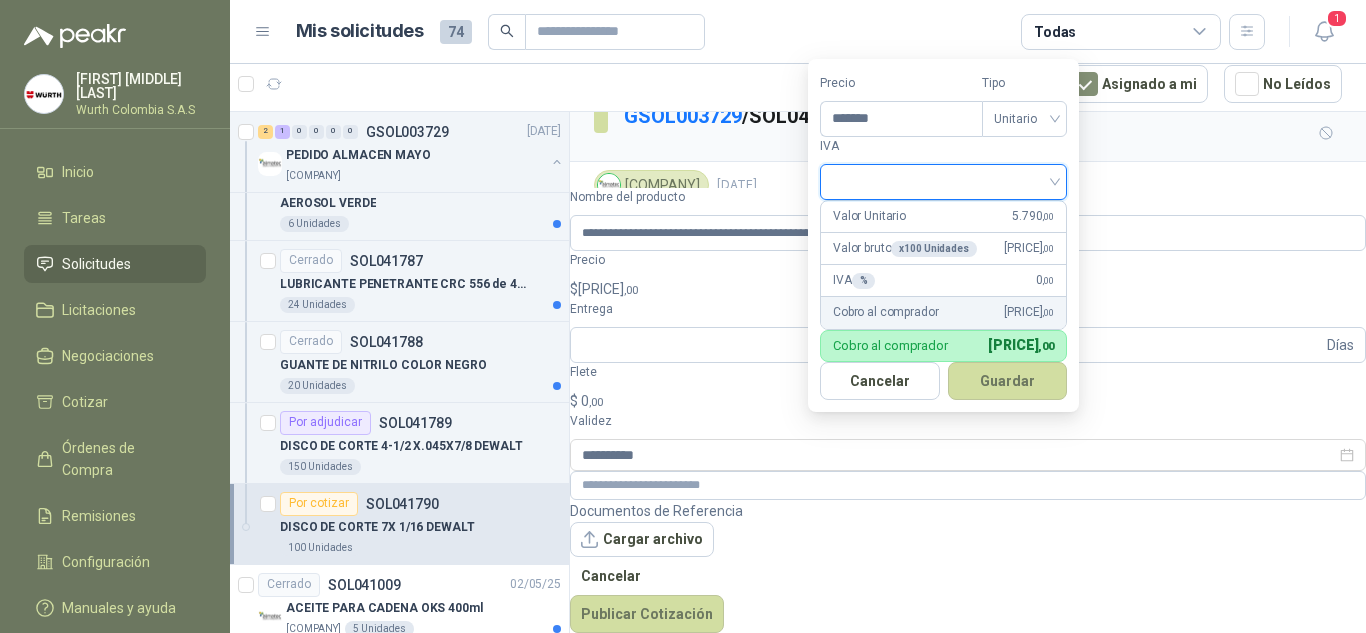 click at bounding box center [943, 180] 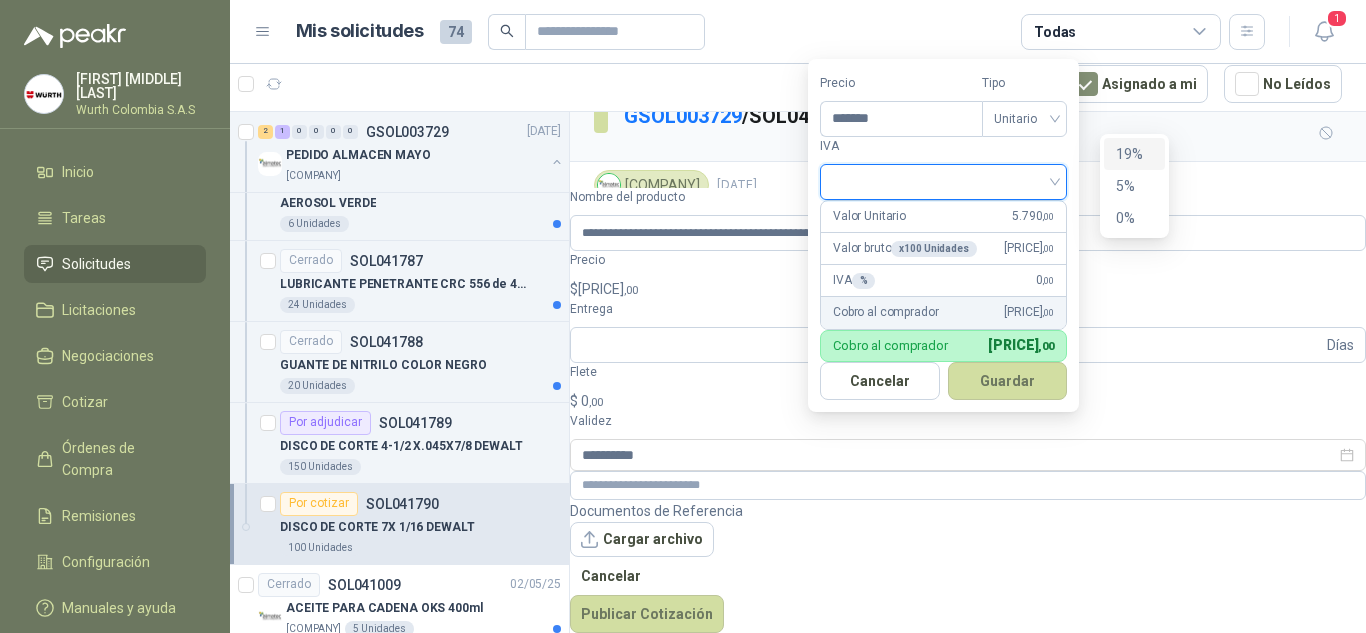click on "19%" at bounding box center [0, 0] 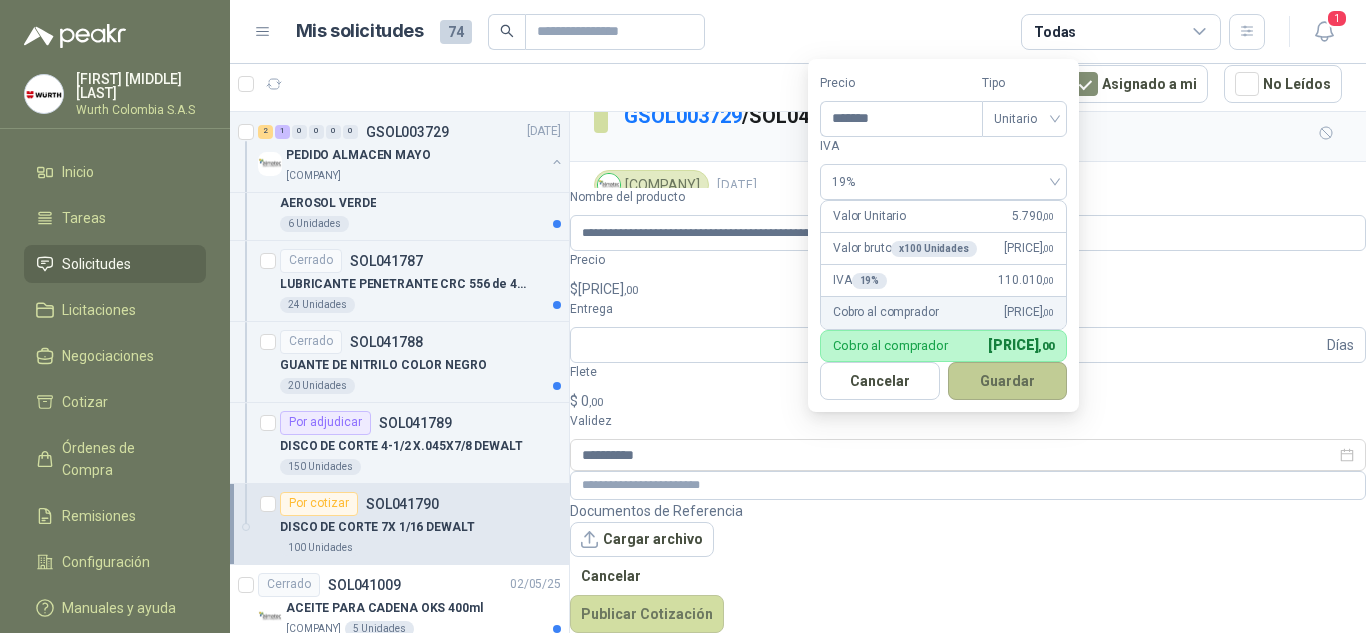 click on "Guardar" at bounding box center [1008, 381] 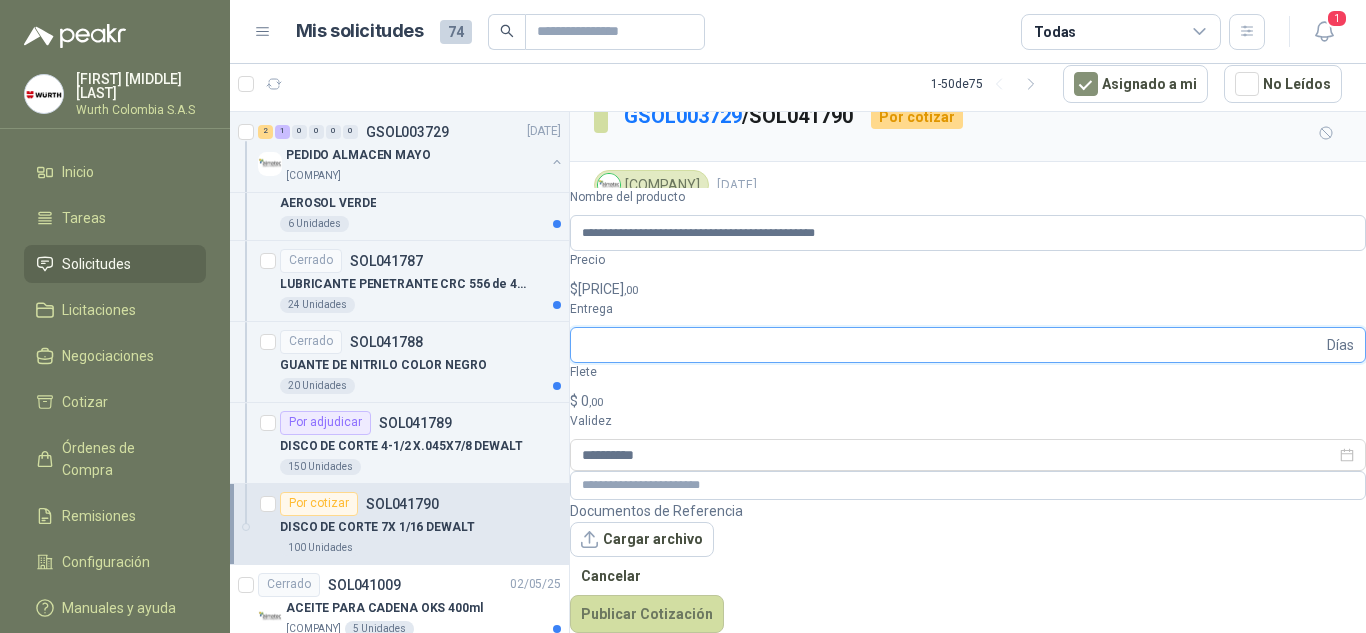 type on "*" 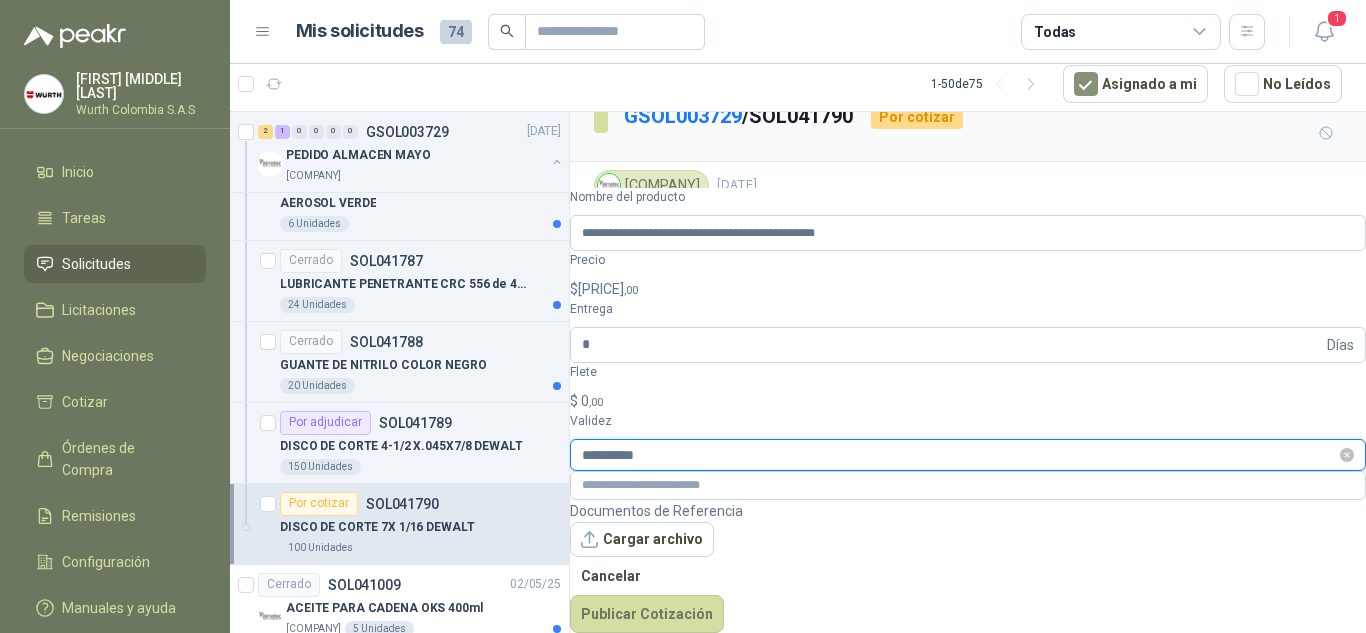 click on "**********" at bounding box center (959, 455) 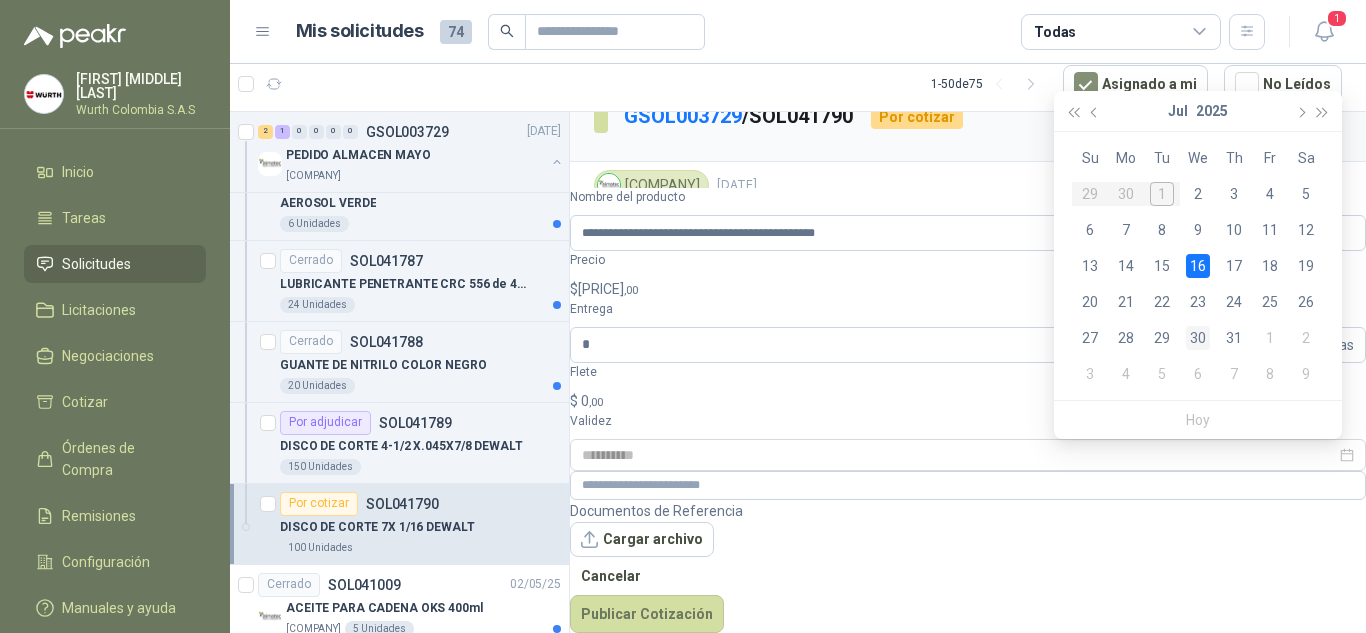 click on "30" at bounding box center (1198, 338) 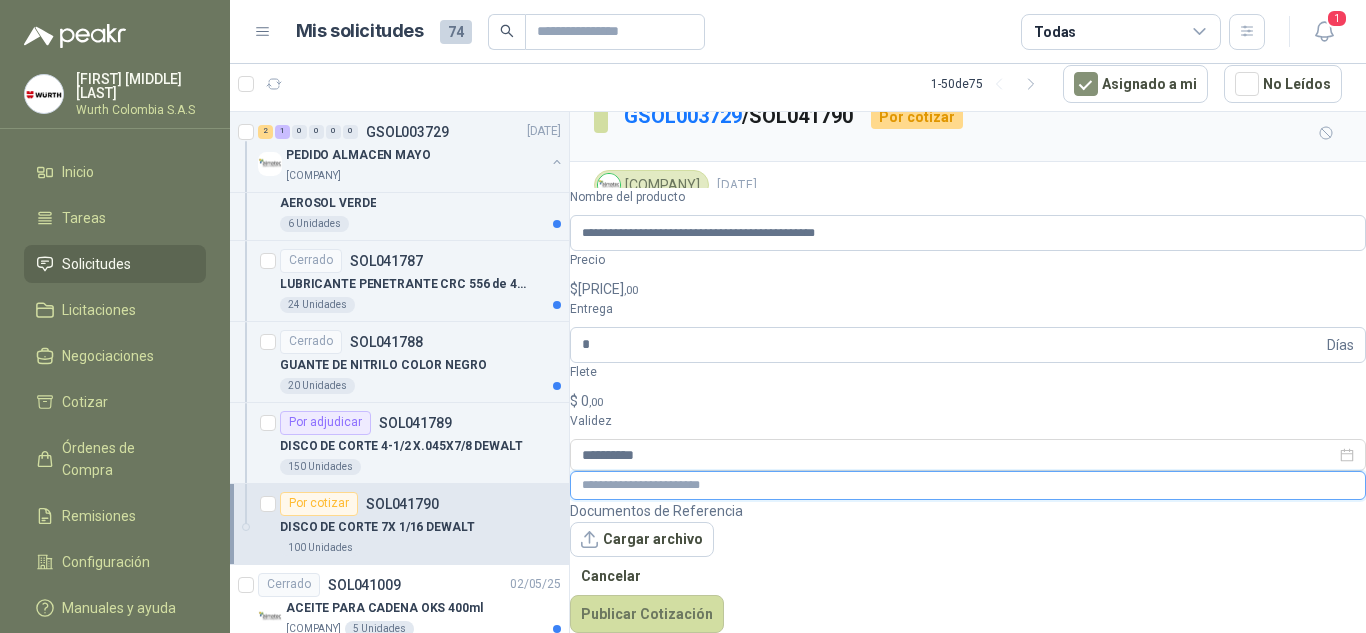 click at bounding box center (968, 485) 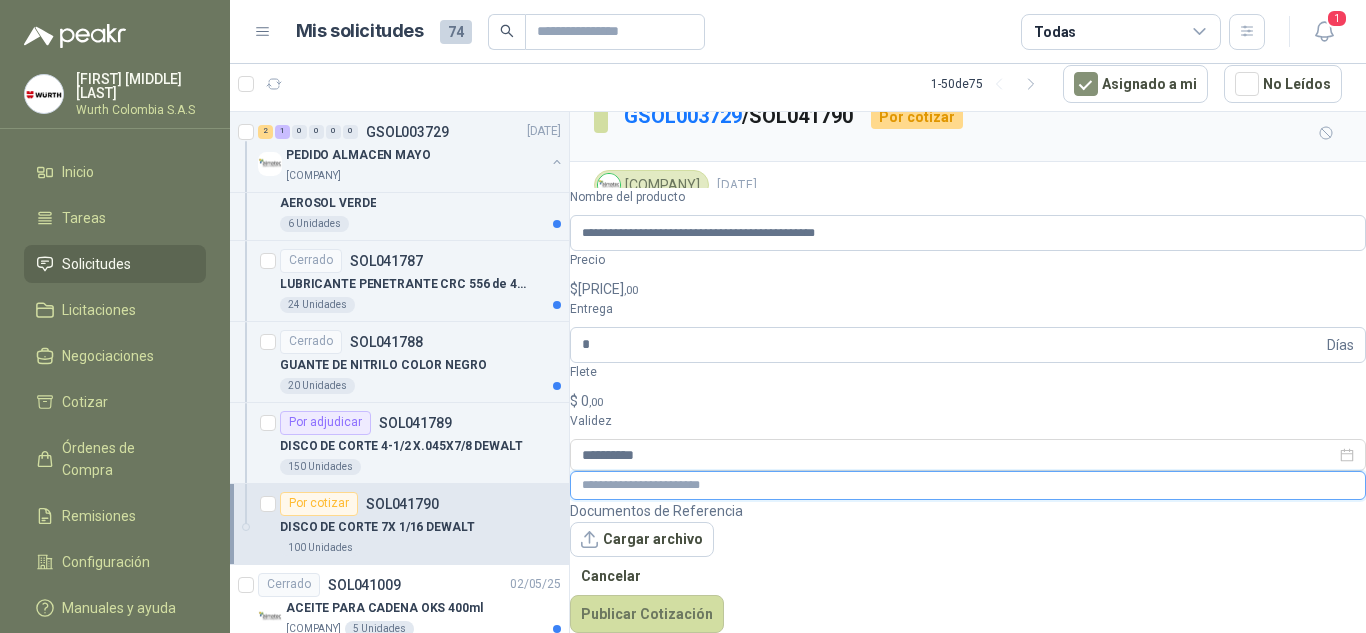 paste on "**********" 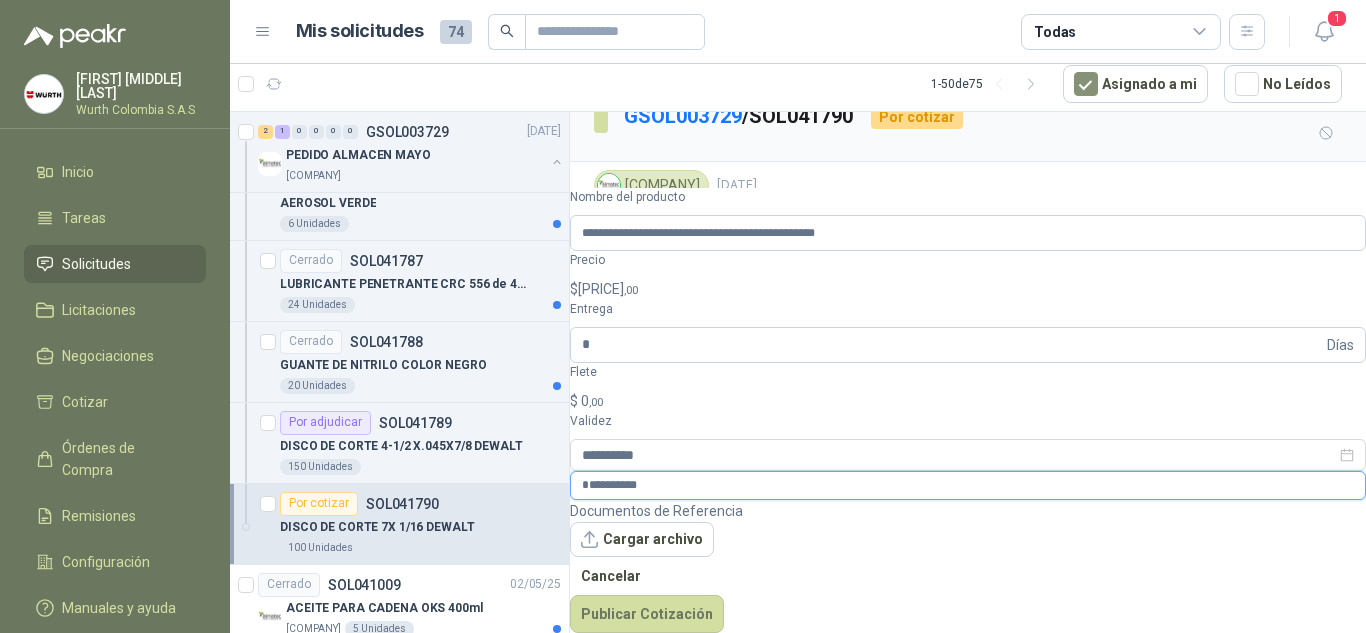 scroll, scrollTop: 53, scrollLeft: 0, axis: vertical 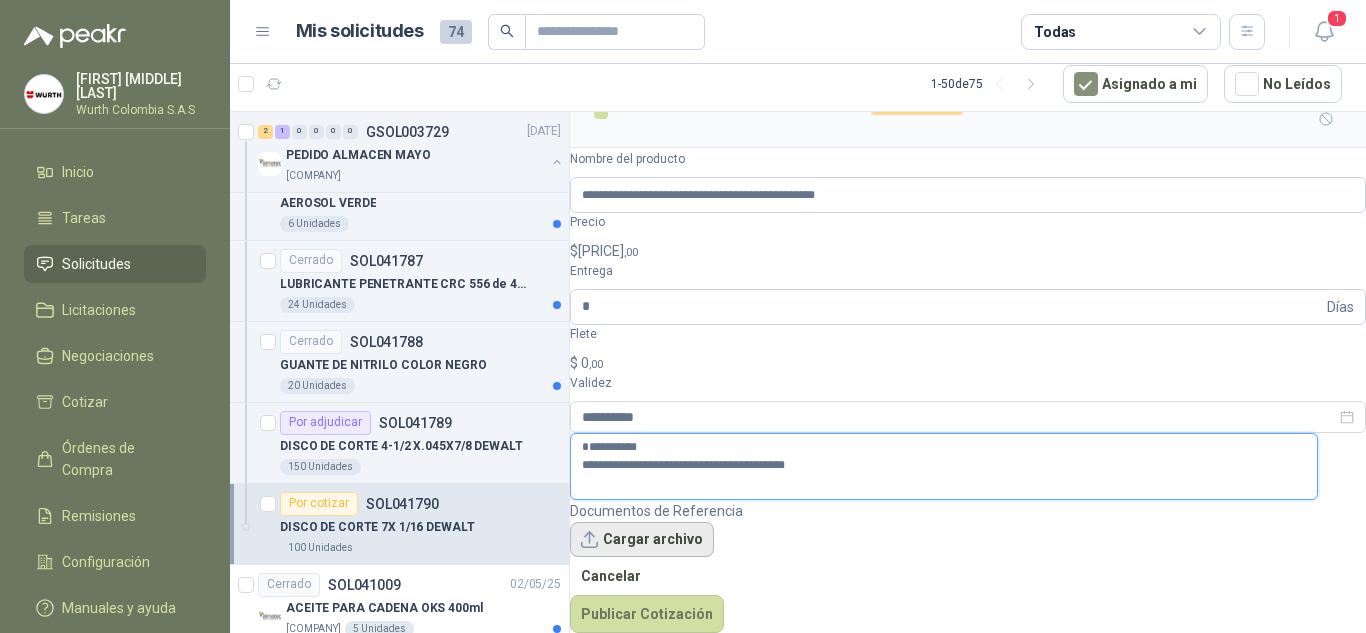 type on "**********" 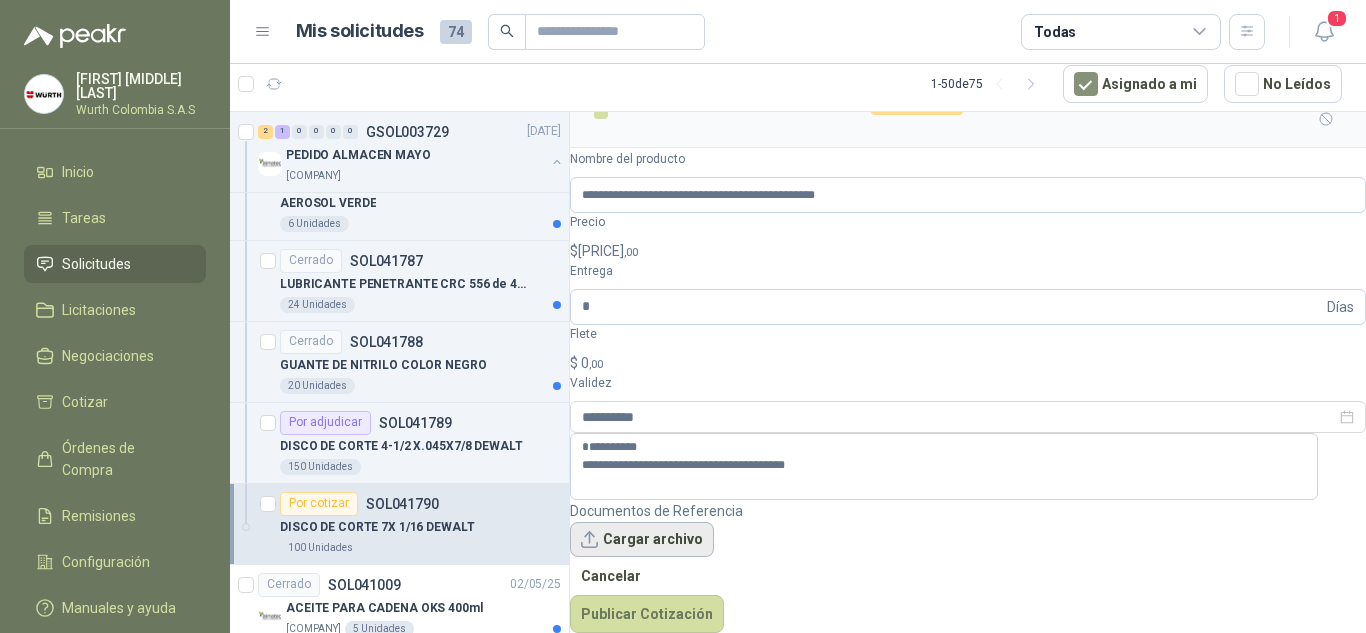 click on "Cargar archivo" at bounding box center [642, 540] 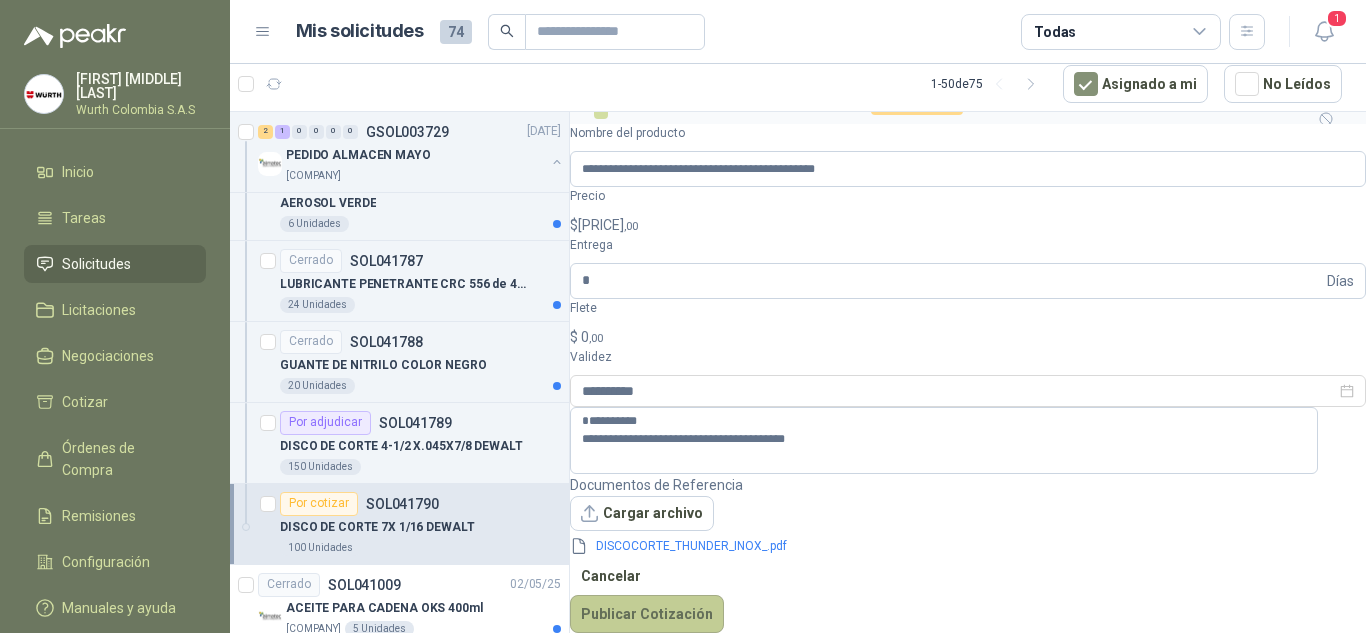 click on "Publicar Cotización" at bounding box center [647, 614] 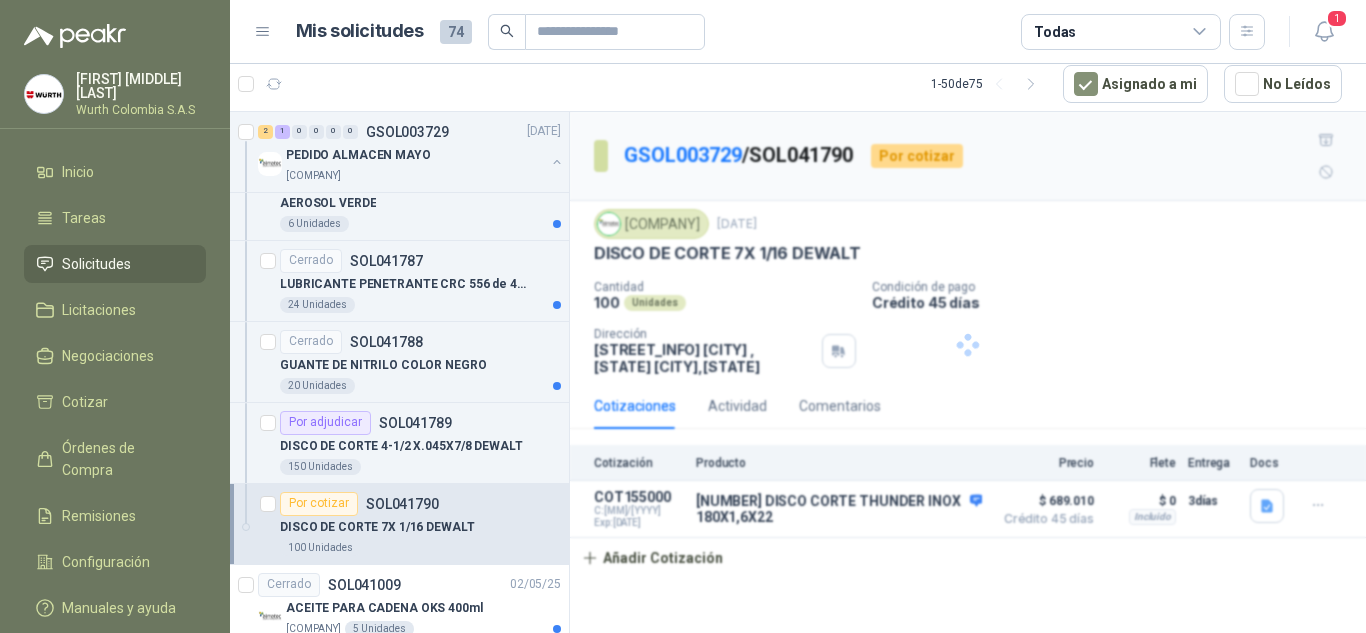 scroll, scrollTop: 0, scrollLeft: 0, axis: both 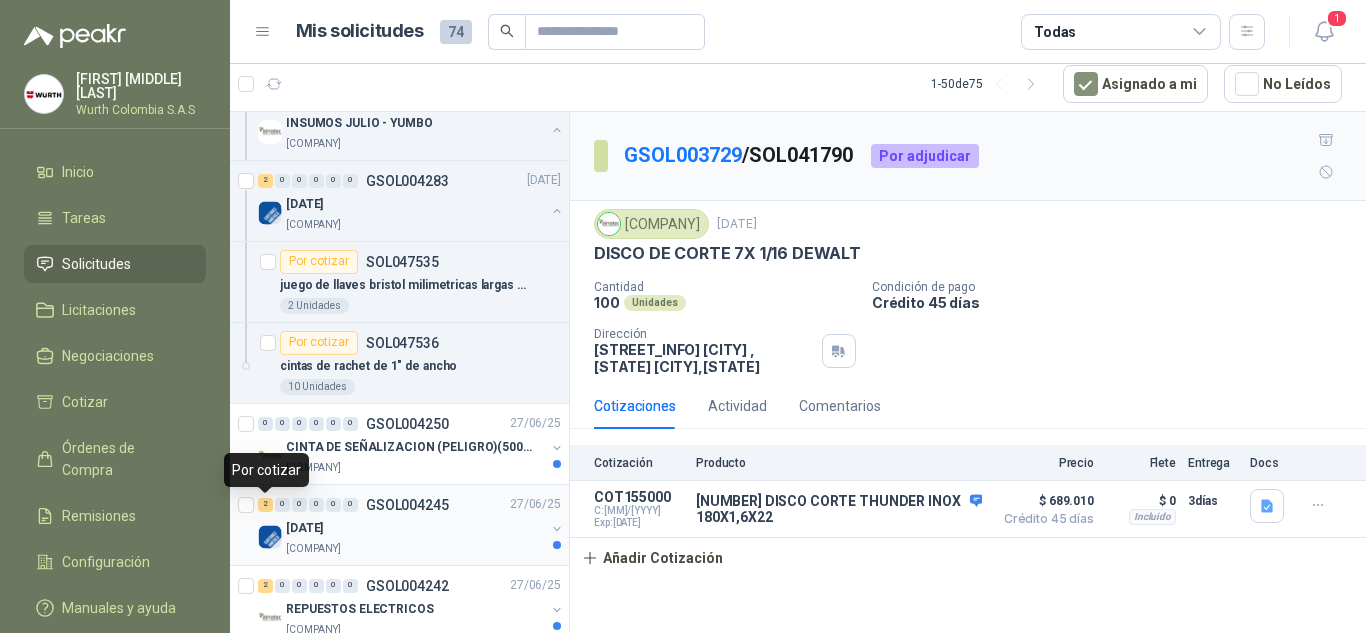 click on "2" at bounding box center (265, 505) 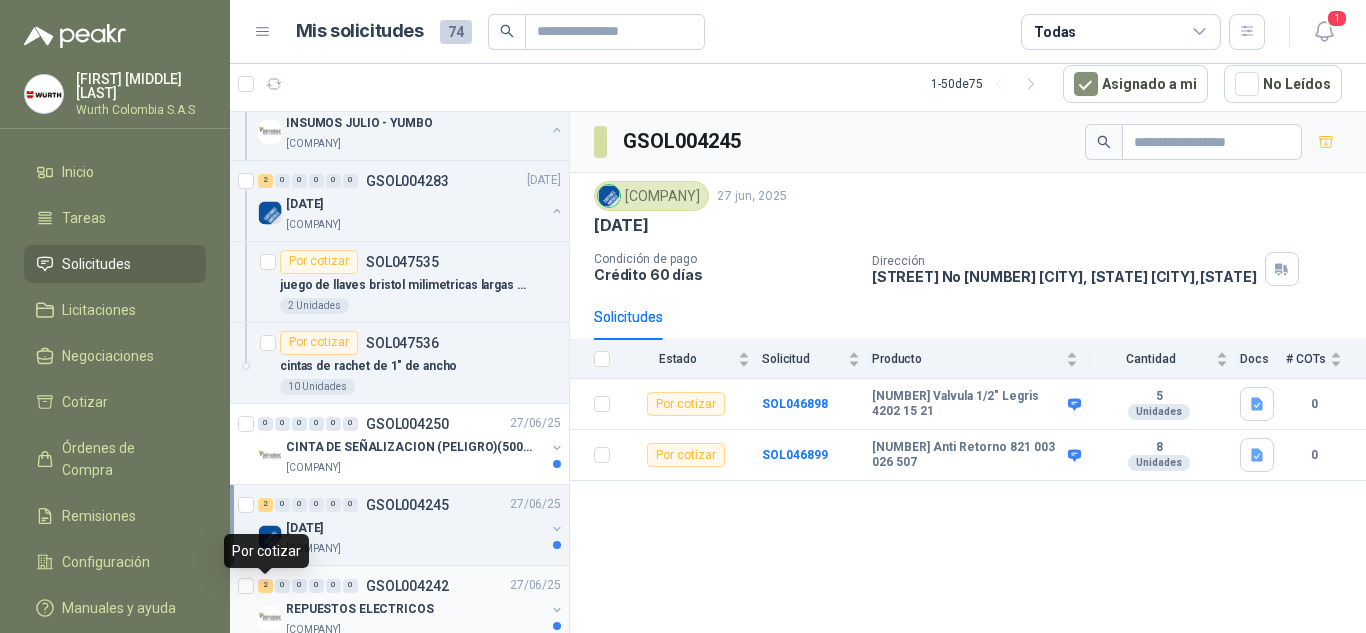 click on "2" at bounding box center [265, 586] 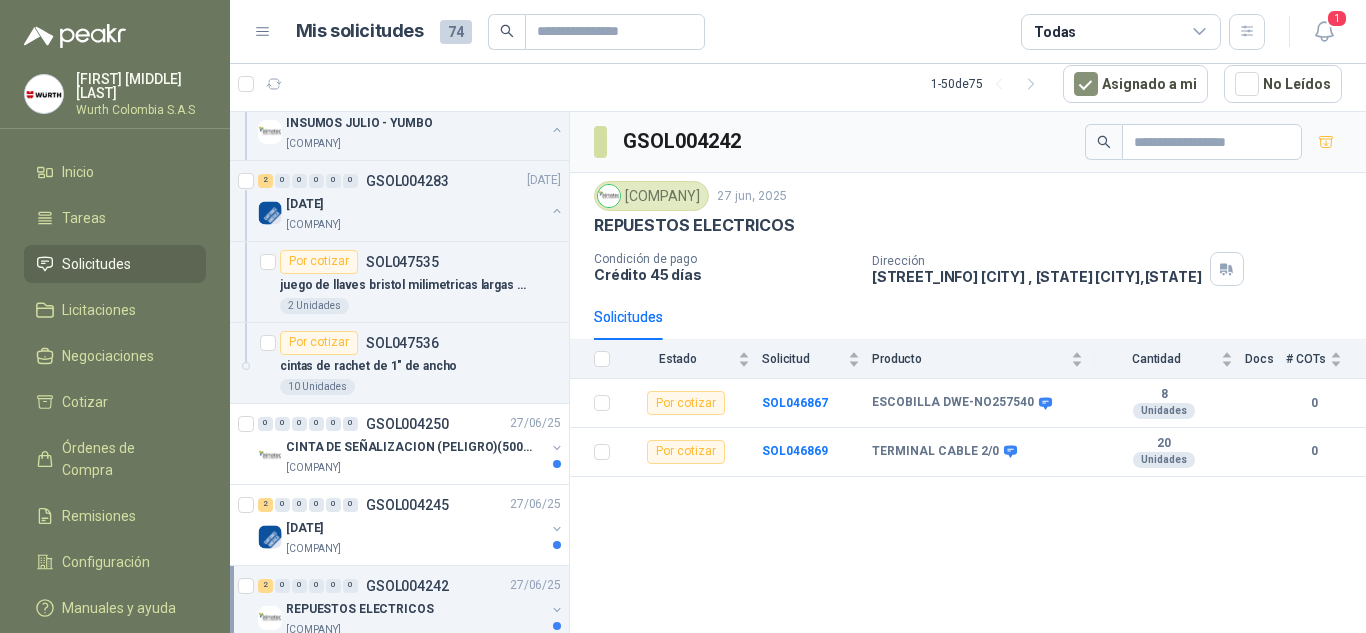 scroll, scrollTop: 1326, scrollLeft: 0, axis: vertical 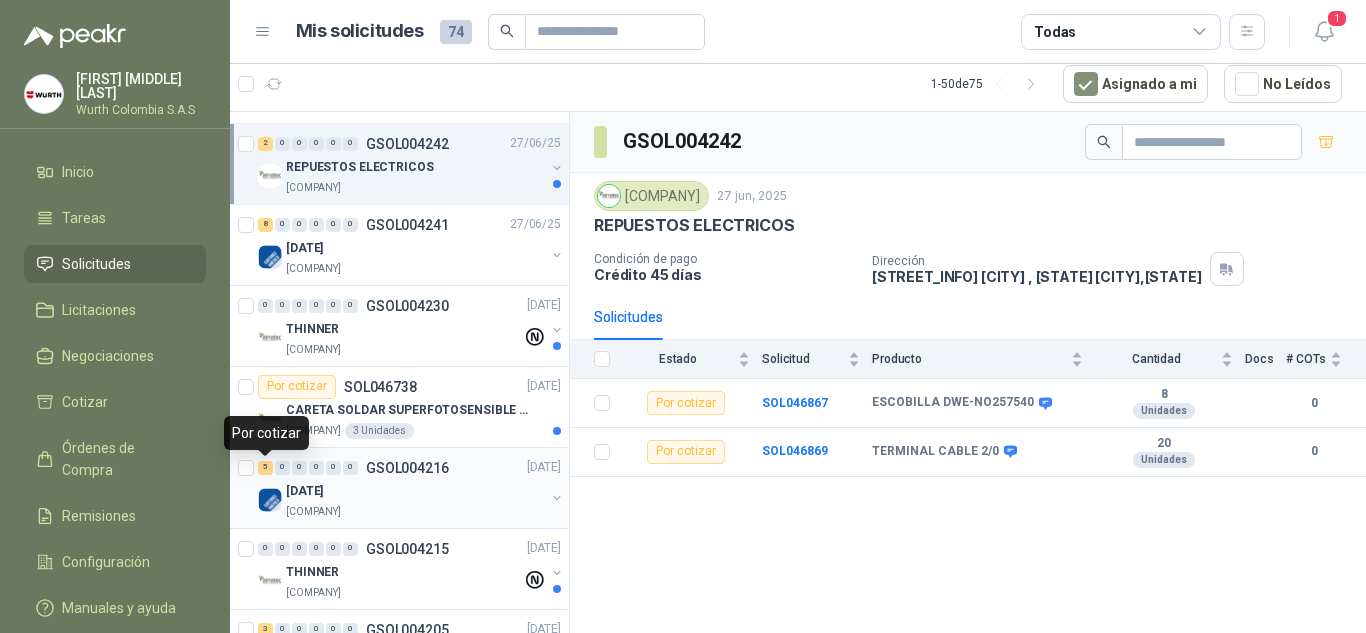 click on "5" at bounding box center [265, 468] 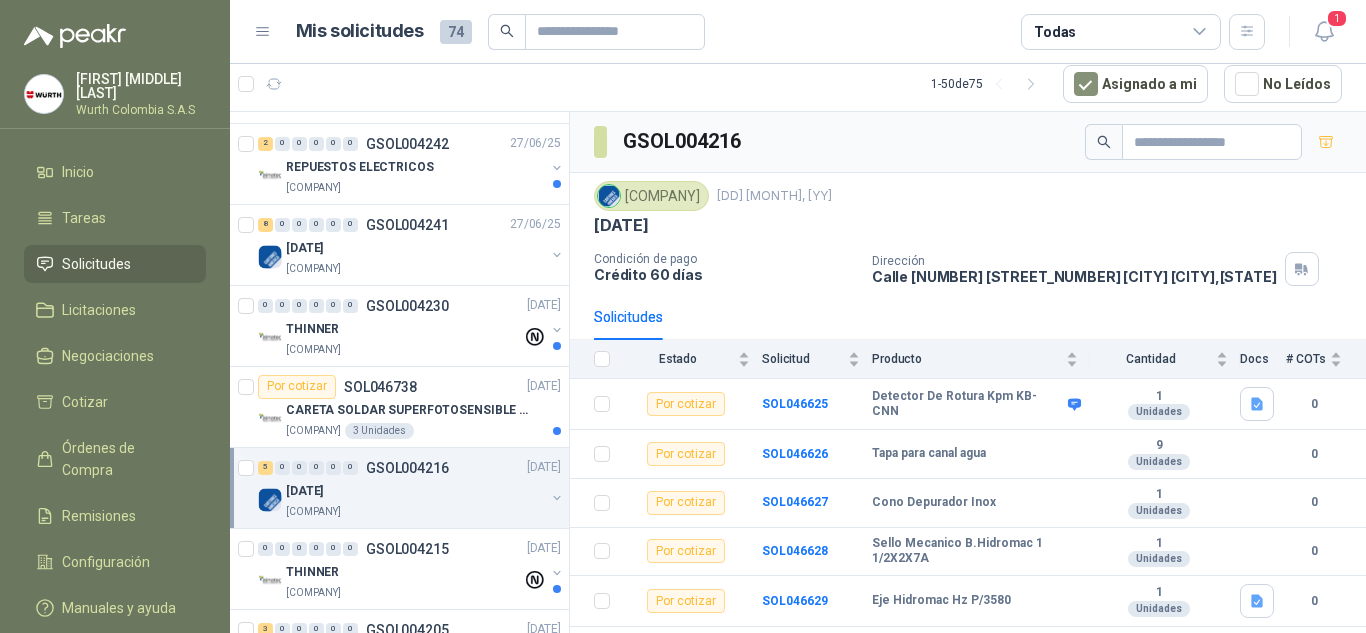 scroll, scrollTop: 1768, scrollLeft: 0, axis: vertical 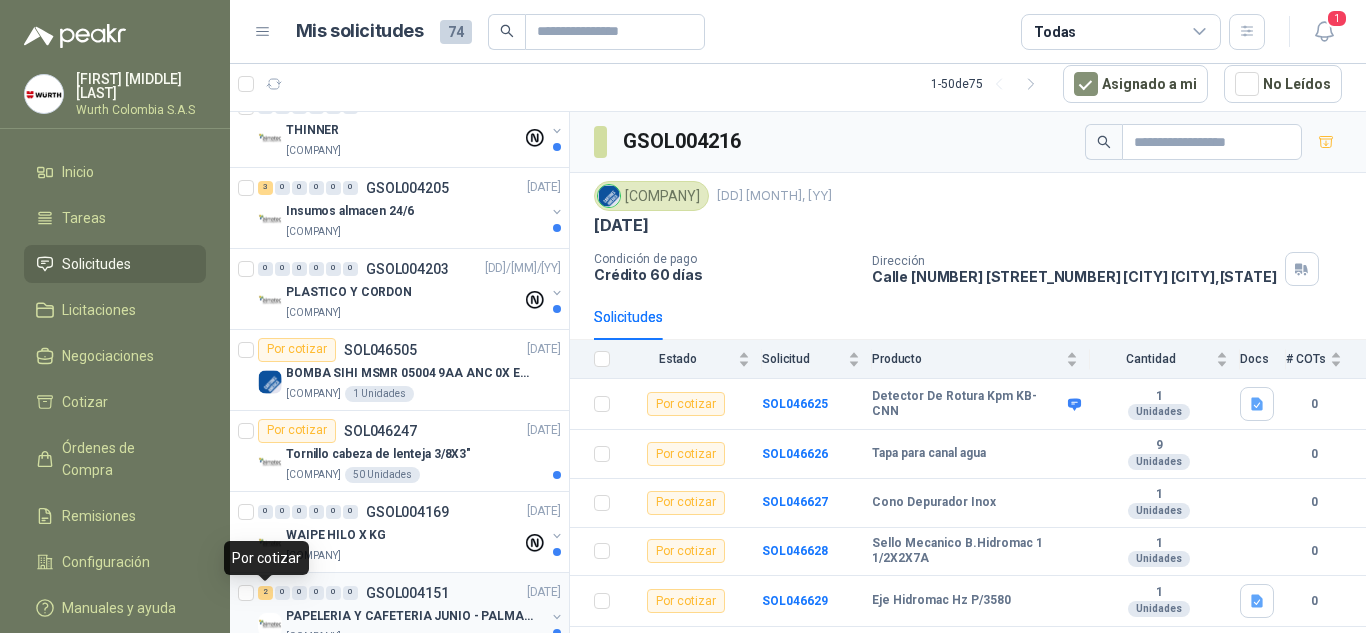 click on "2" at bounding box center [265, 593] 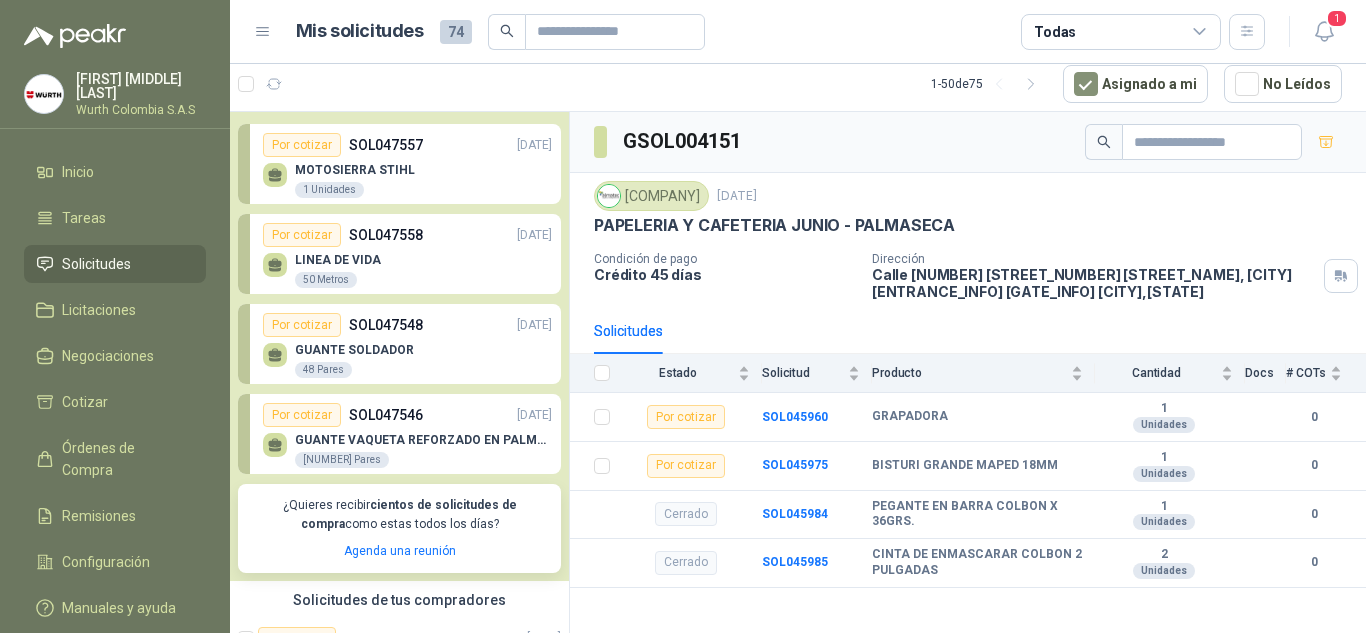 scroll, scrollTop: 0, scrollLeft: 0, axis: both 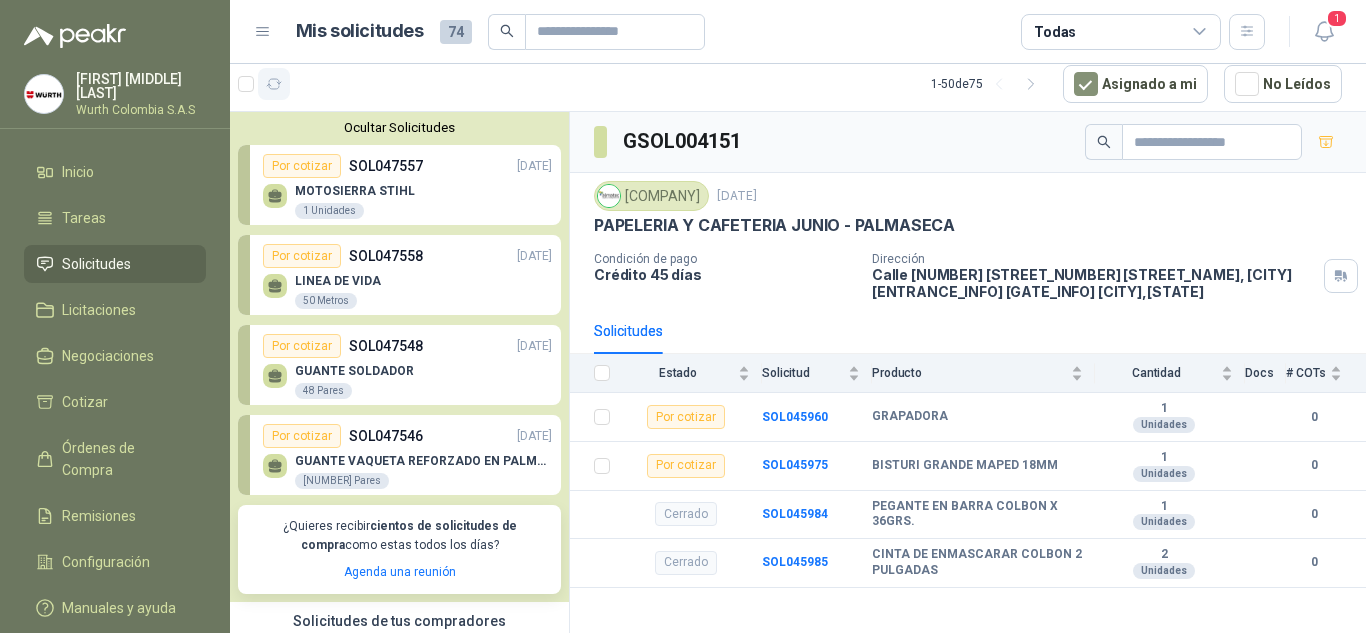 click at bounding box center (274, 84) 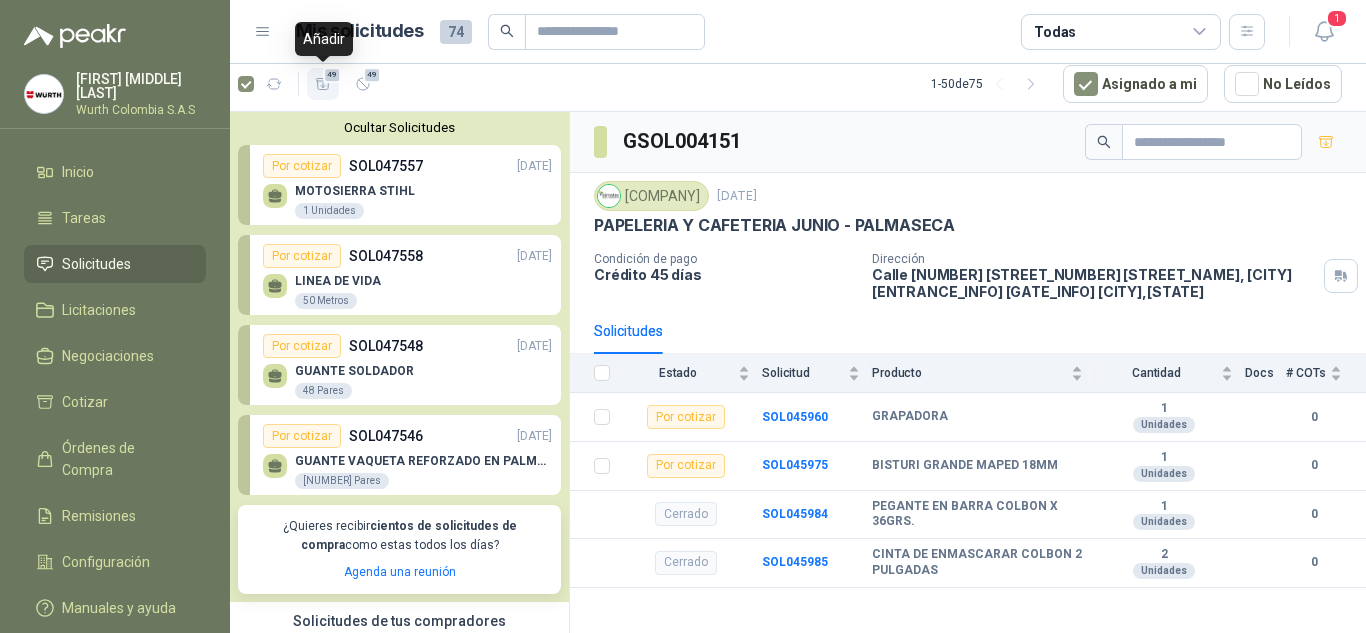 click at bounding box center (323, 84) 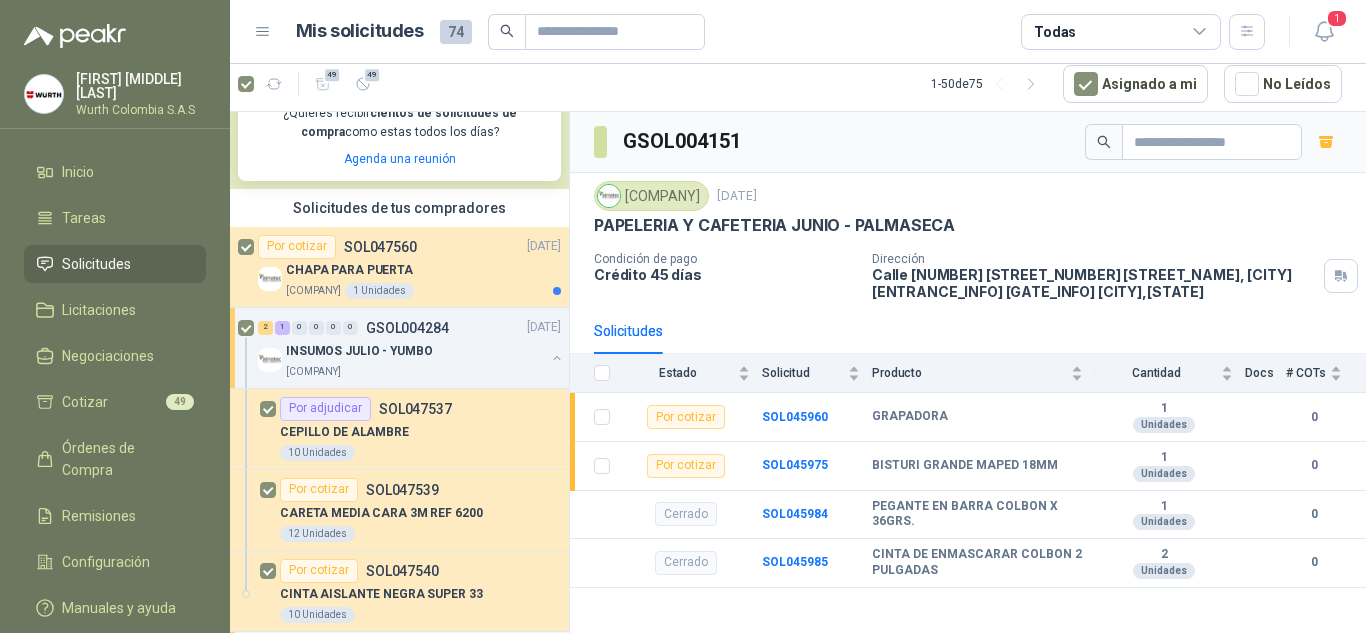 scroll, scrollTop: 392, scrollLeft: 0, axis: vertical 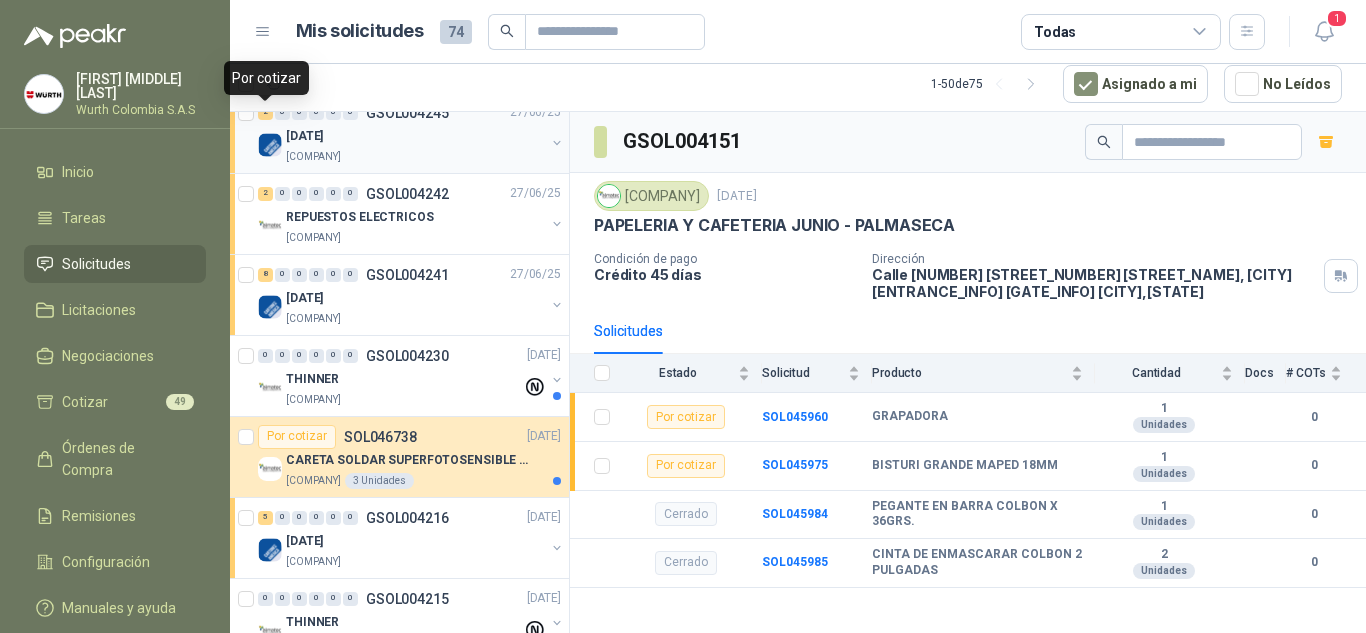 click on "2" at bounding box center (265, 113) 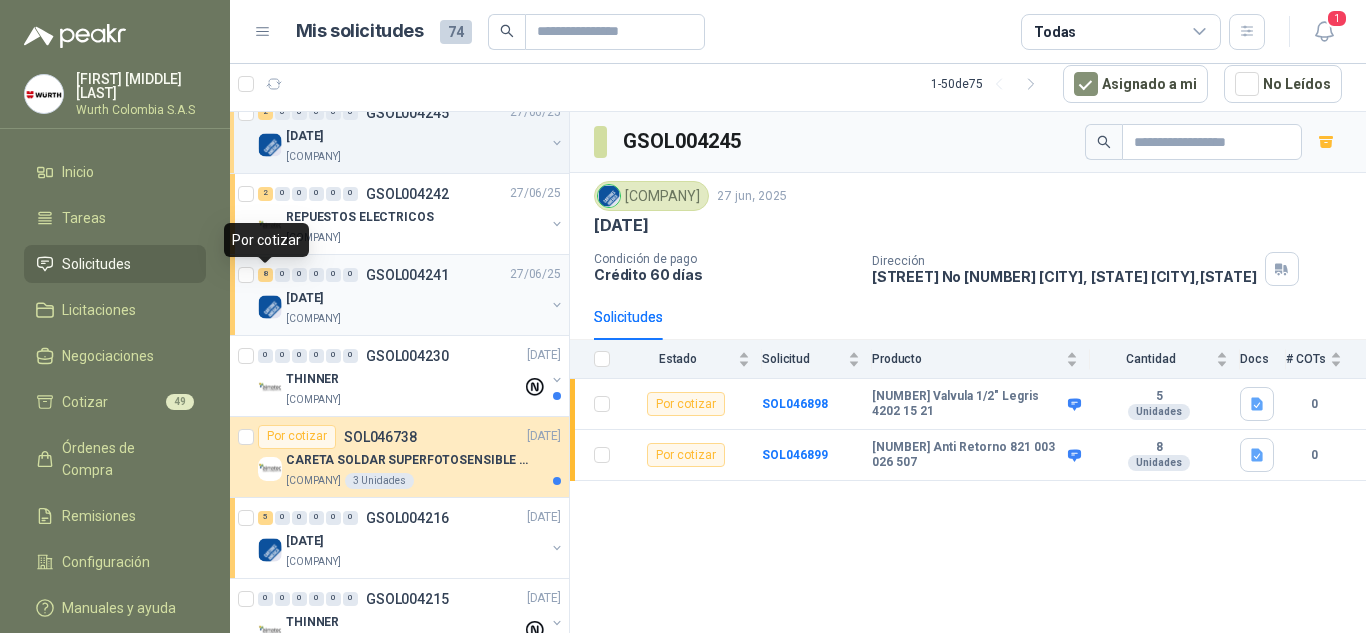 click on "8" at bounding box center (265, 275) 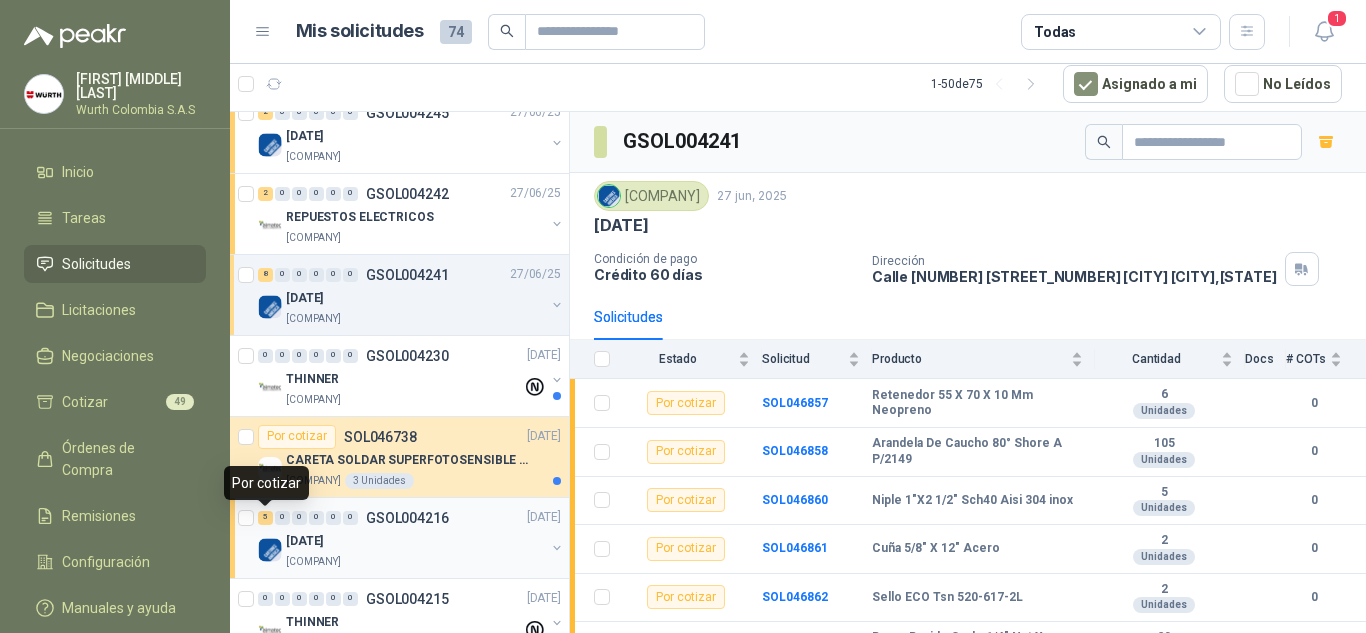 click on "5" at bounding box center [265, 518] 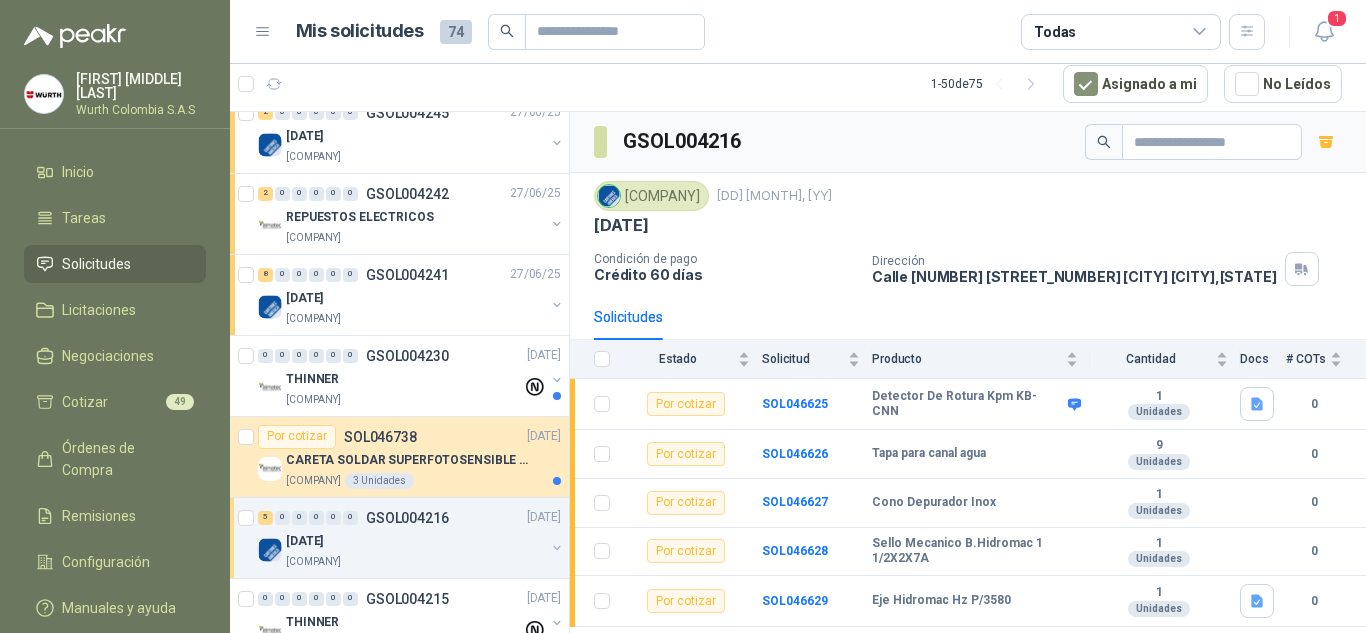 scroll, scrollTop: 1718, scrollLeft: 0, axis: vertical 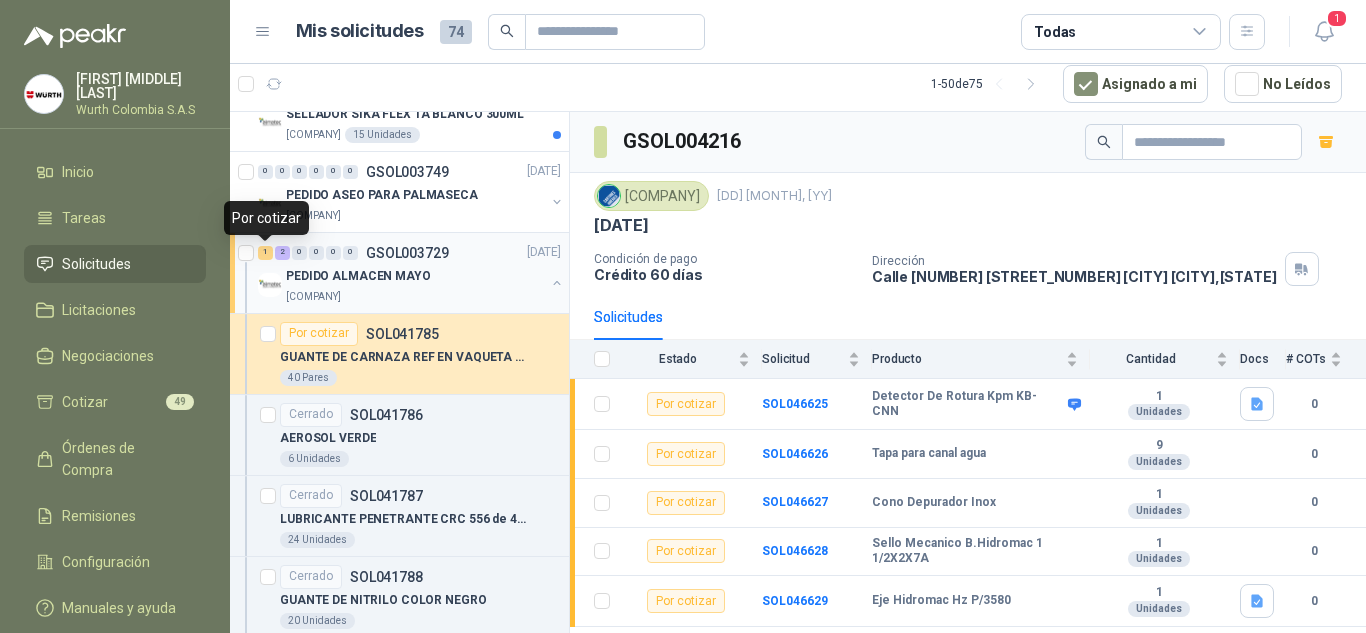 click on "1" at bounding box center [265, 253] 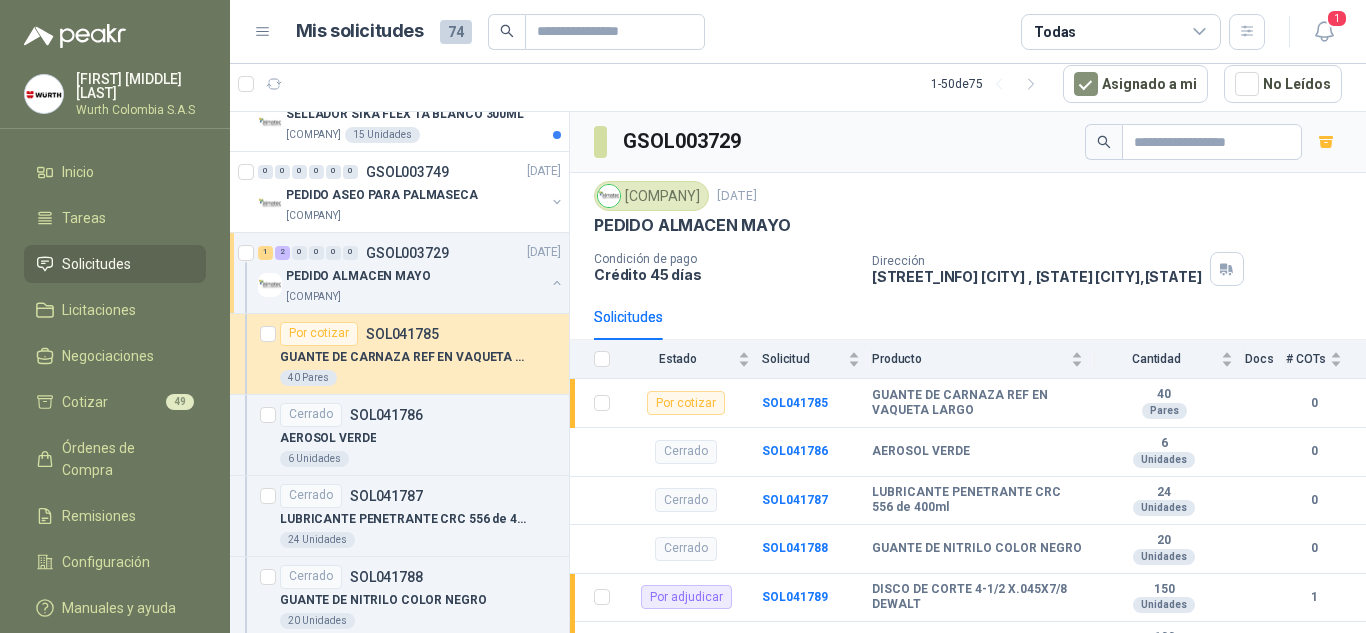 scroll, scrollTop: 3927, scrollLeft: 0, axis: vertical 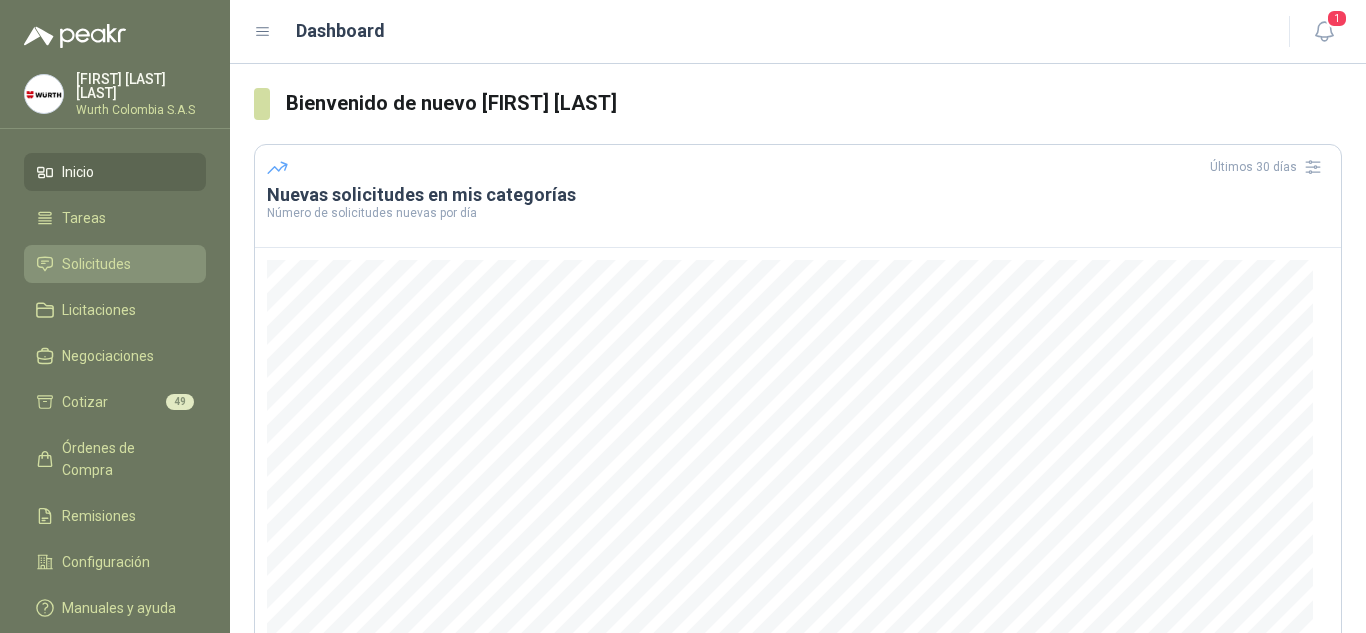 click on "Solicitudes" at bounding box center [96, 264] 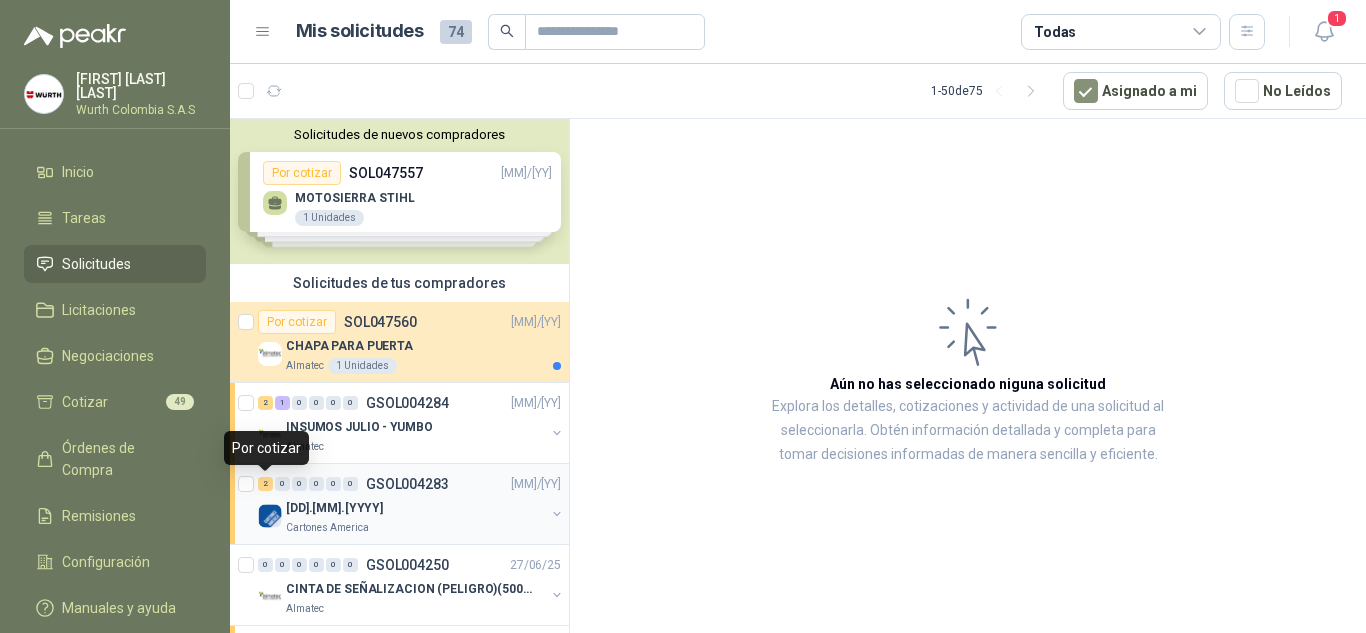 click on "2" at bounding box center [265, 484] 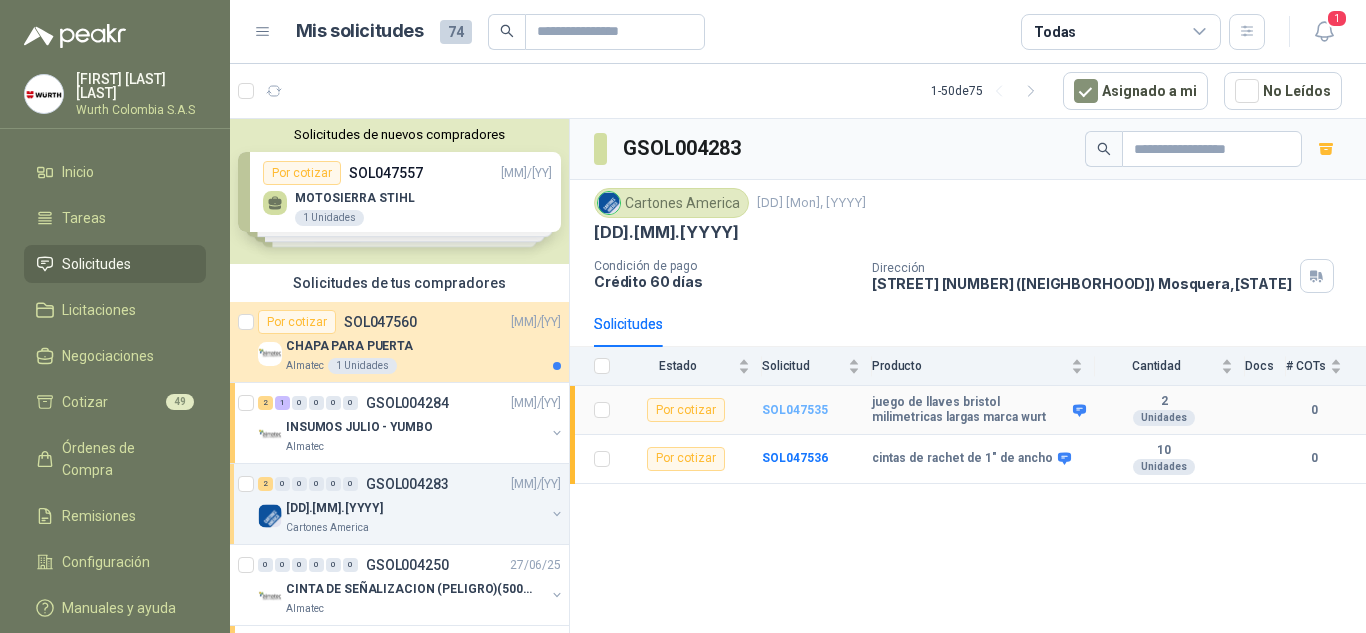 click on "SOL047535" at bounding box center (795, 410) 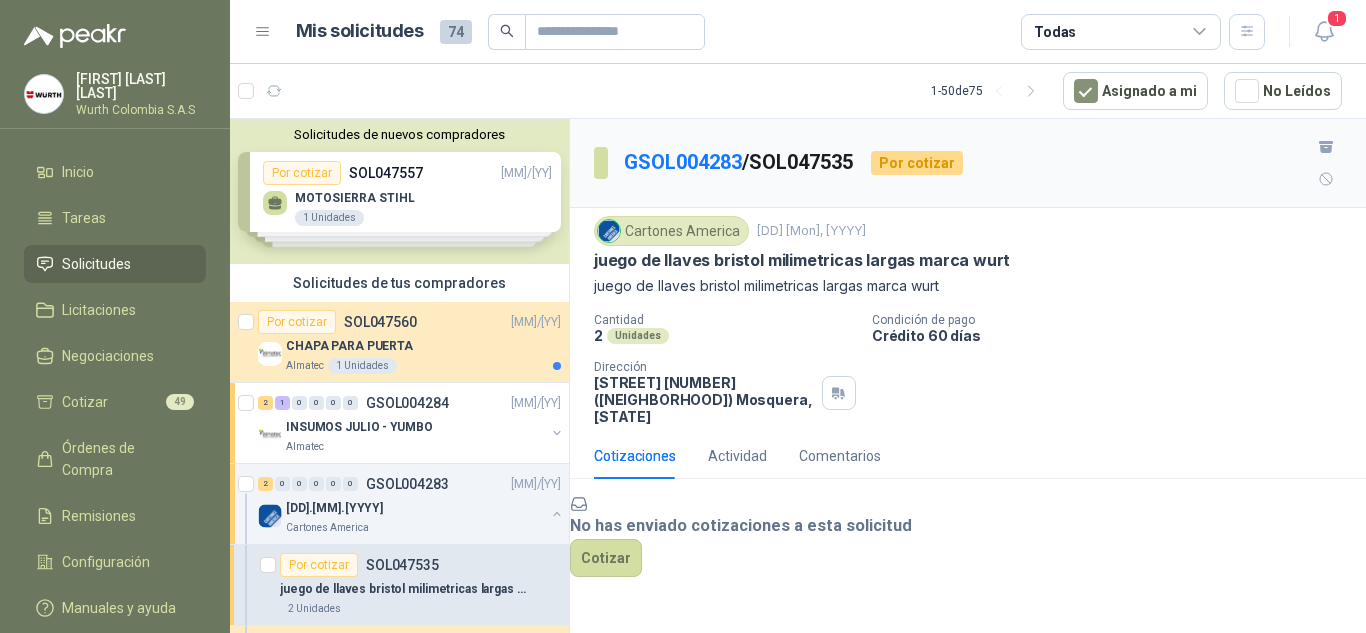 scroll, scrollTop: 79, scrollLeft: 0, axis: vertical 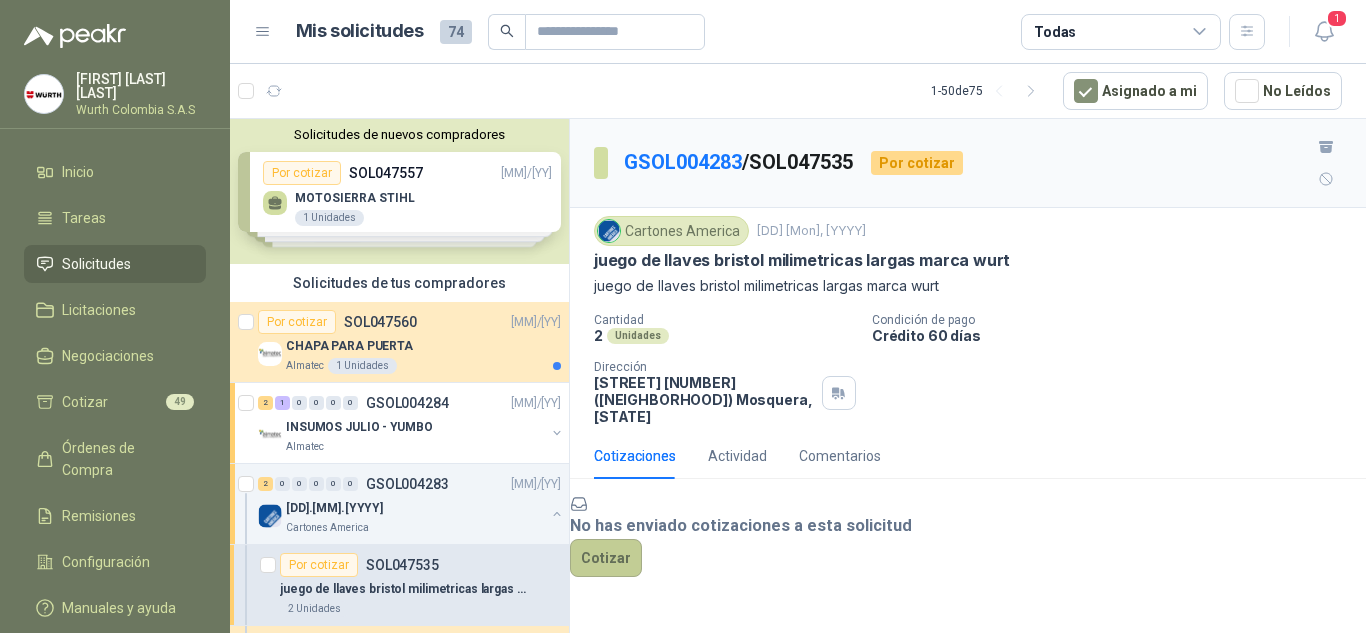 click on "Cotizar" at bounding box center (606, 558) 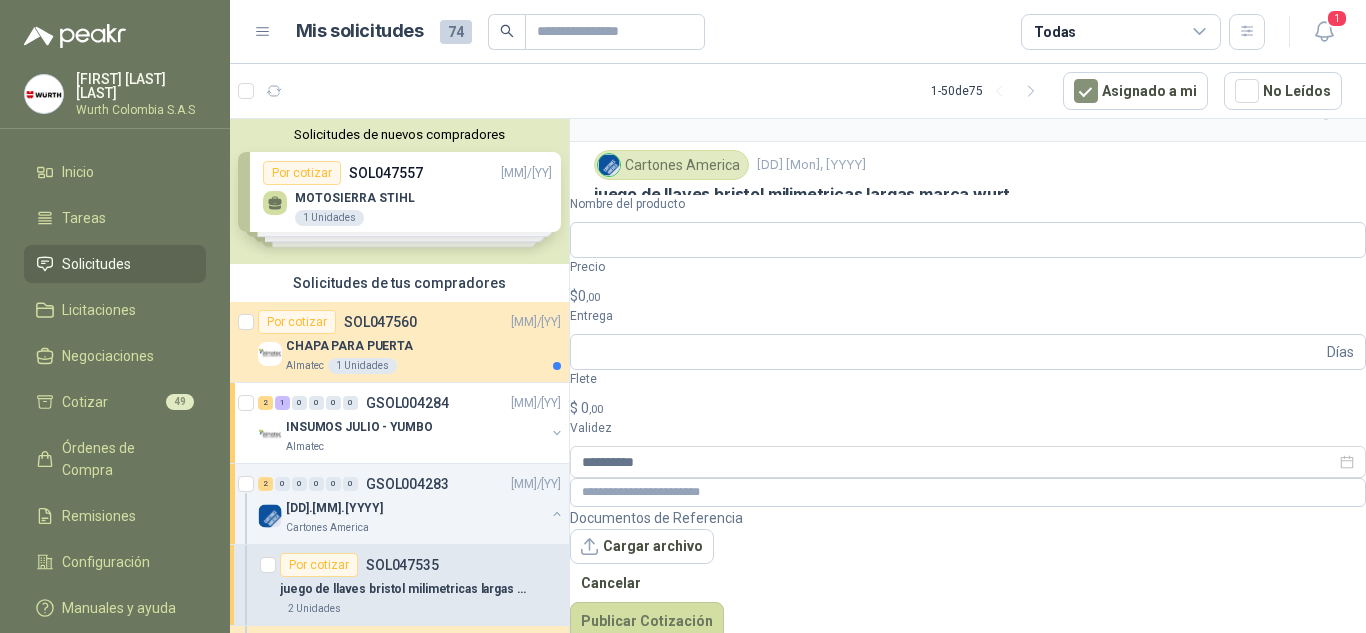 scroll, scrollTop: 65, scrollLeft: 0, axis: vertical 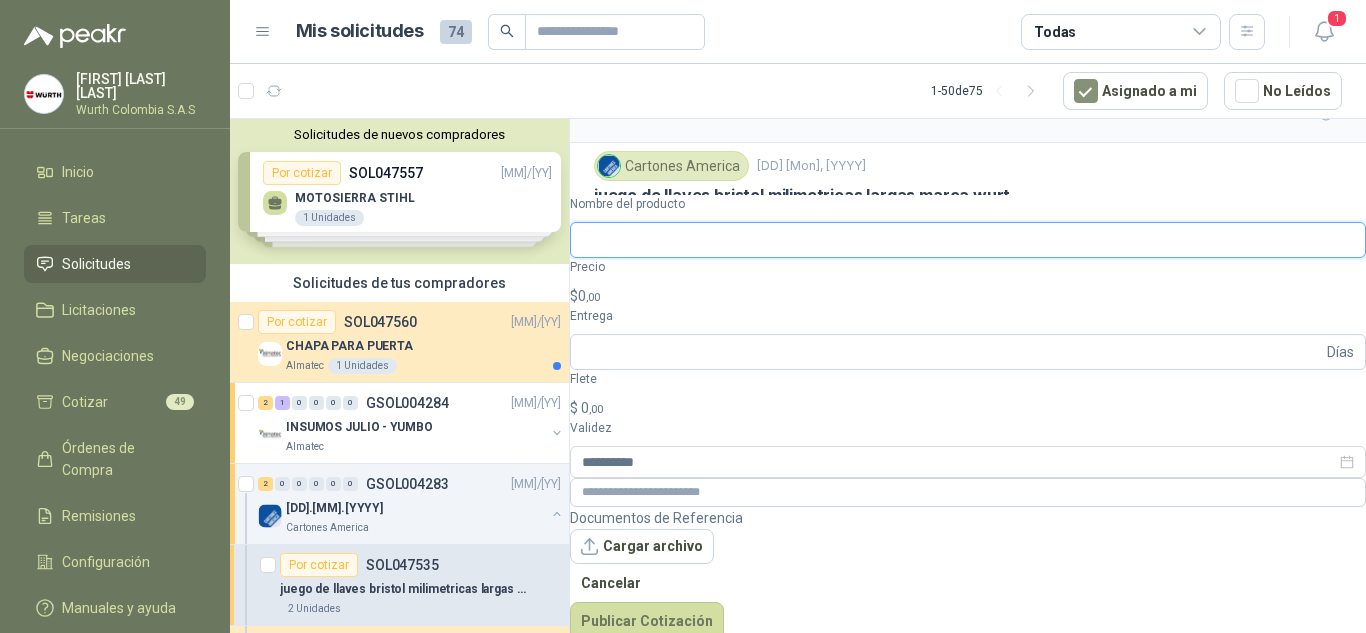 drag, startPoint x: 742, startPoint y: 458, endPoint x: 660, endPoint y: 465, distance: 82.29824 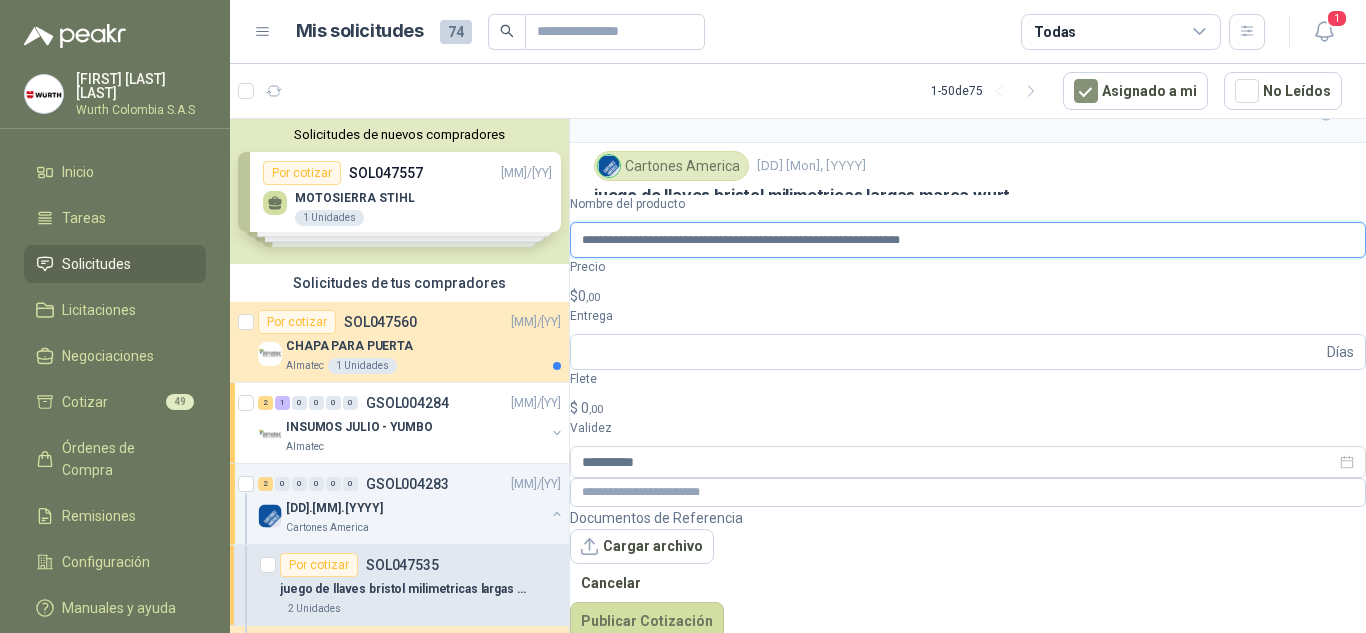 scroll, scrollTop: 0, scrollLeft: 97, axis: horizontal 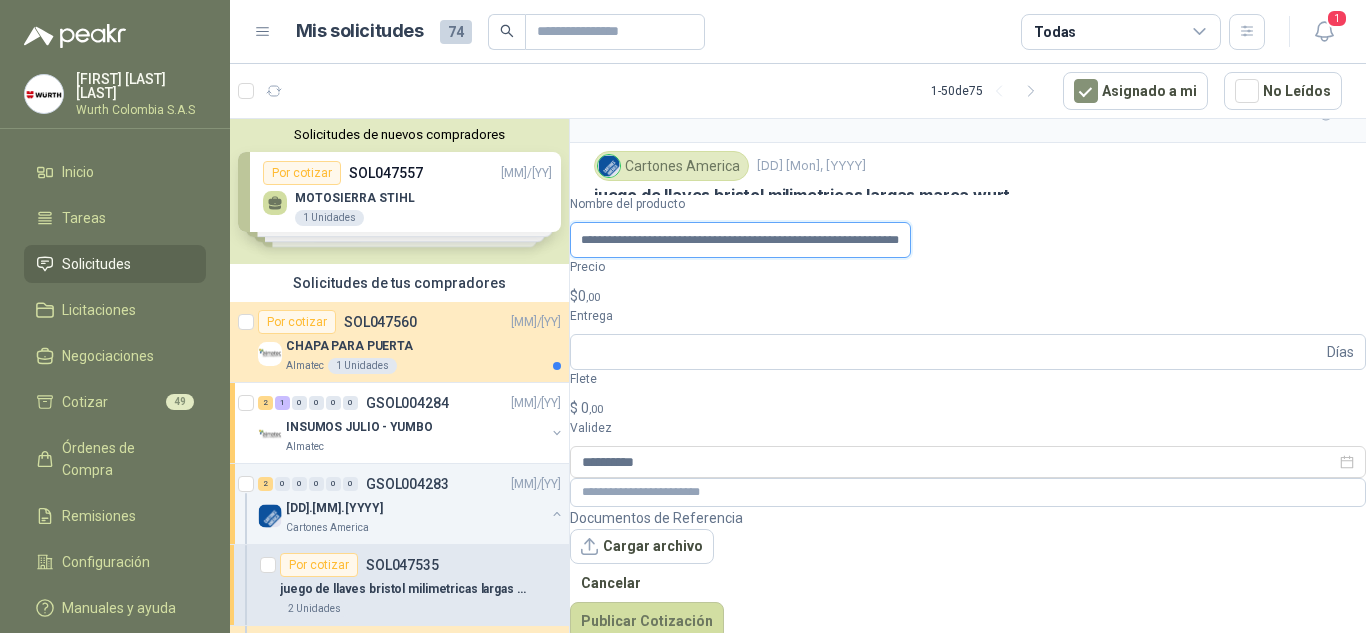 type on "**********" 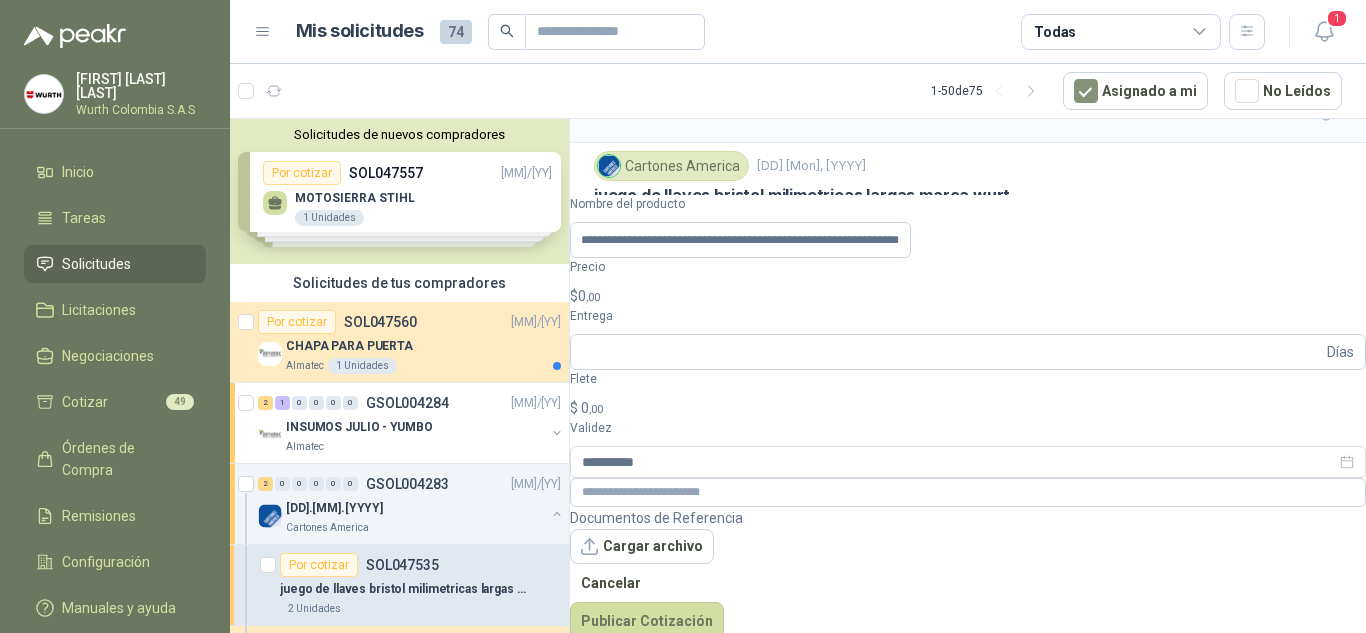 scroll, scrollTop: 0, scrollLeft: 0, axis: both 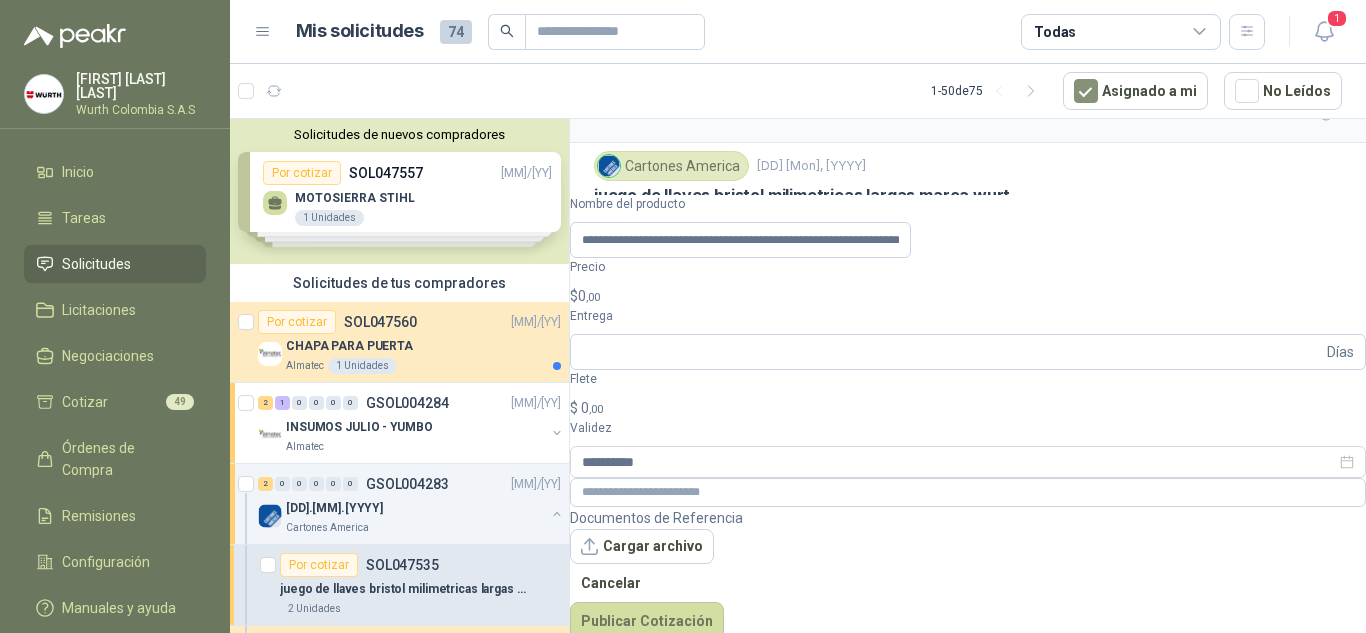 click on "$  0 ,00" at bounding box center (968, 296) 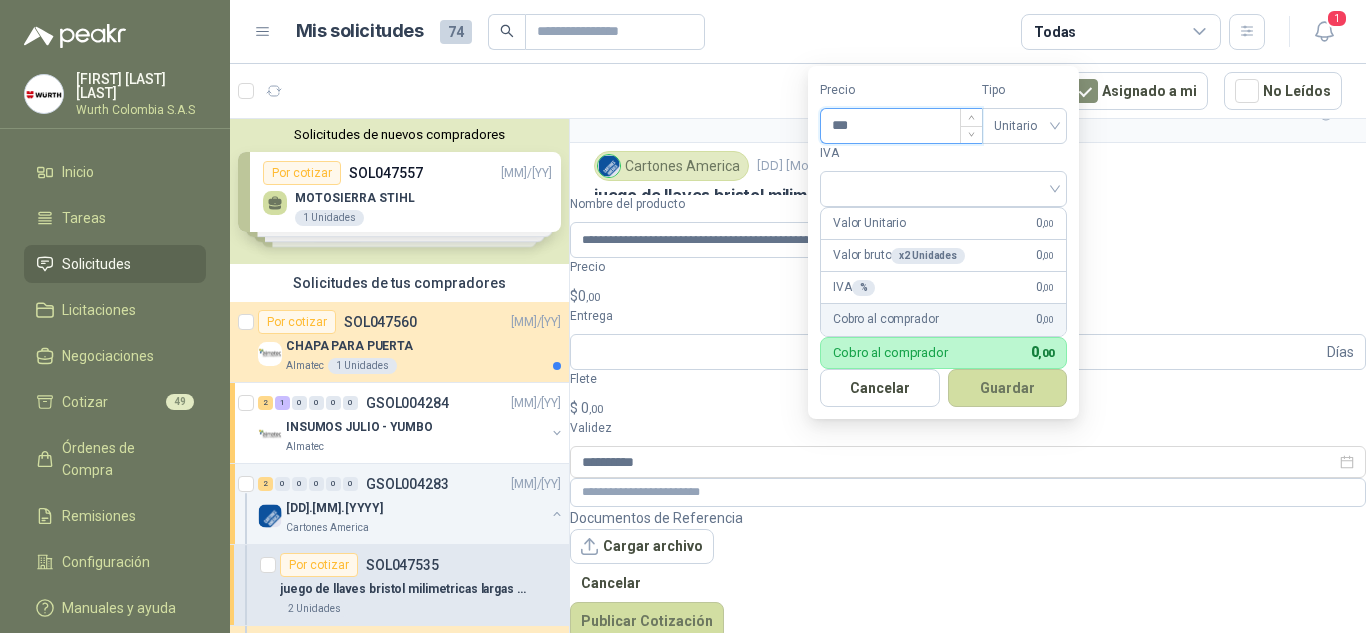 click on "***" at bounding box center [901, 126] 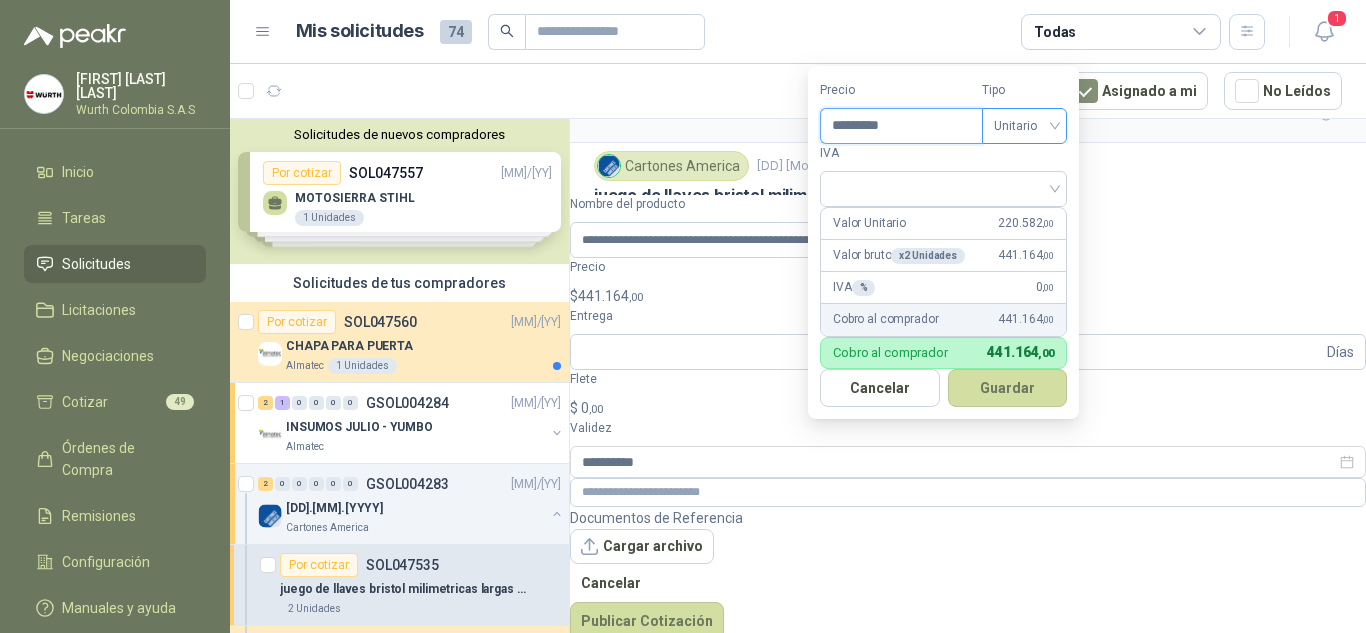click on "Unitario" at bounding box center (1024, 126) 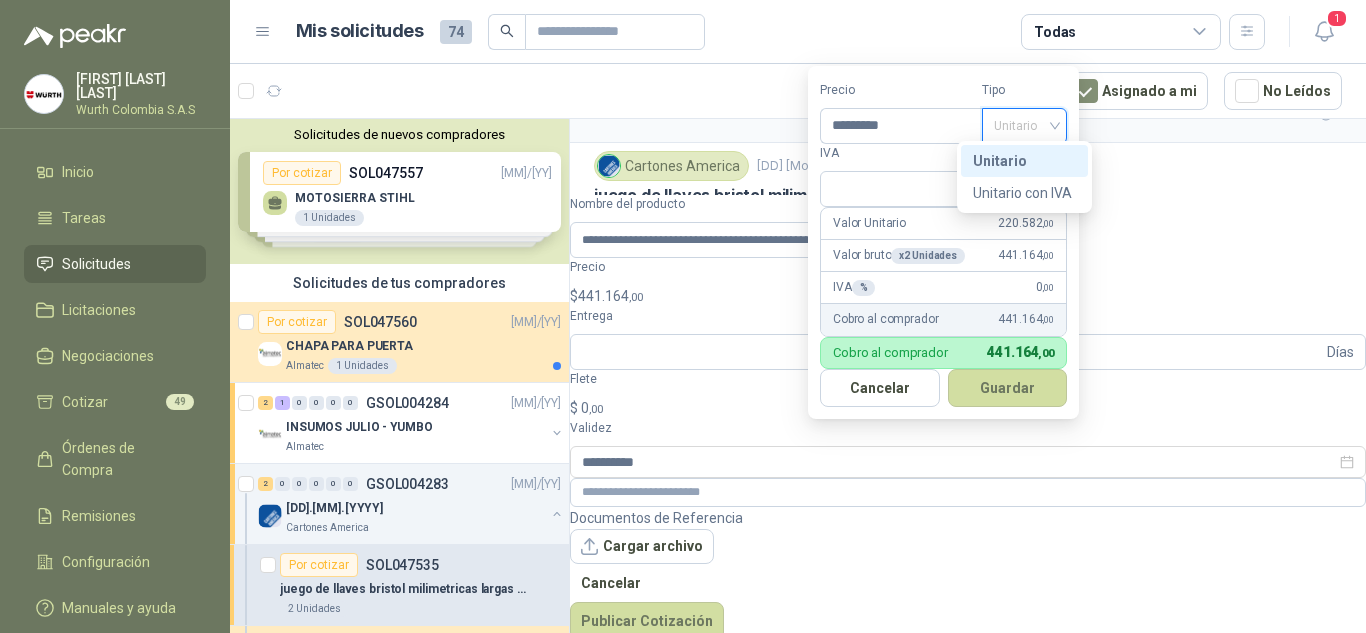 click on "Unitario" at bounding box center [1024, 161] 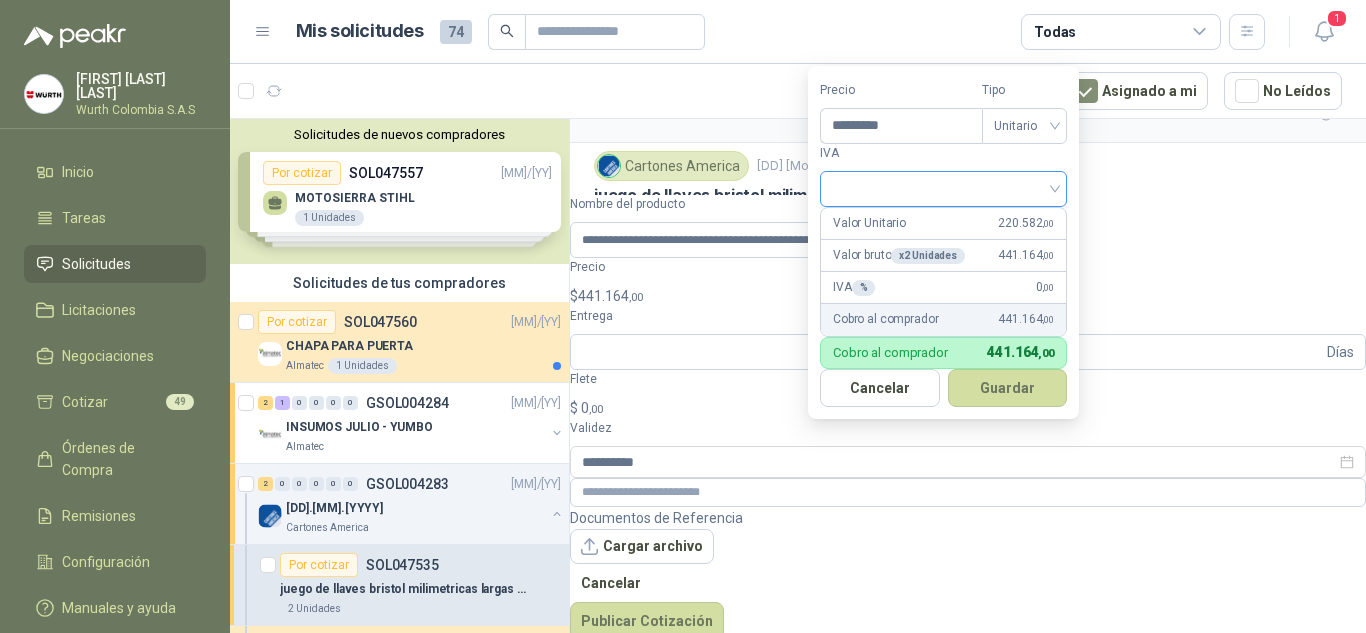 click at bounding box center (943, 187) 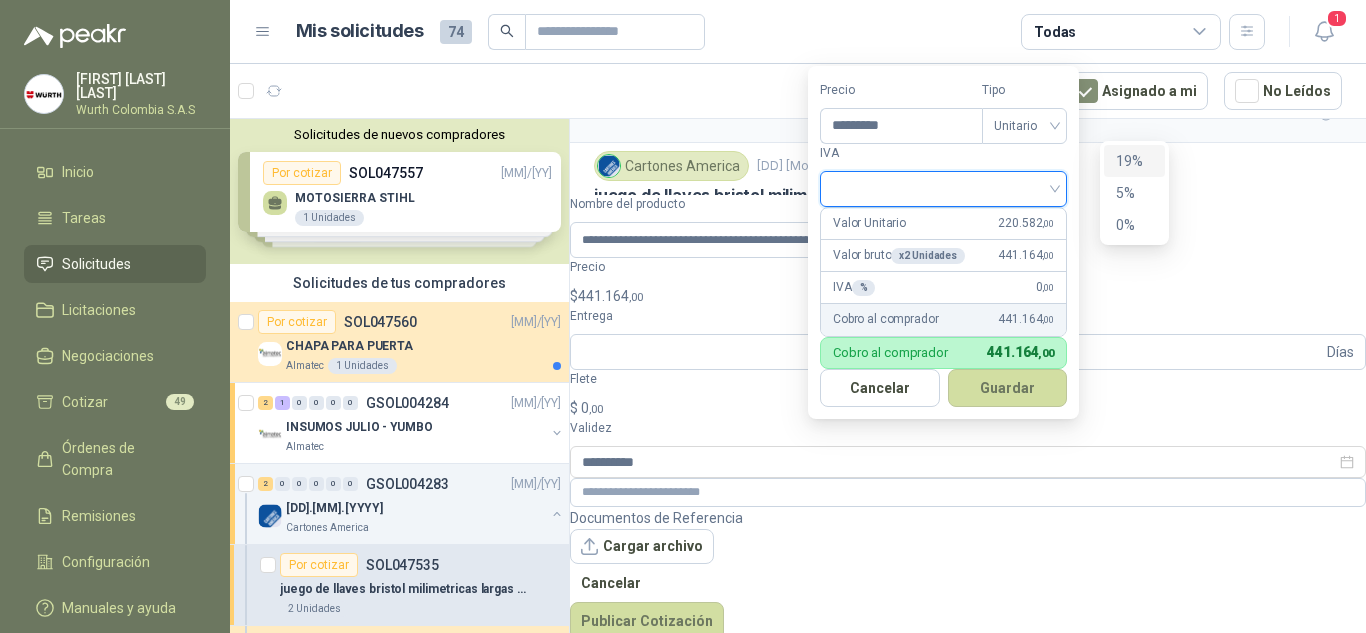 click on "19%" at bounding box center (0, 0) 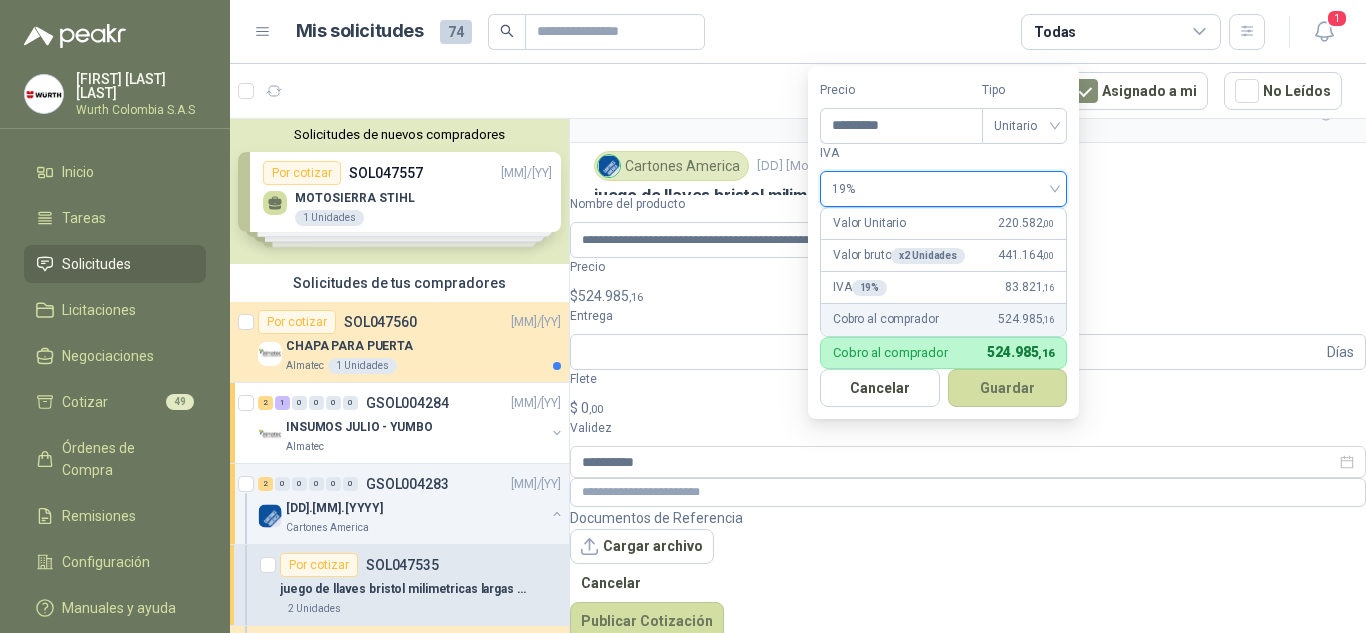 click on "220.582 ,00" at bounding box center (1026, 223) 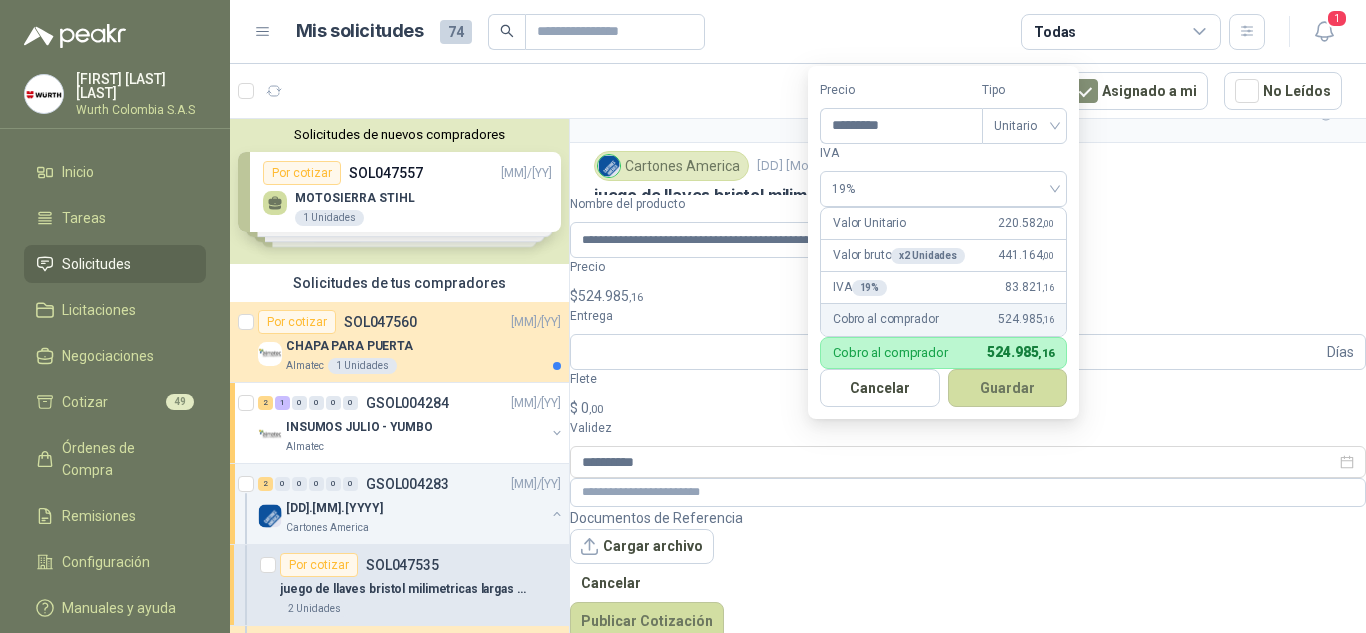 click on "Valor Unitario 220.582 ,00" at bounding box center (943, 224) 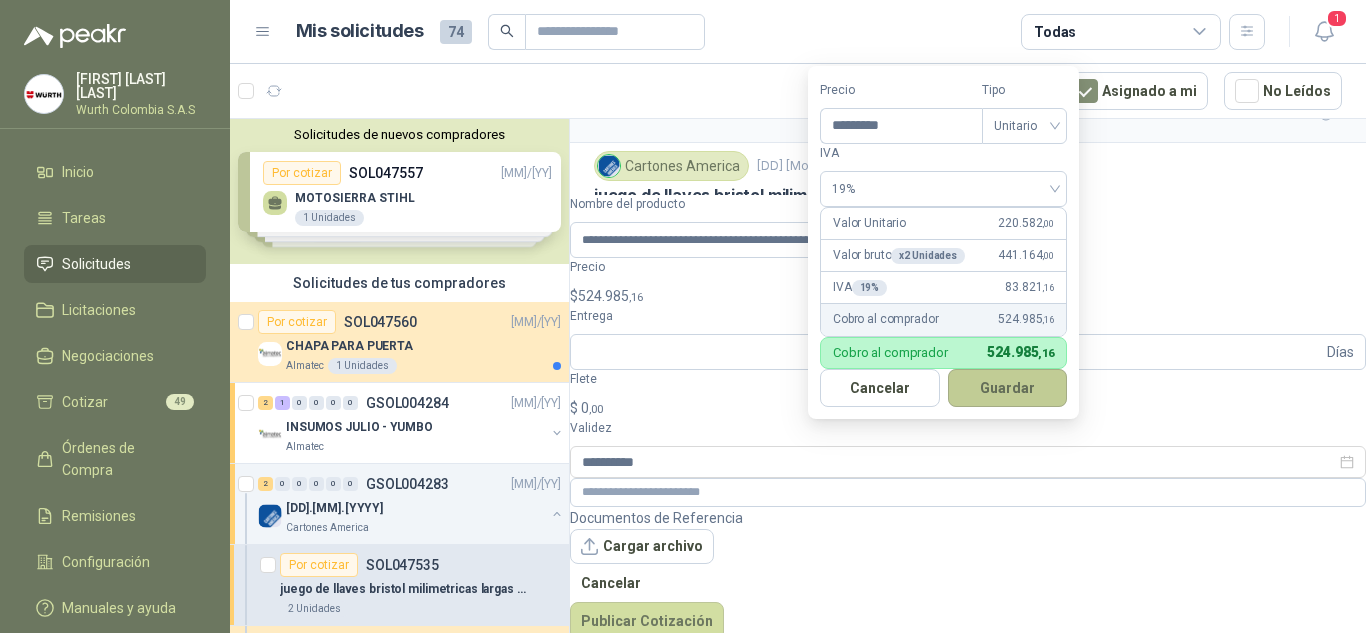 click on "Guardar" at bounding box center [1008, 388] 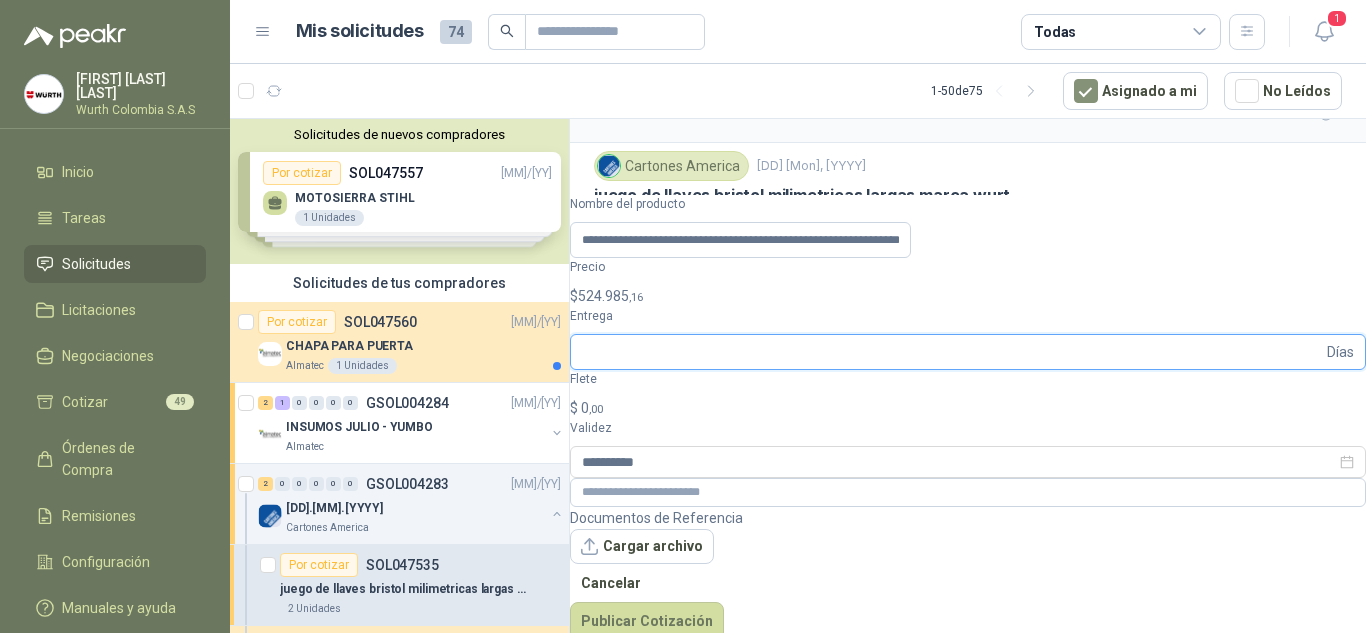 type on "*" 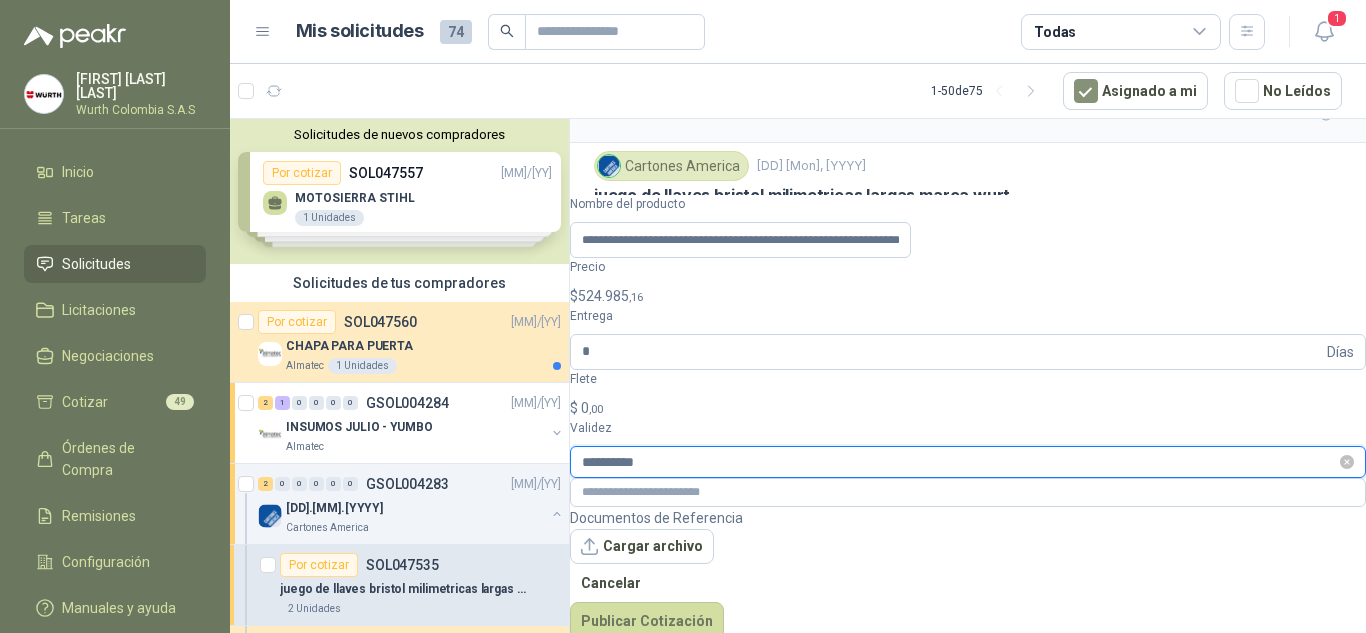 click on "**********" at bounding box center (959, 462) 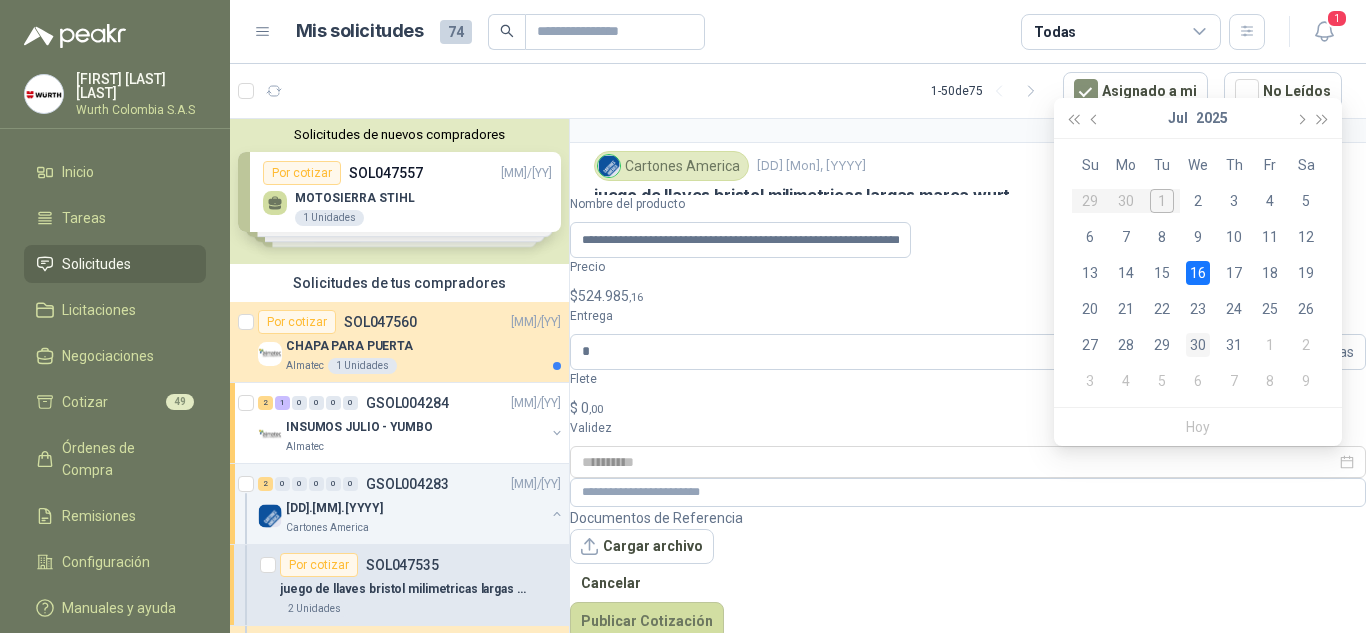 click on "30" at bounding box center [1198, 345] 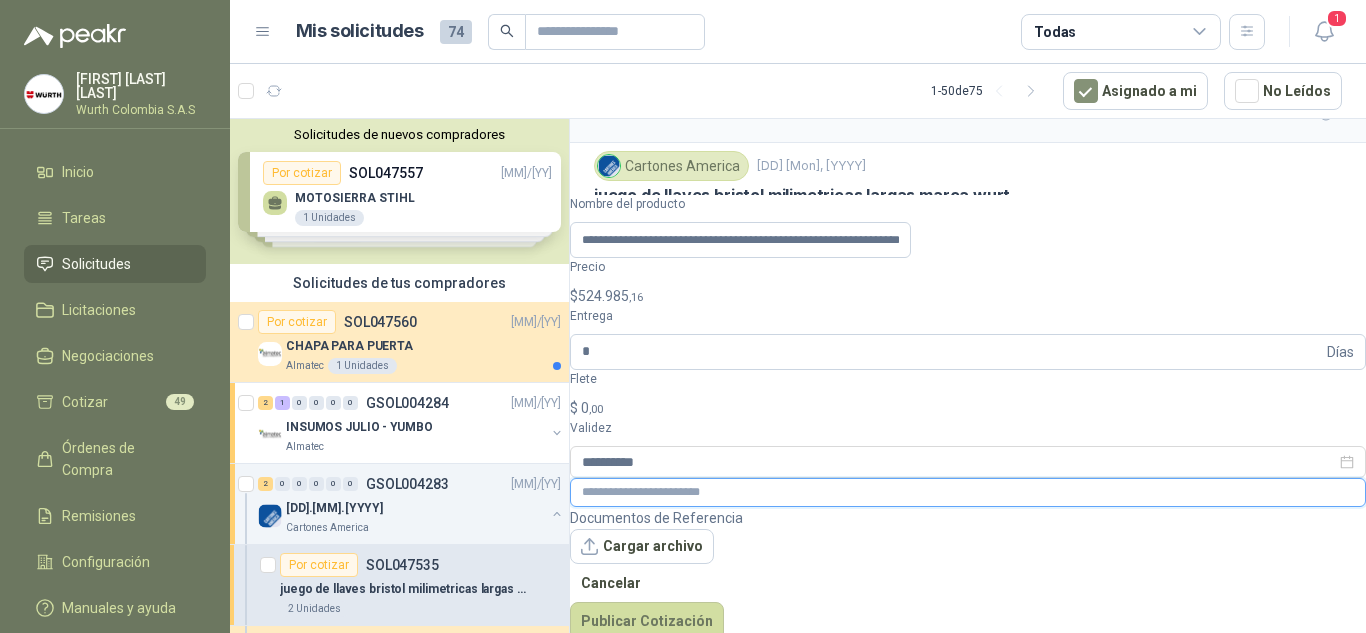 paste on "**********" 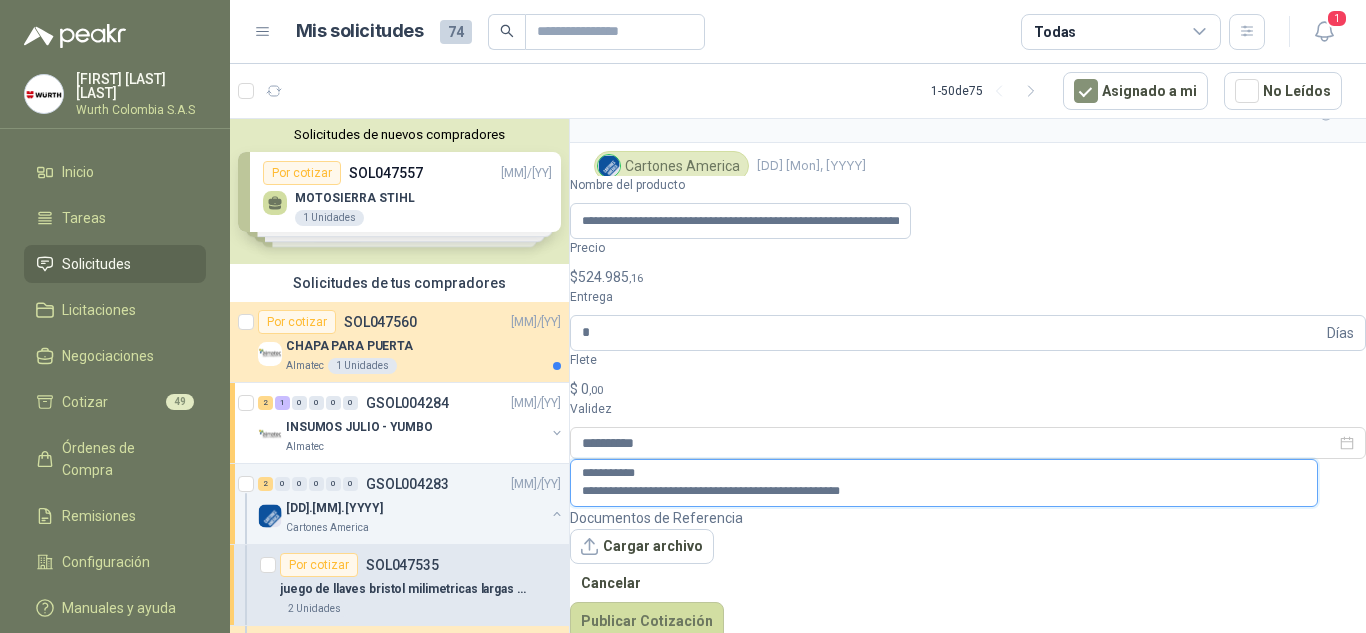 scroll, scrollTop: 79, scrollLeft: 0, axis: vertical 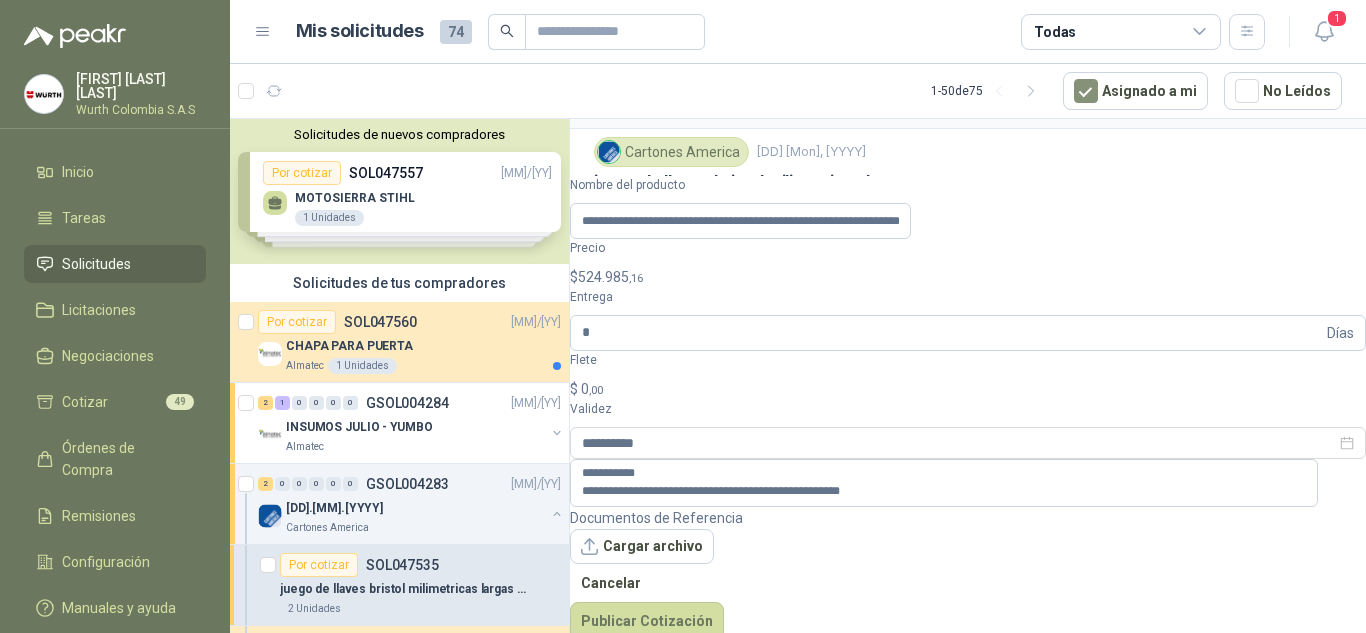 click on "Cantidad 2   Unidades Condición de pago Crédito 60 días Dirección CALLE 3 No. 7 - 86 (EL CIRUELO)   Mosquera ,  Cundinamarca" at bounding box center (968, 290) 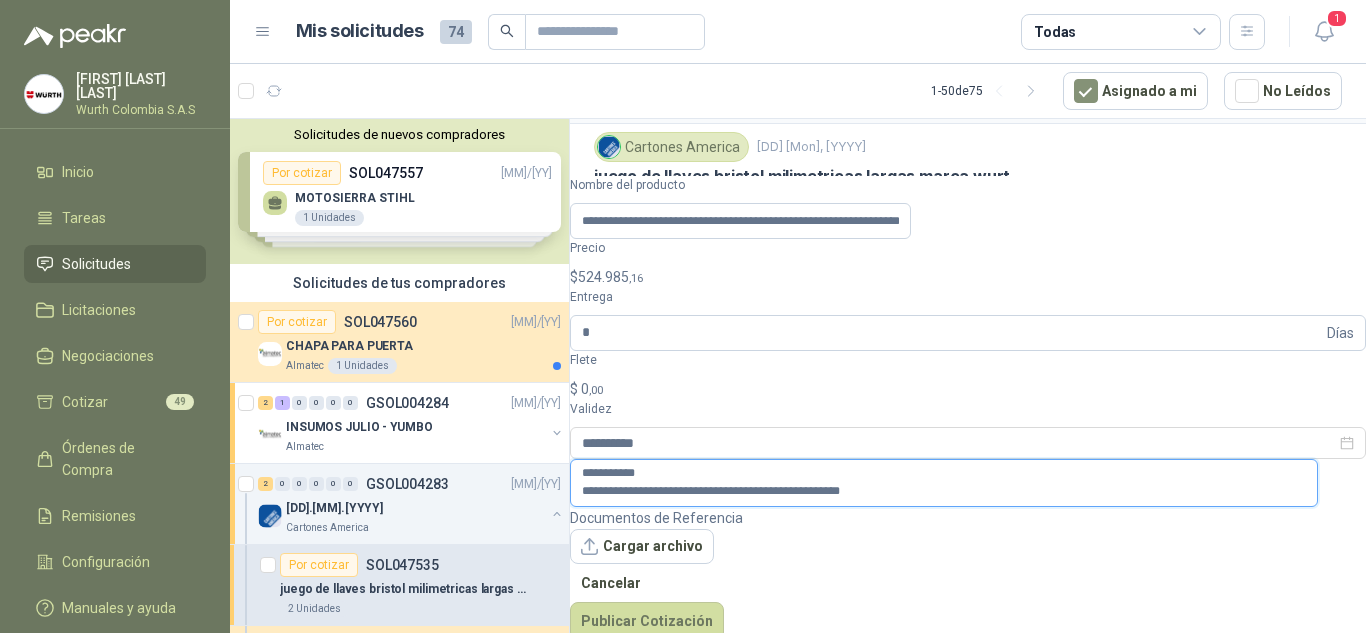 click on "**********" at bounding box center (944, 483) 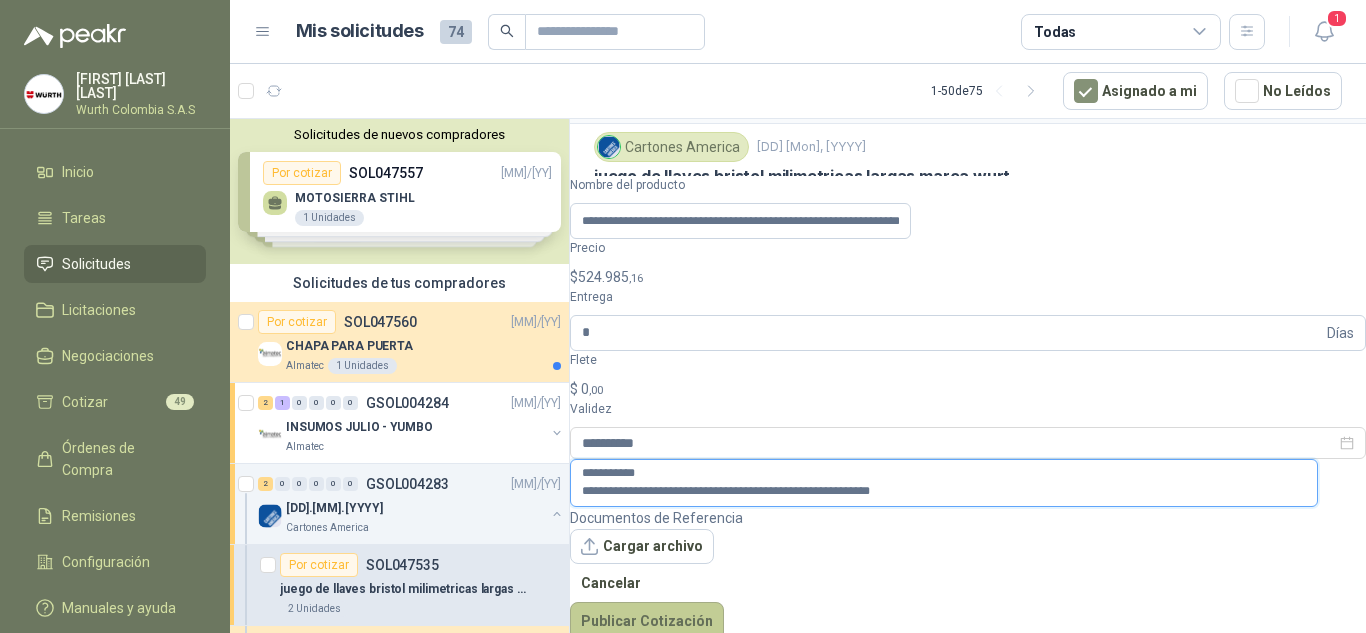 type on "**********" 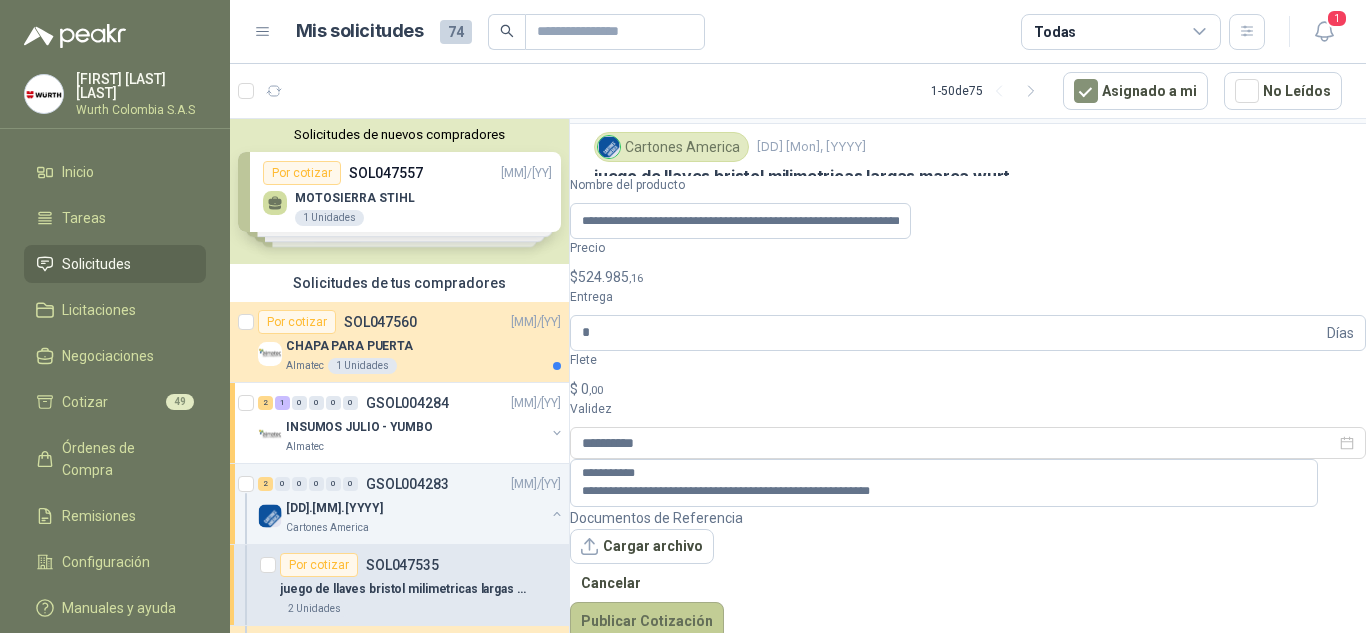 click on "Publicar Cotización" at bounding box center (647, 621) 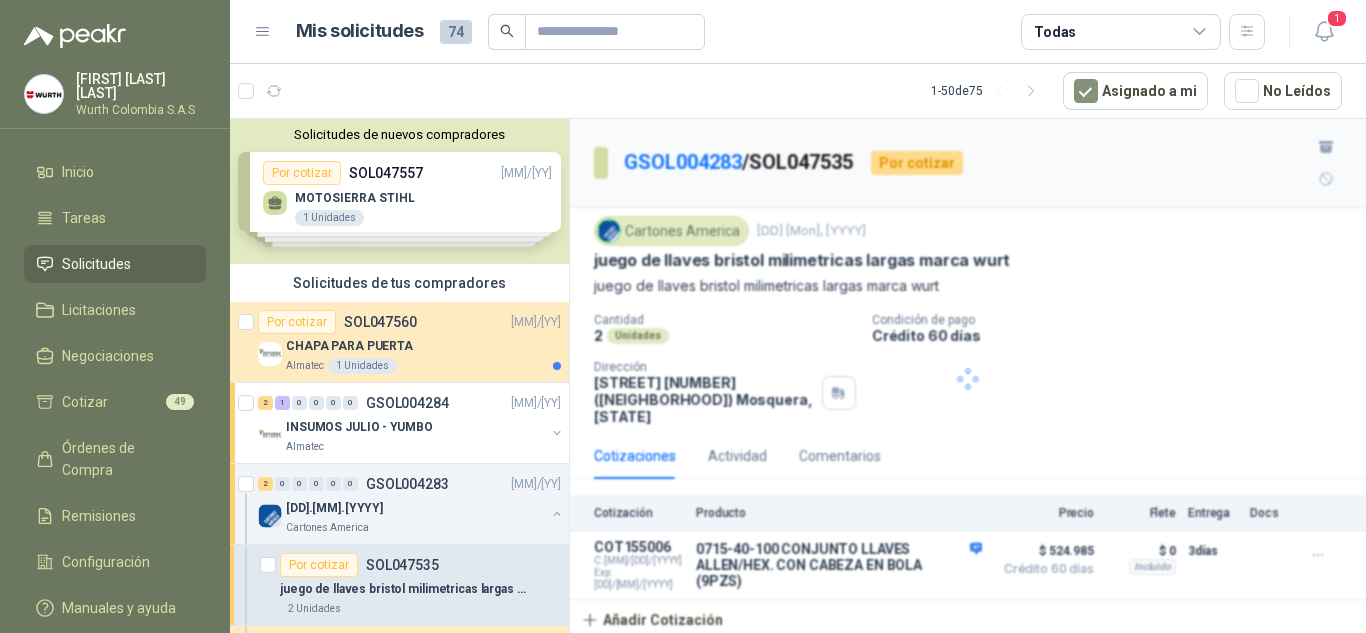 scroll, scrollTop: 0, scrollLeft: 0, axis: both 